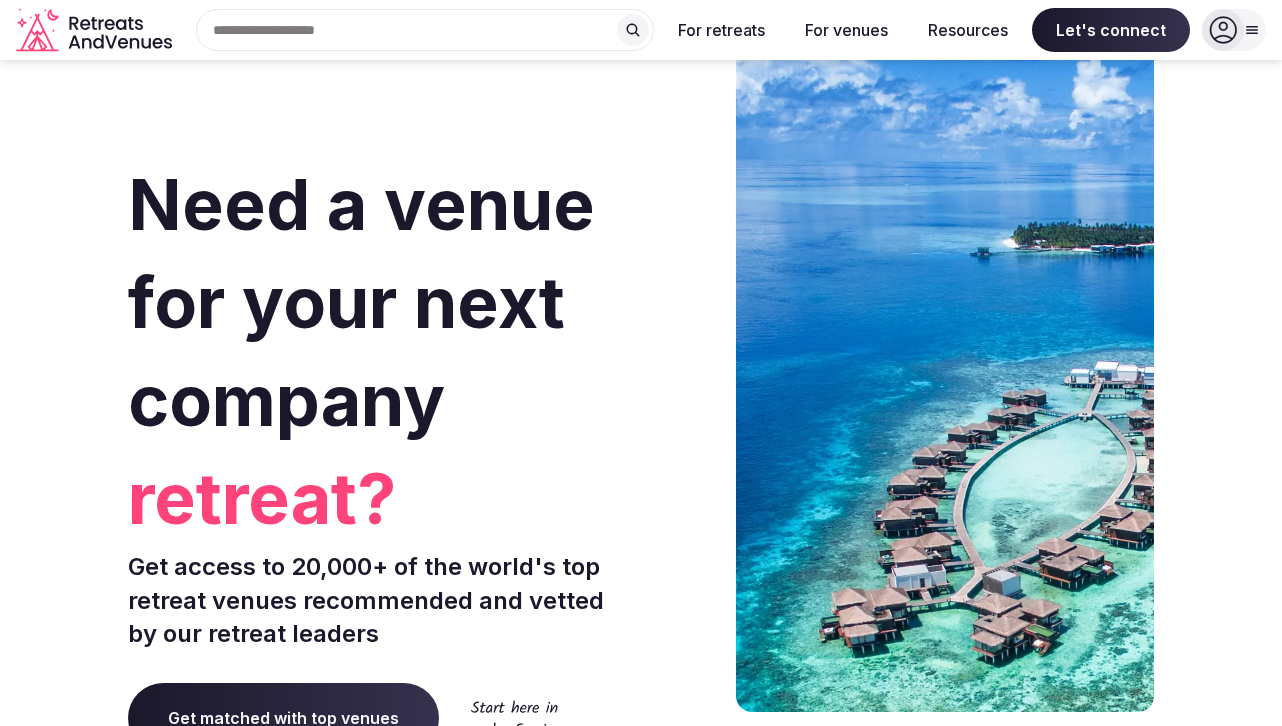 scroll, scrollTop: 0, scrollLeft: 0, axis: both 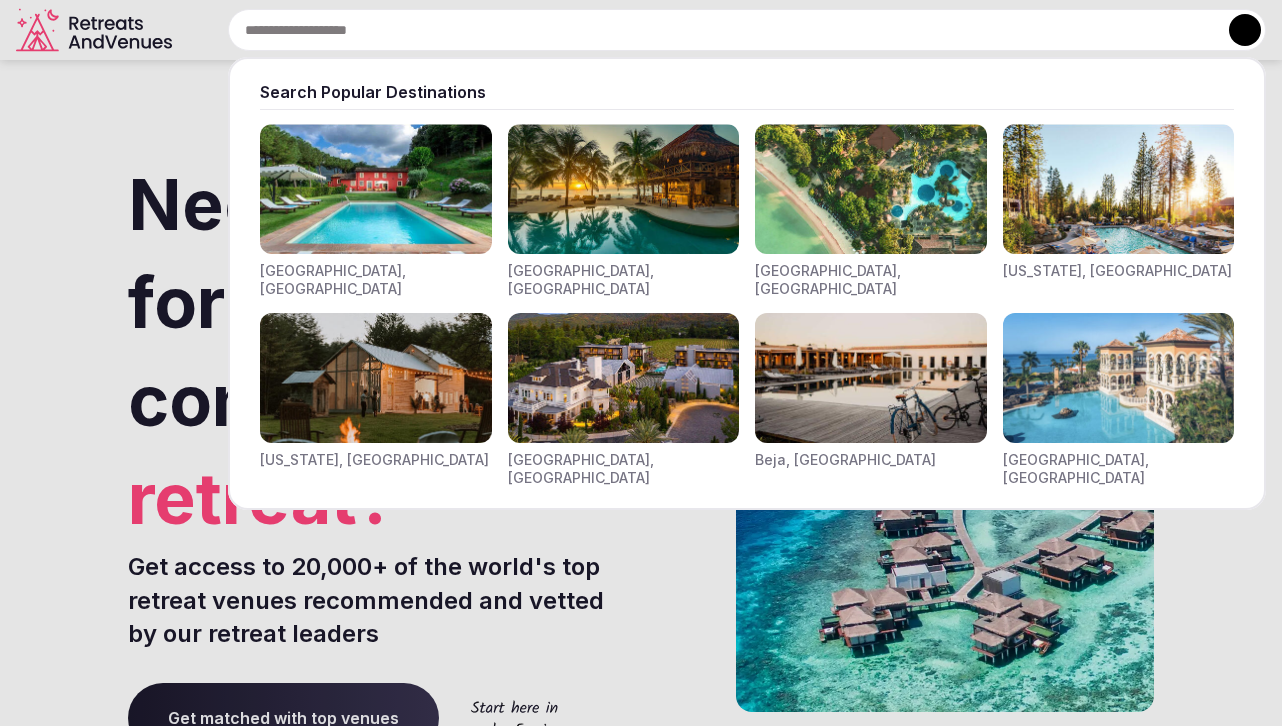 click on "Search Popular Destinations Toscana, Italy Riviera Maya, Mexico Indonesia, Bali California, USA New York, USA Napa Valley, USA Beja, Portugal Canarias, Spain" at bounding box center [723, 30] 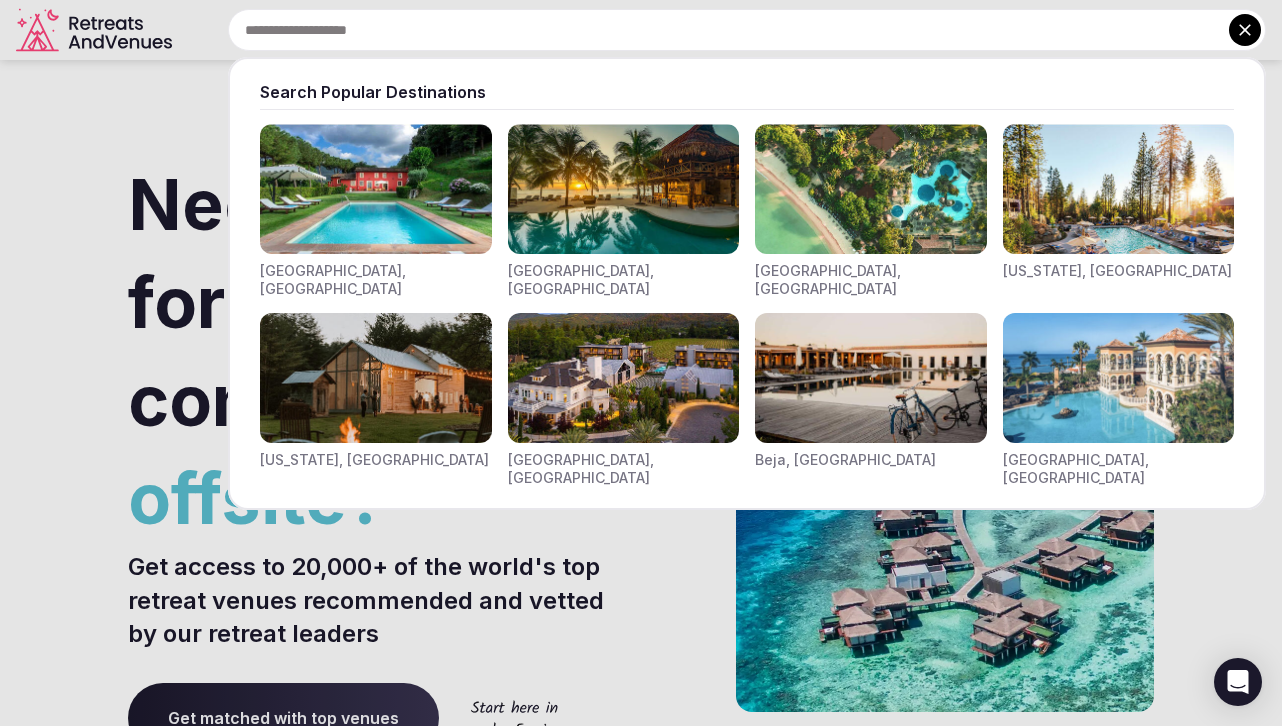 click at bounding box center [624, 189] 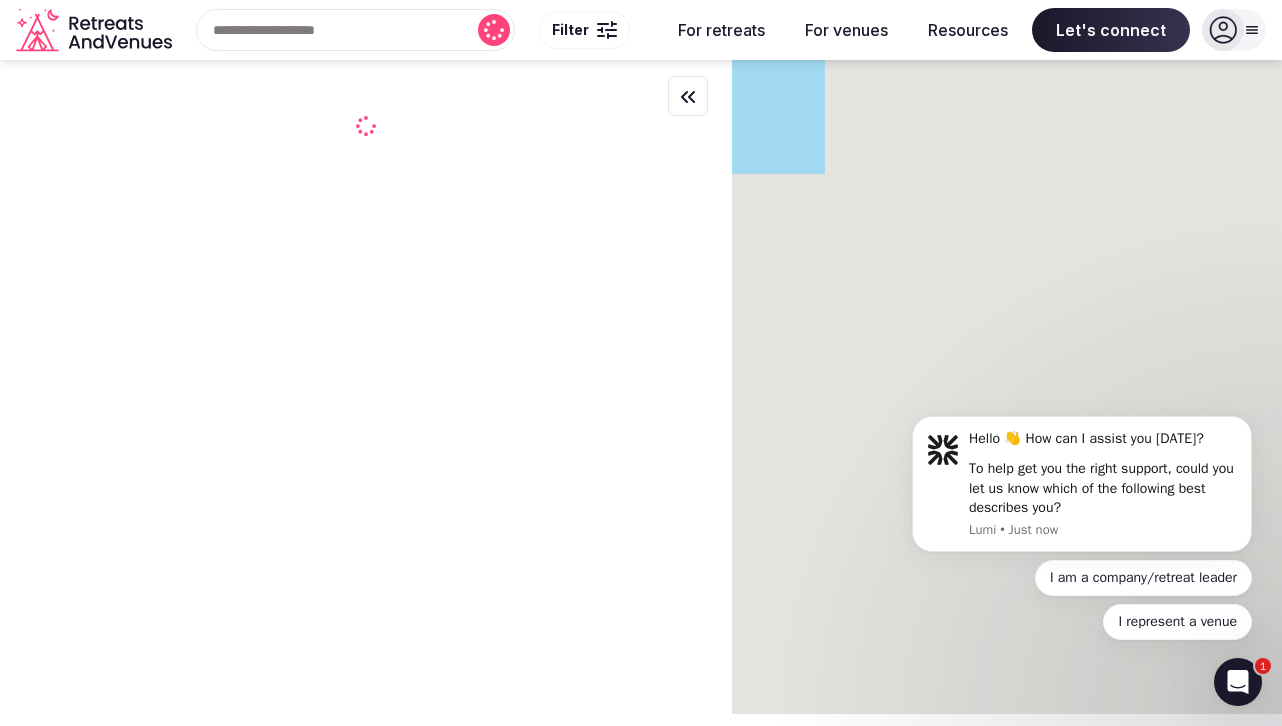 scroll, scrollTop: 0, scrollLeft: 0, axis: both 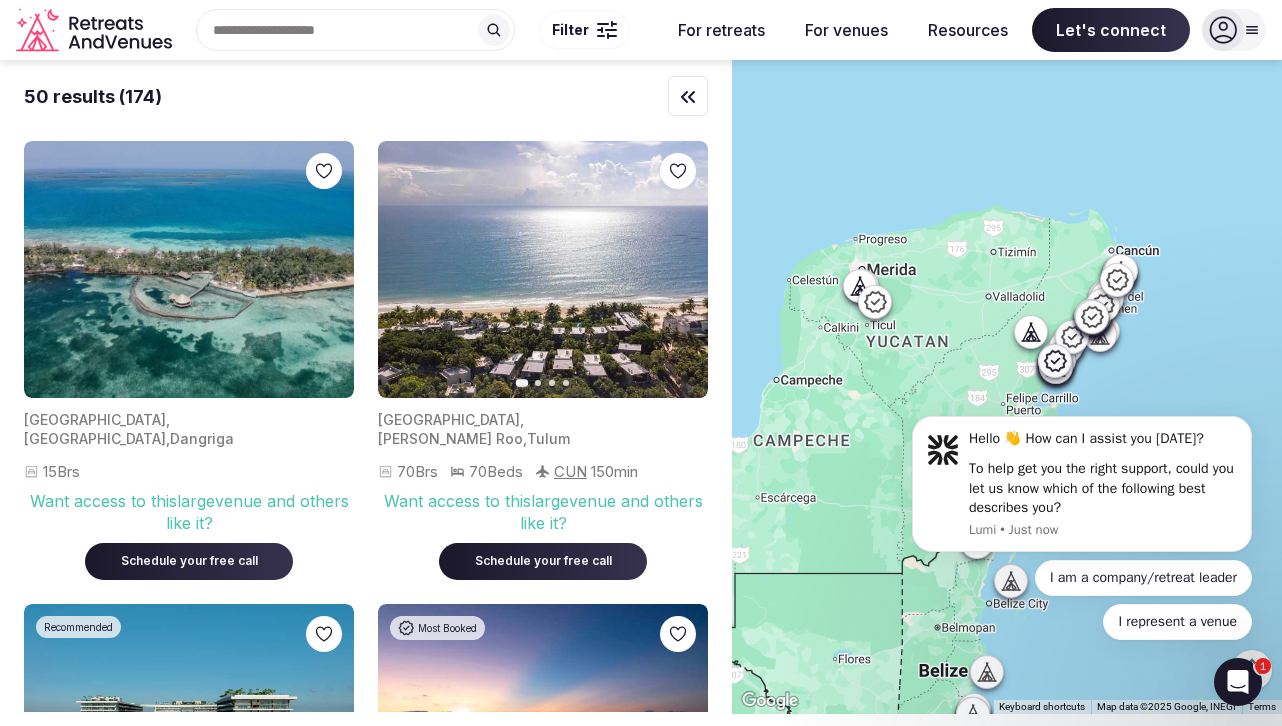 click at bounding box center [601, 36] 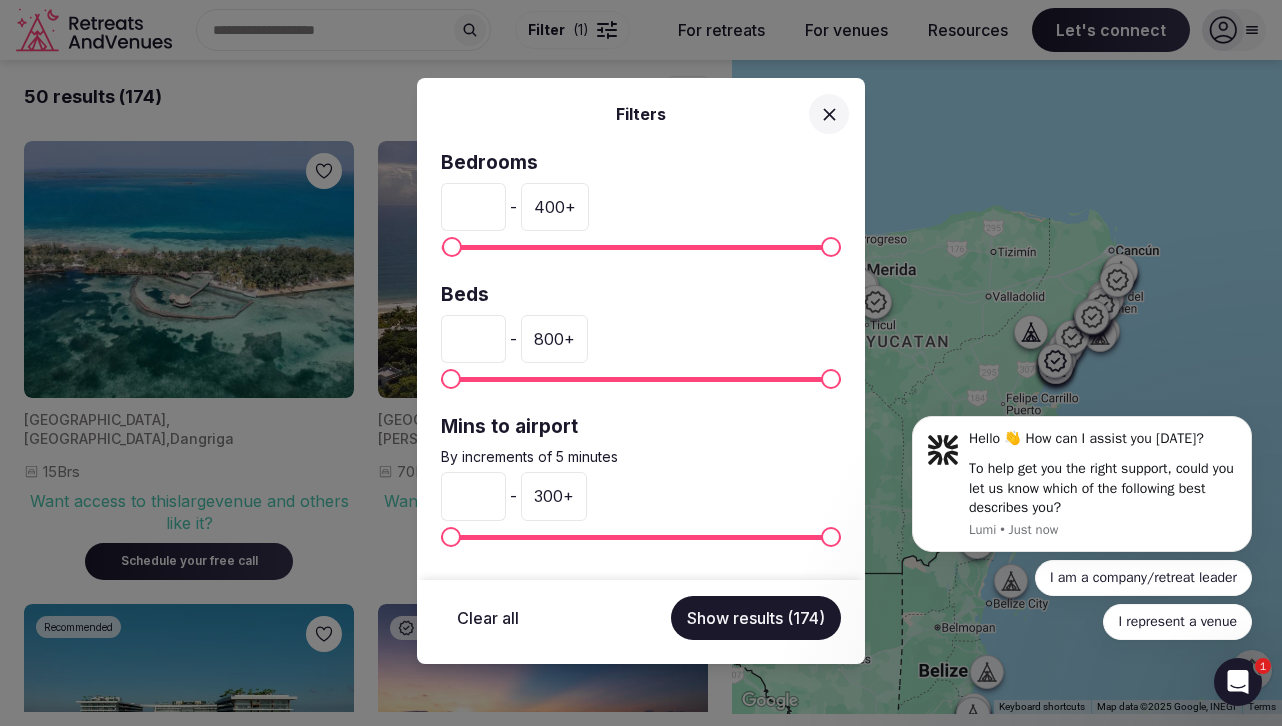 click on "*" at bounding box center (473, 207) 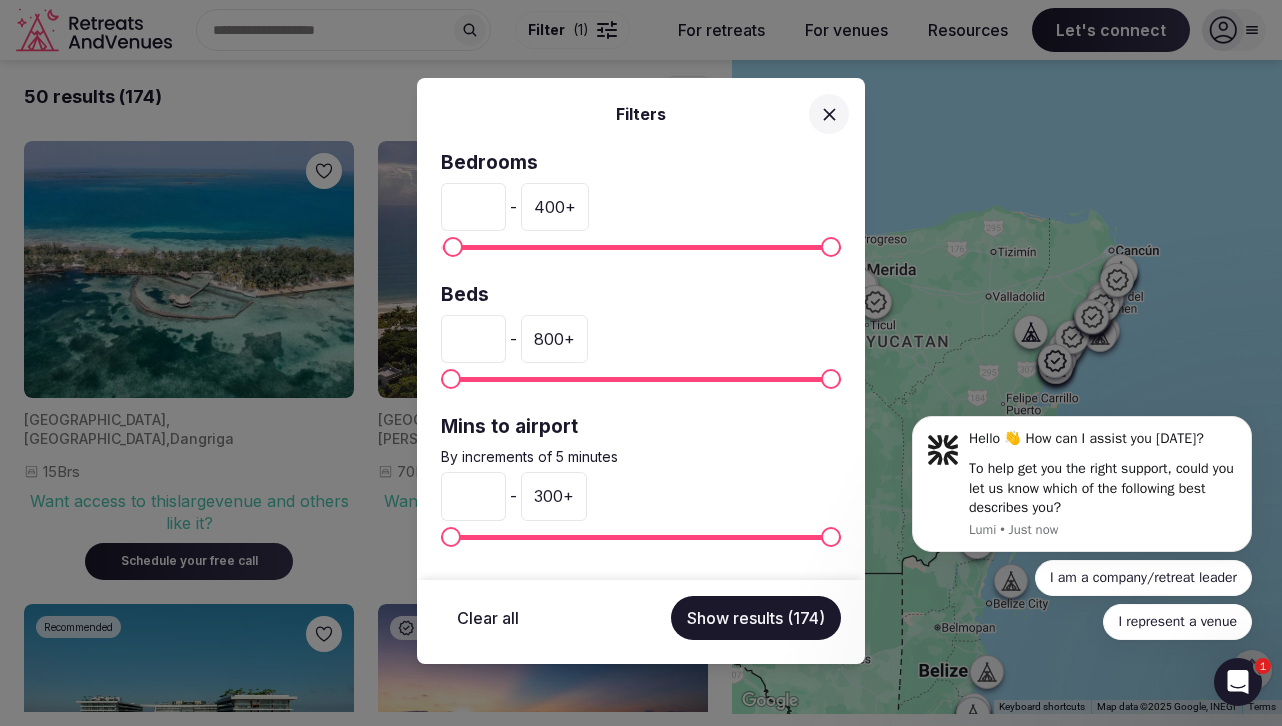 click on "*" at bounding box center (473, 207) 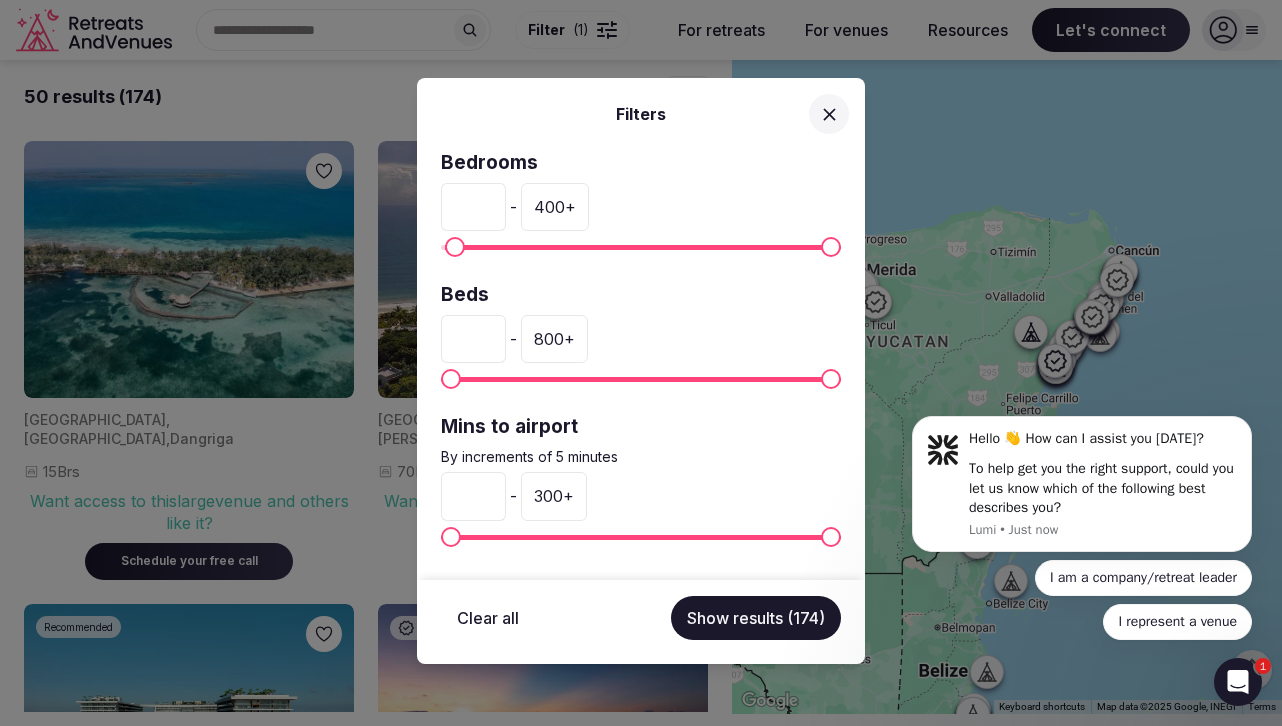 click on "*" at bounding box center [473, 207] 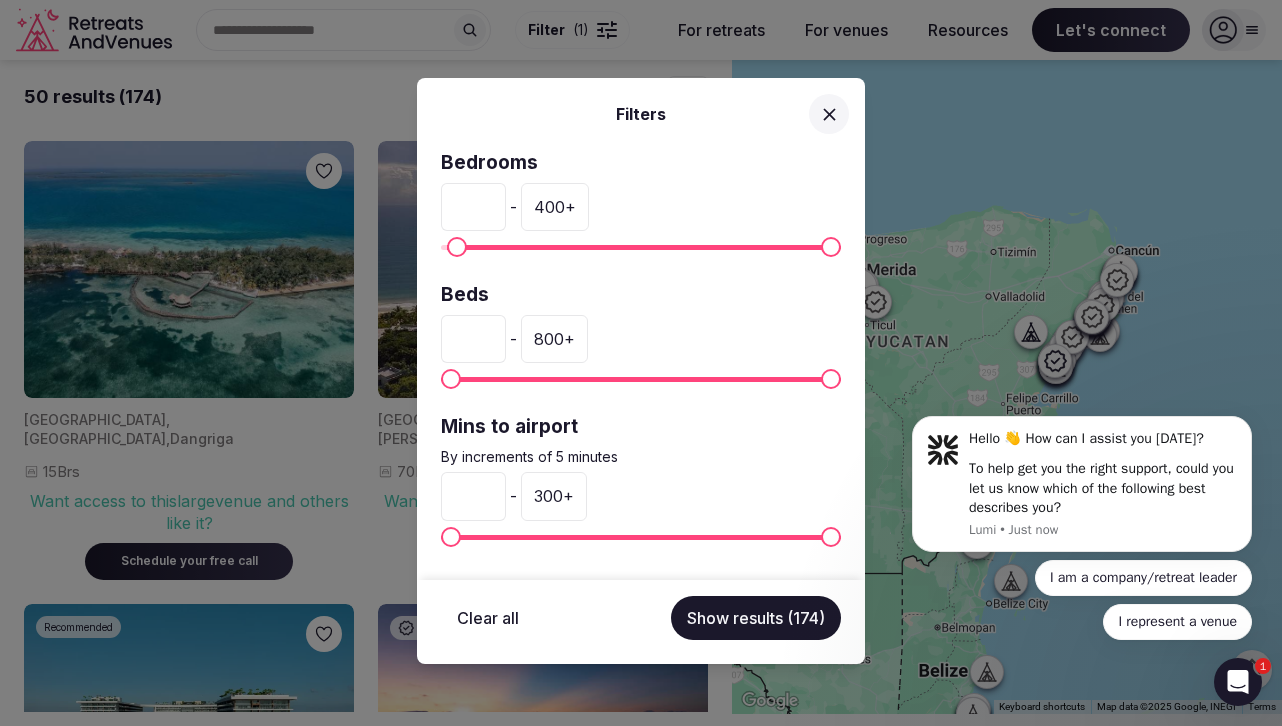click on "*" at bounding box center [473, 207] 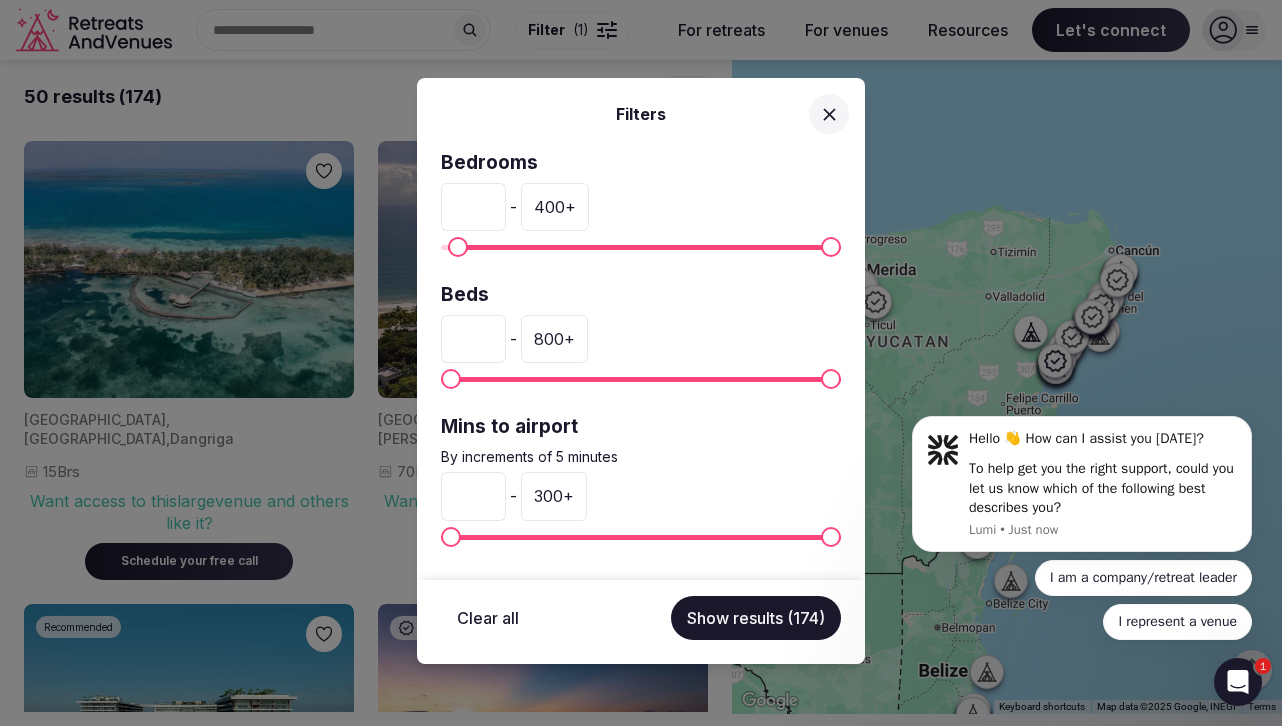 click on "*" at bounding box center (473, 207) 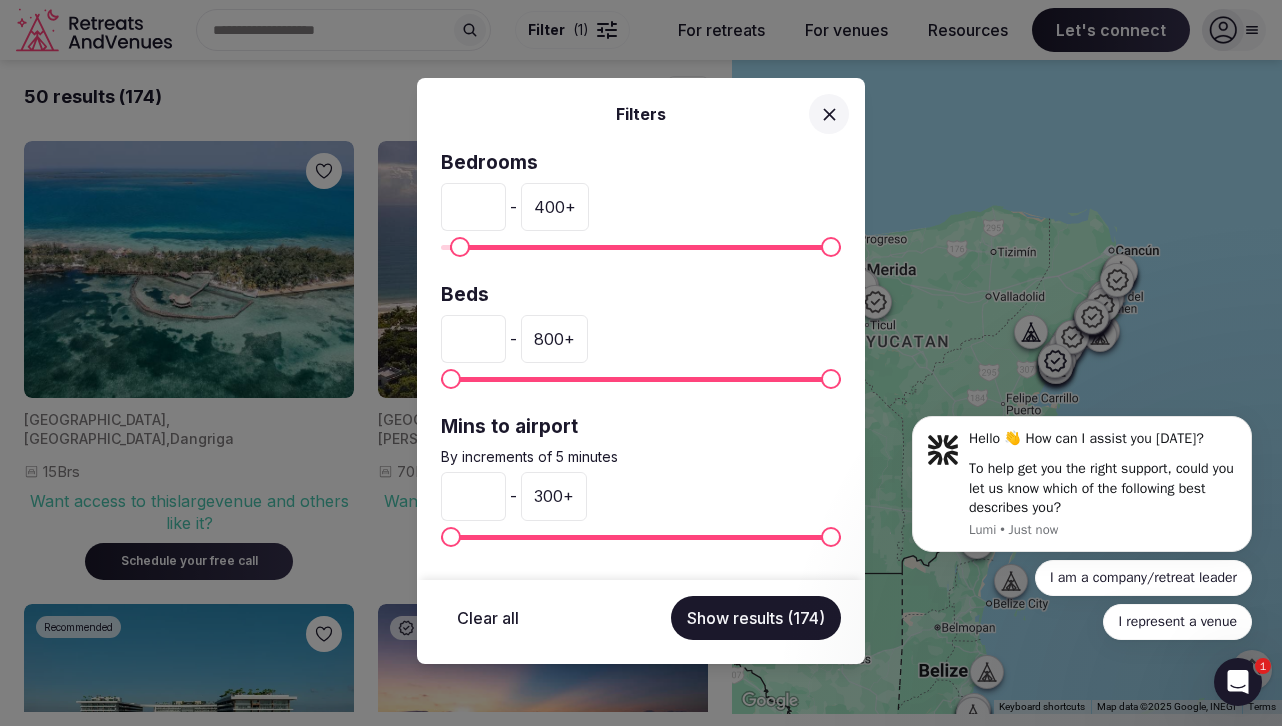 click on "**" at bounding box center (473, 207) 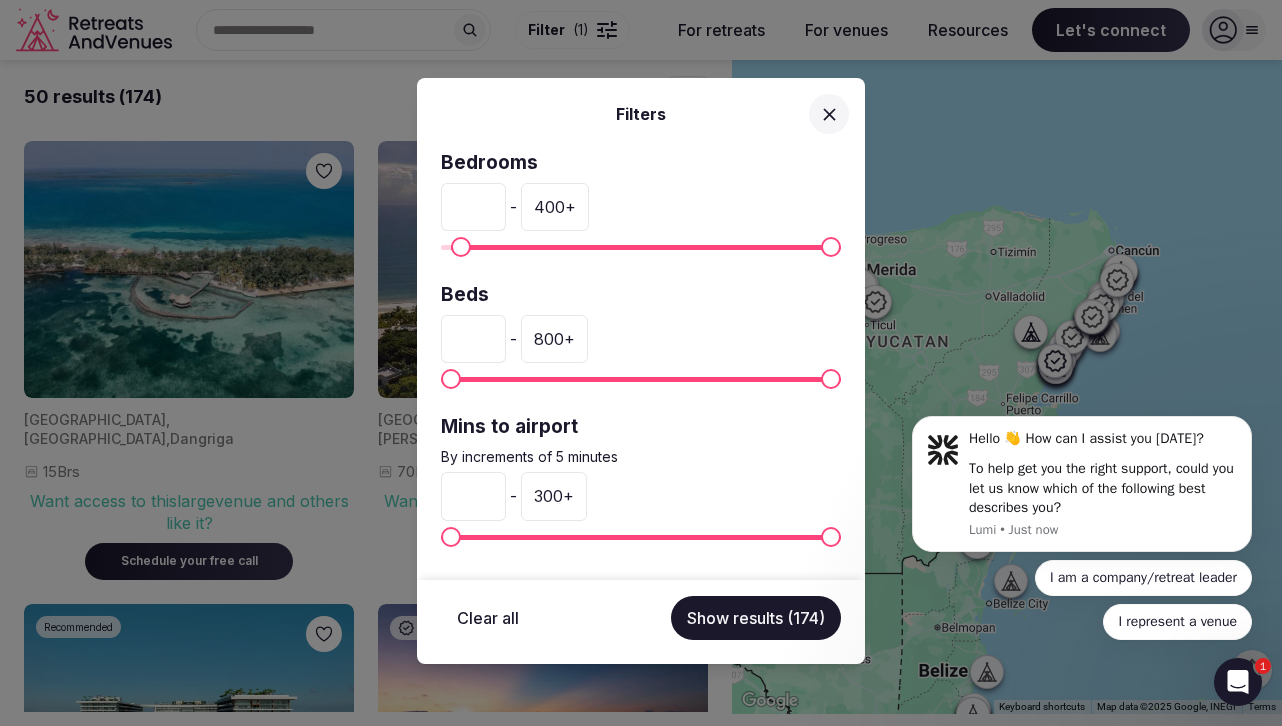 click on "**" at bounding box center (473, 207) 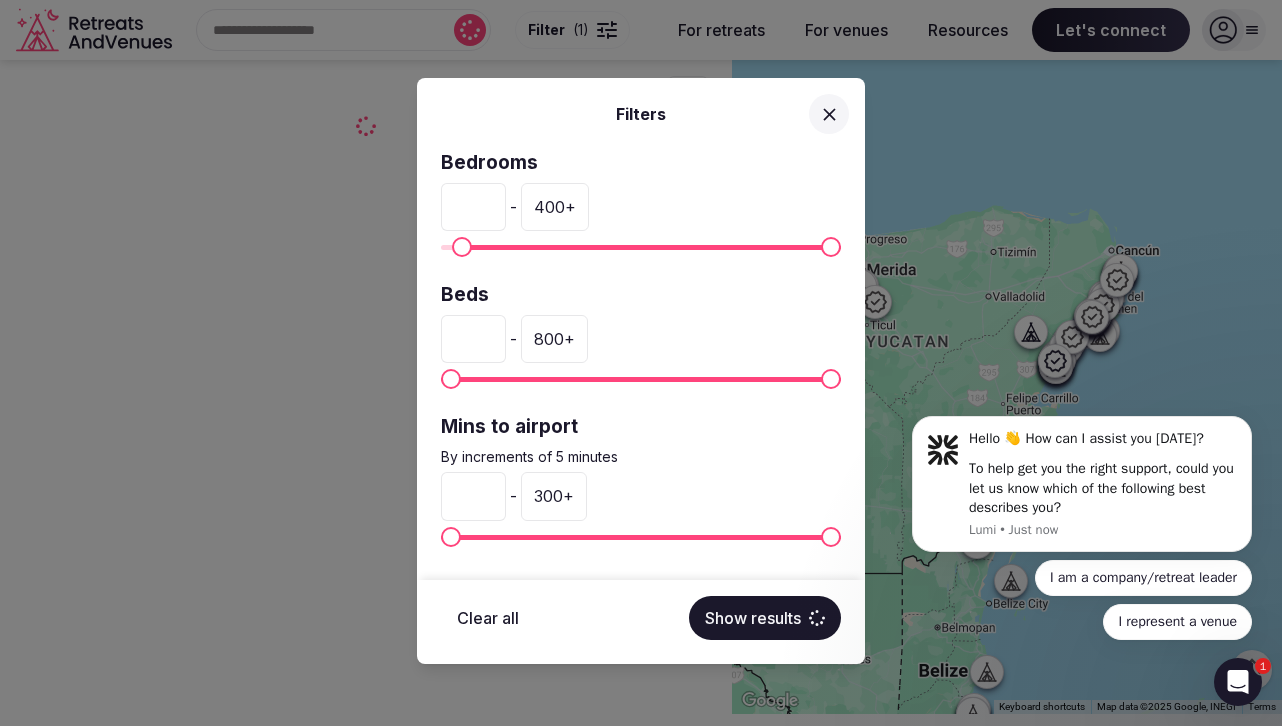 click on "**" at bounding box center (473, 207) 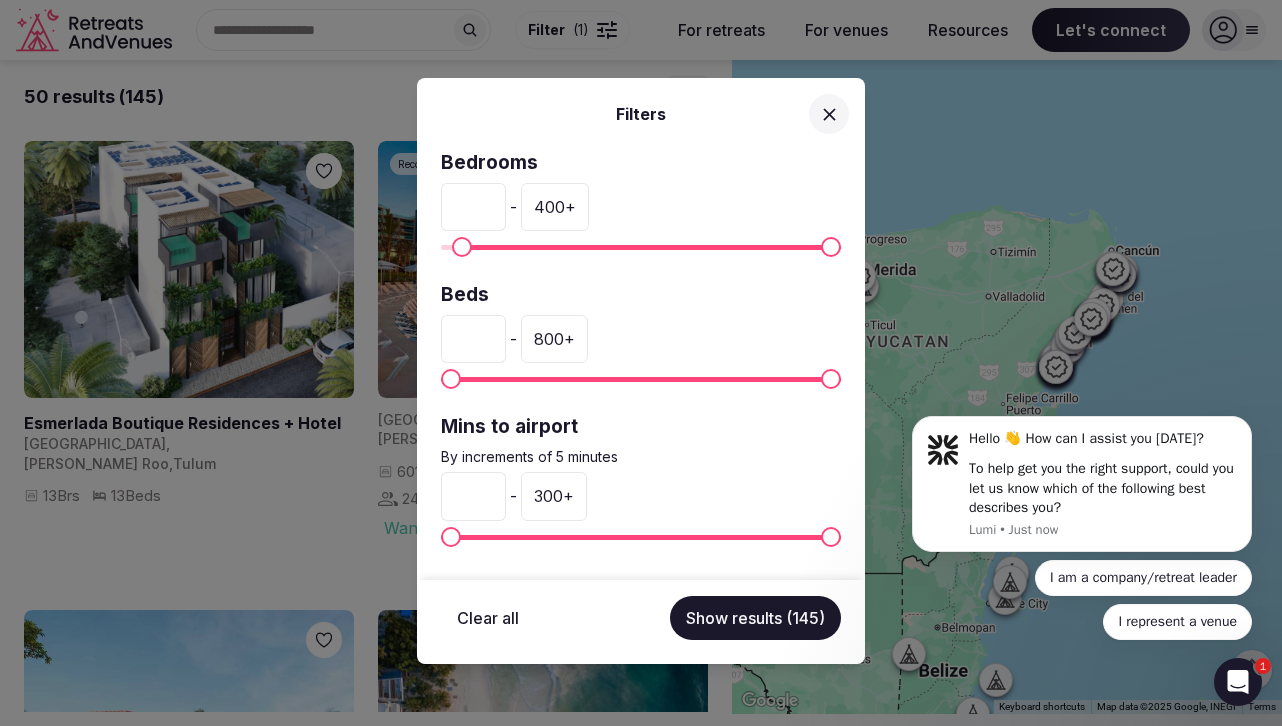 type on "**" 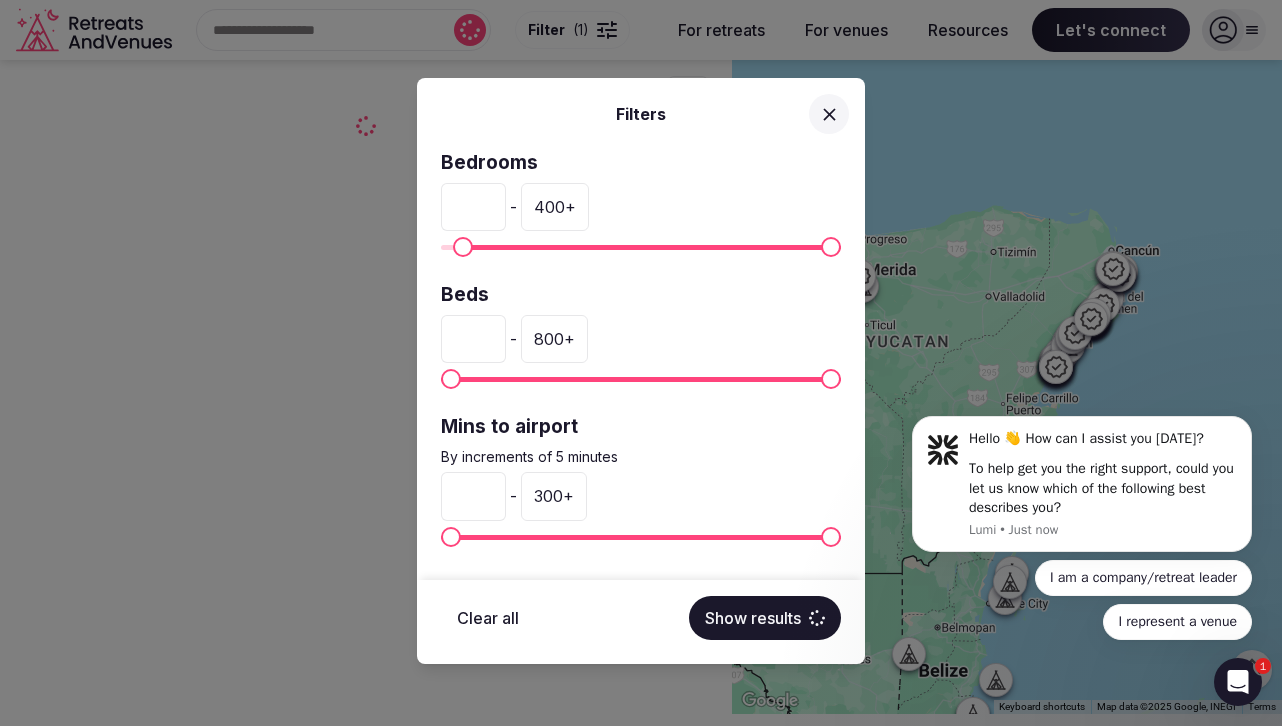 click on "400  +" at bounding box center [555, 207] 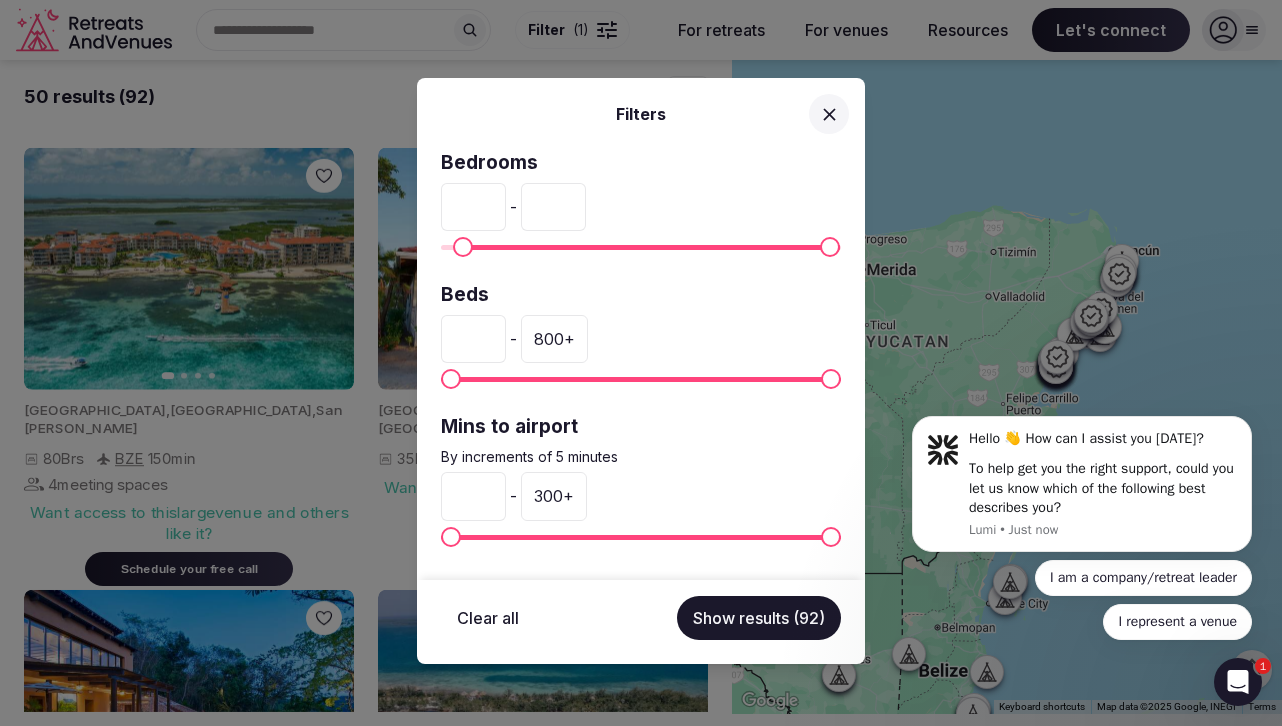 drag, startPoint x: 562, startPoint y: 207, endPoint x: 535, endPoint y: 207, distance: 27 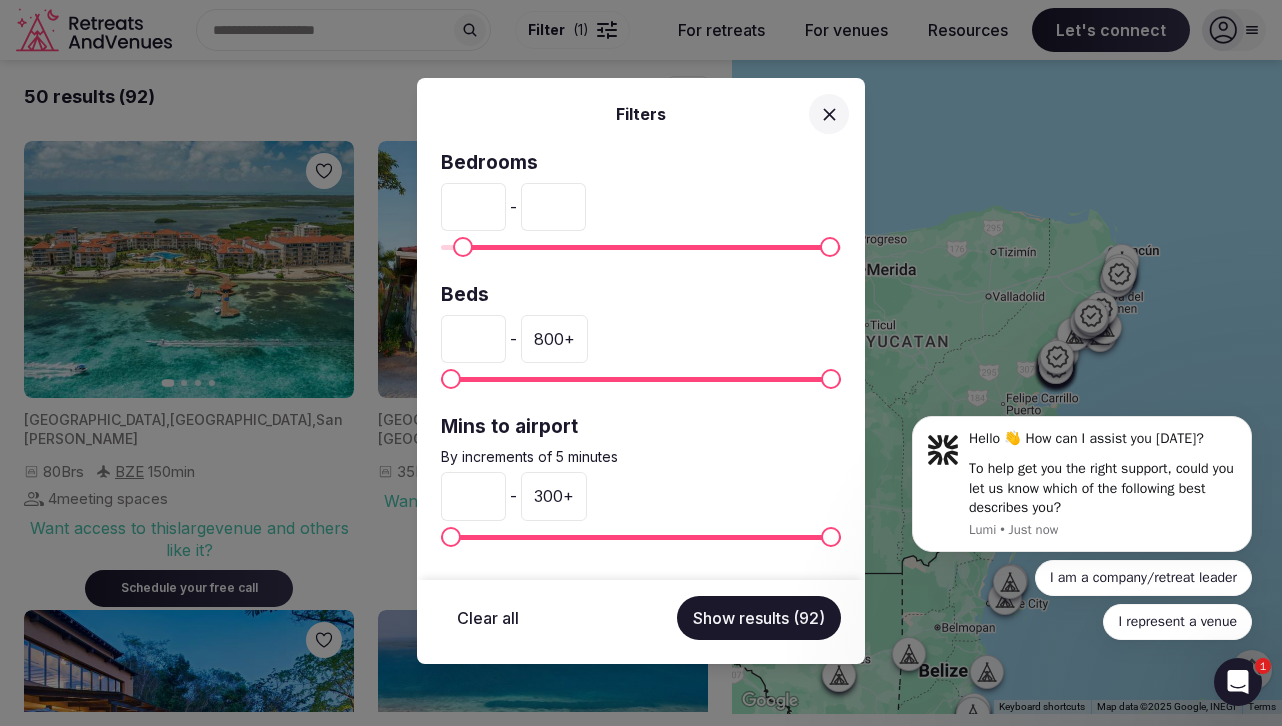 drag, startPoint x: 570, startPoint y: 211, endPoint x: 543, endPoint y: 213, distance: 27.073973 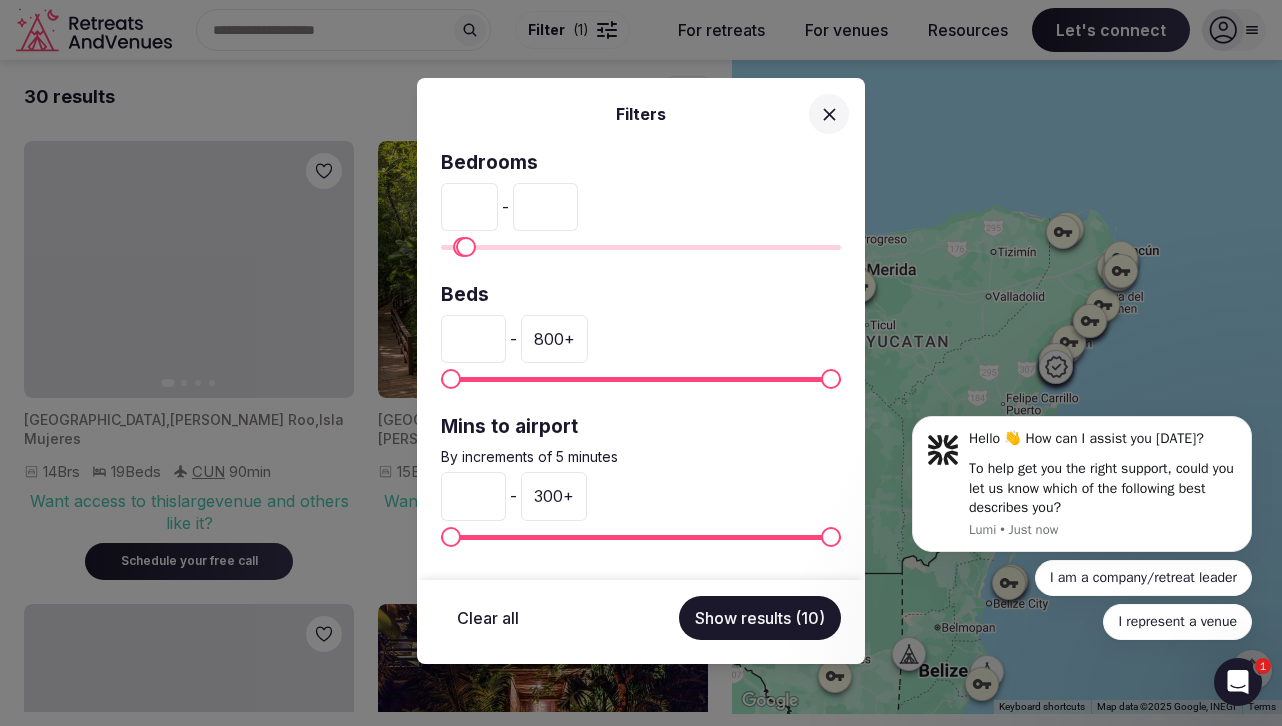 type on "**" 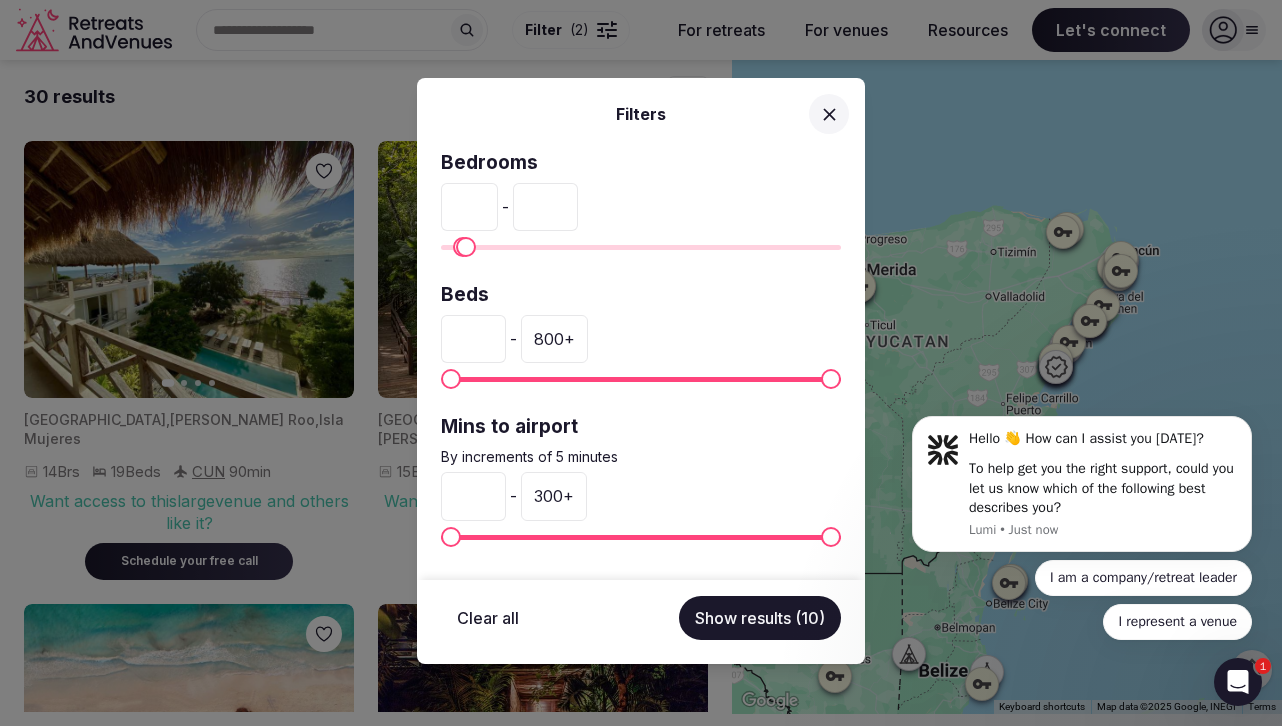 click on "*" at bounding box center (473, 339) 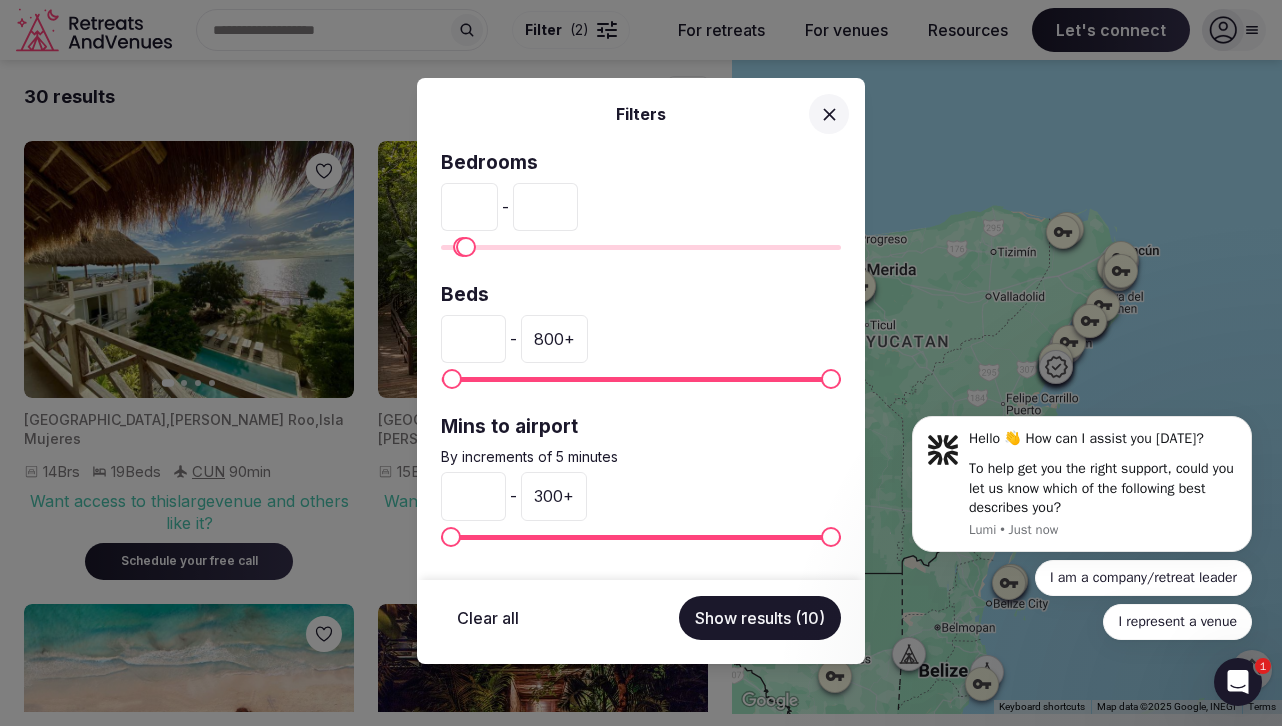 click on "*" at bounding box center (473, 339) 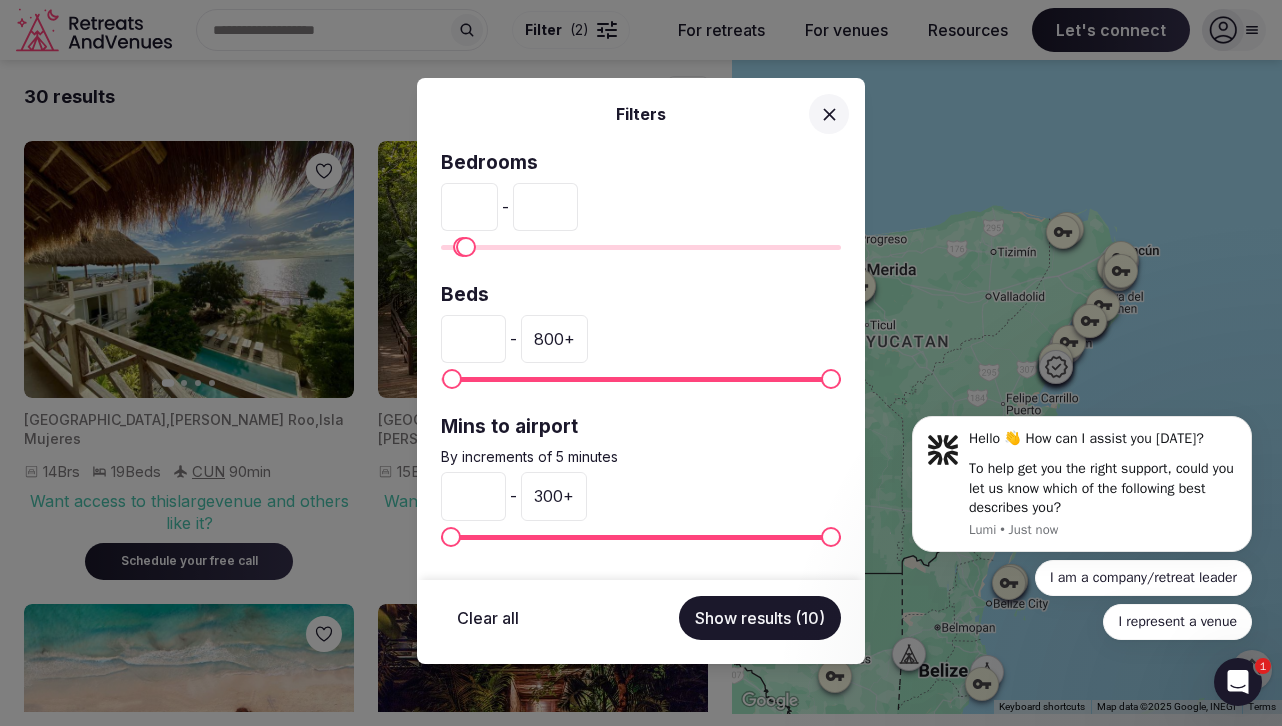 click on "*" at bounding box center [473, 339] 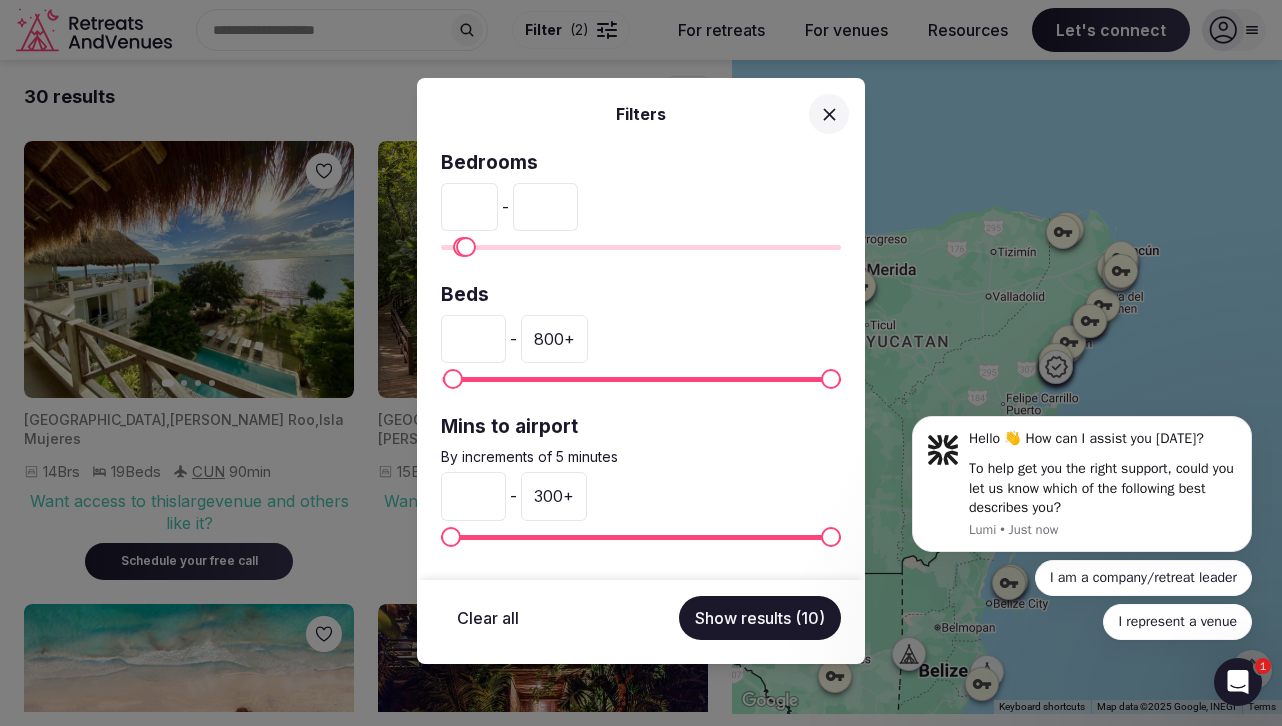 click on "*" at bounding box center (473, 339) 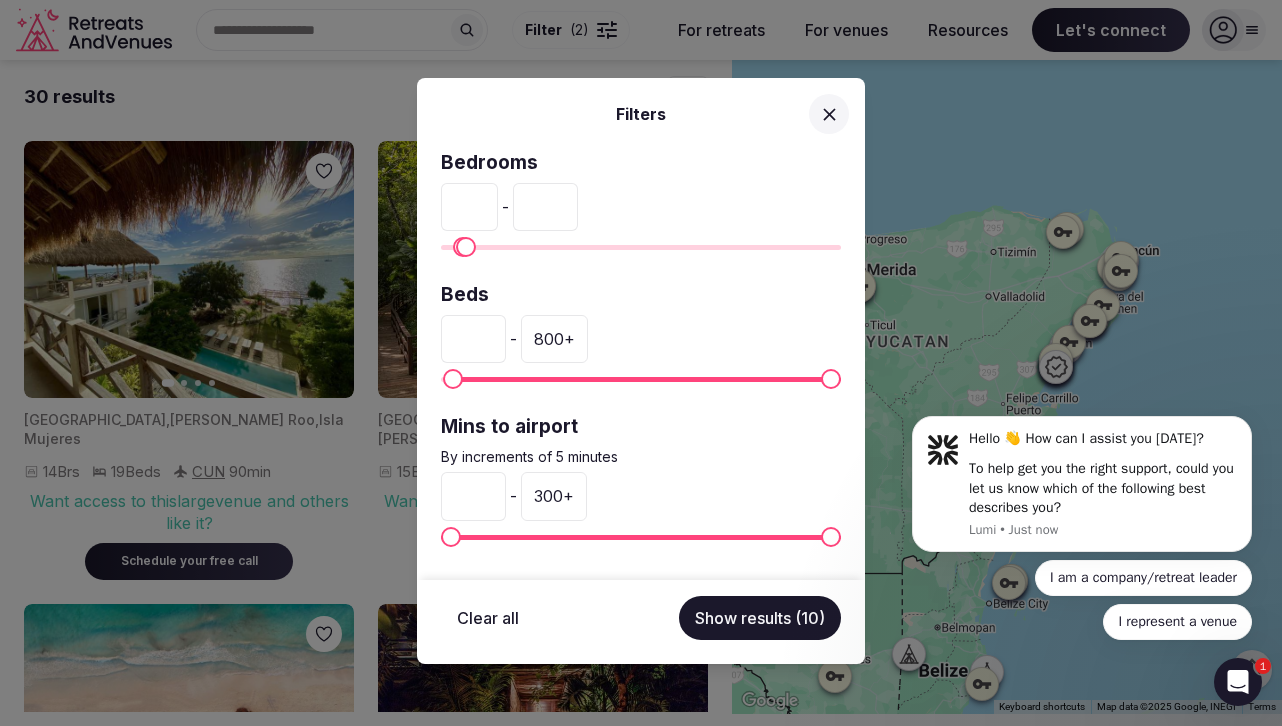 click on "*" at bounding box center [473, 339] 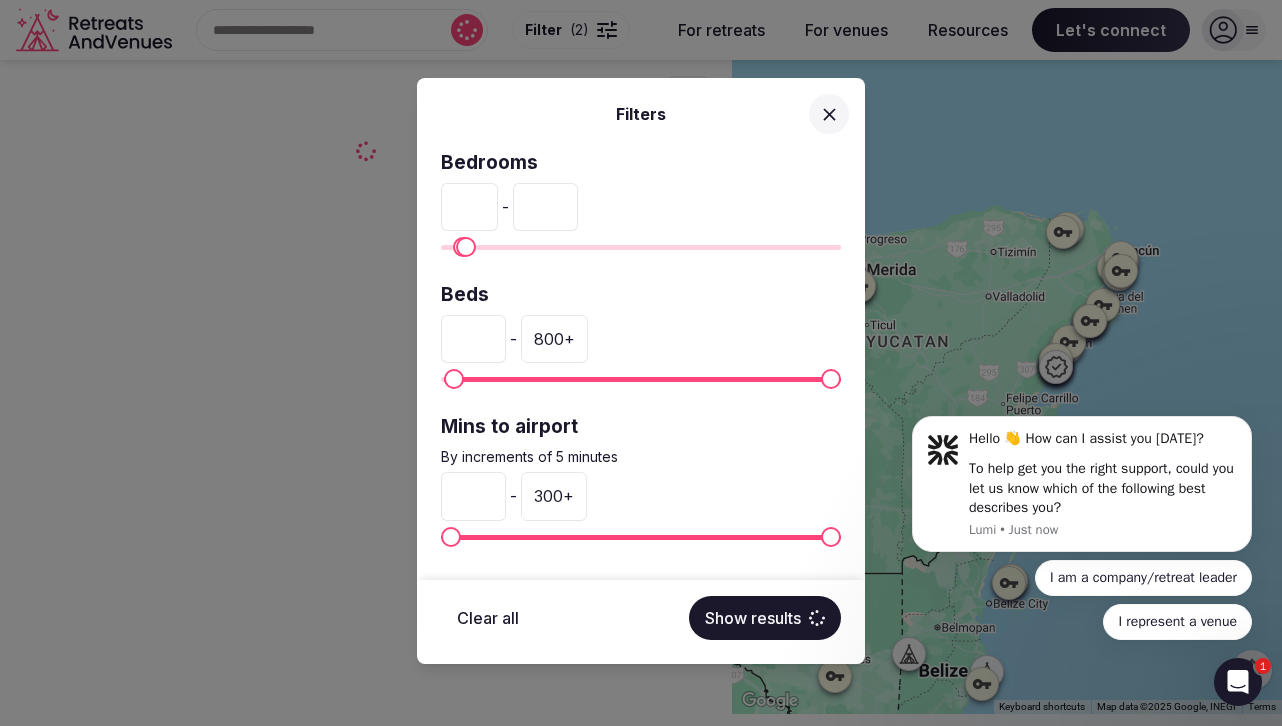 click on "*" at bounding box center (473, 339) 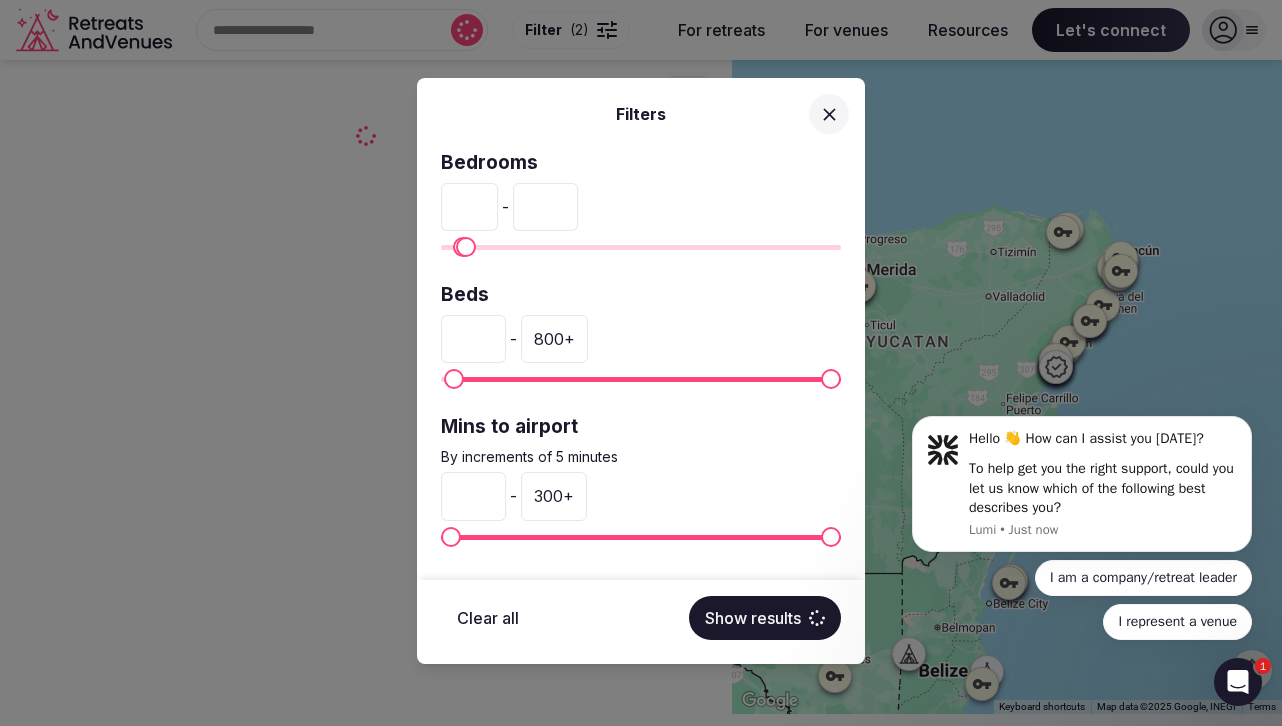 click on "*" at bounding box center (473, 339) 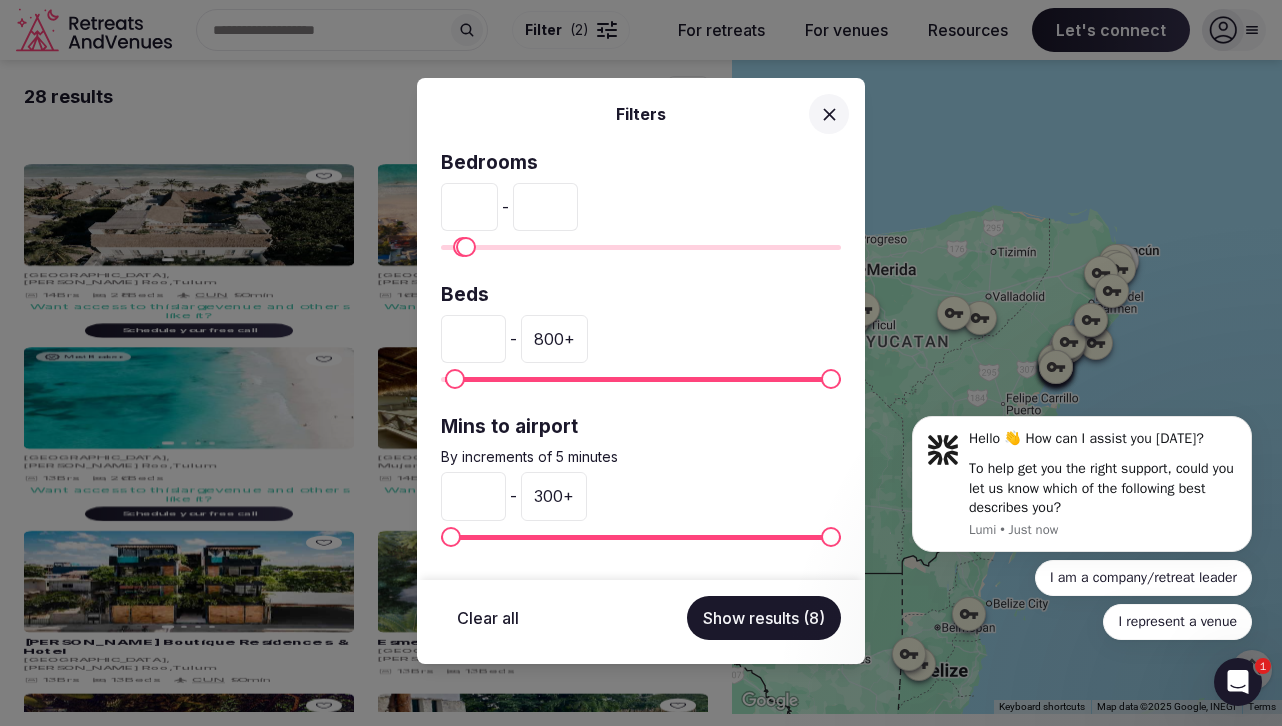 click on "*" at bounding box center (473, 339) 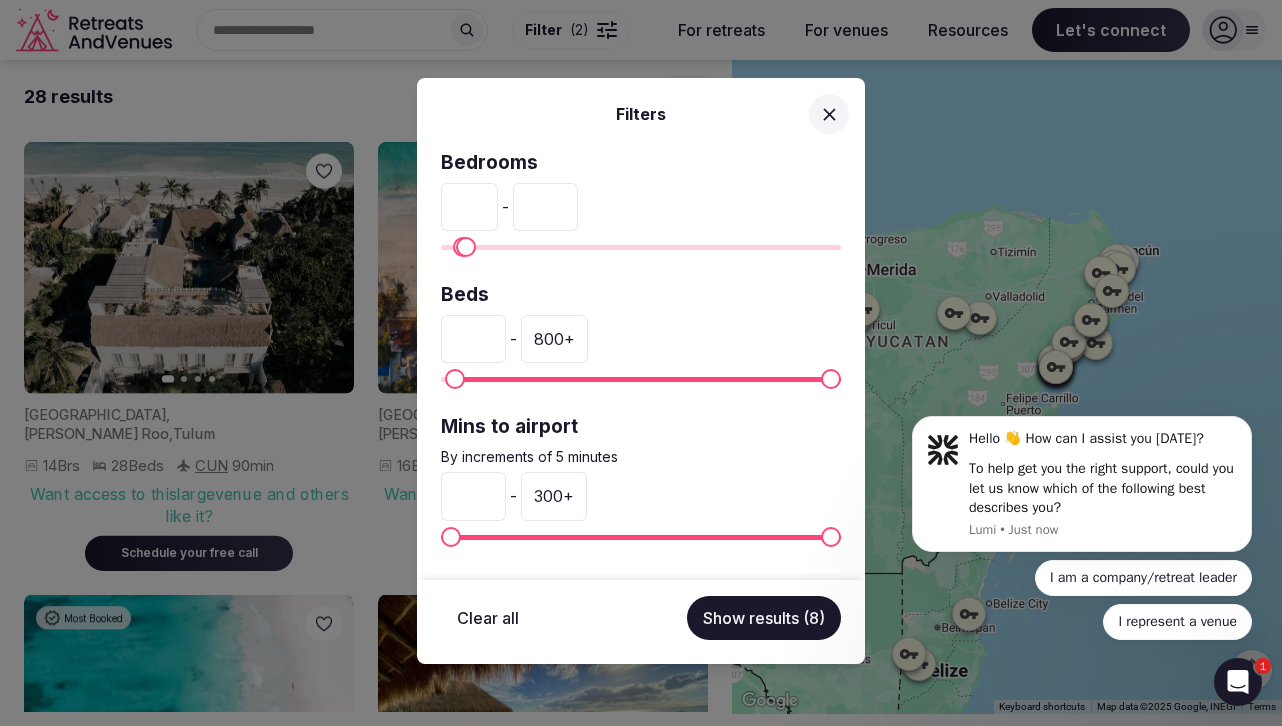 click on "**" at bounding box center (473, 339) 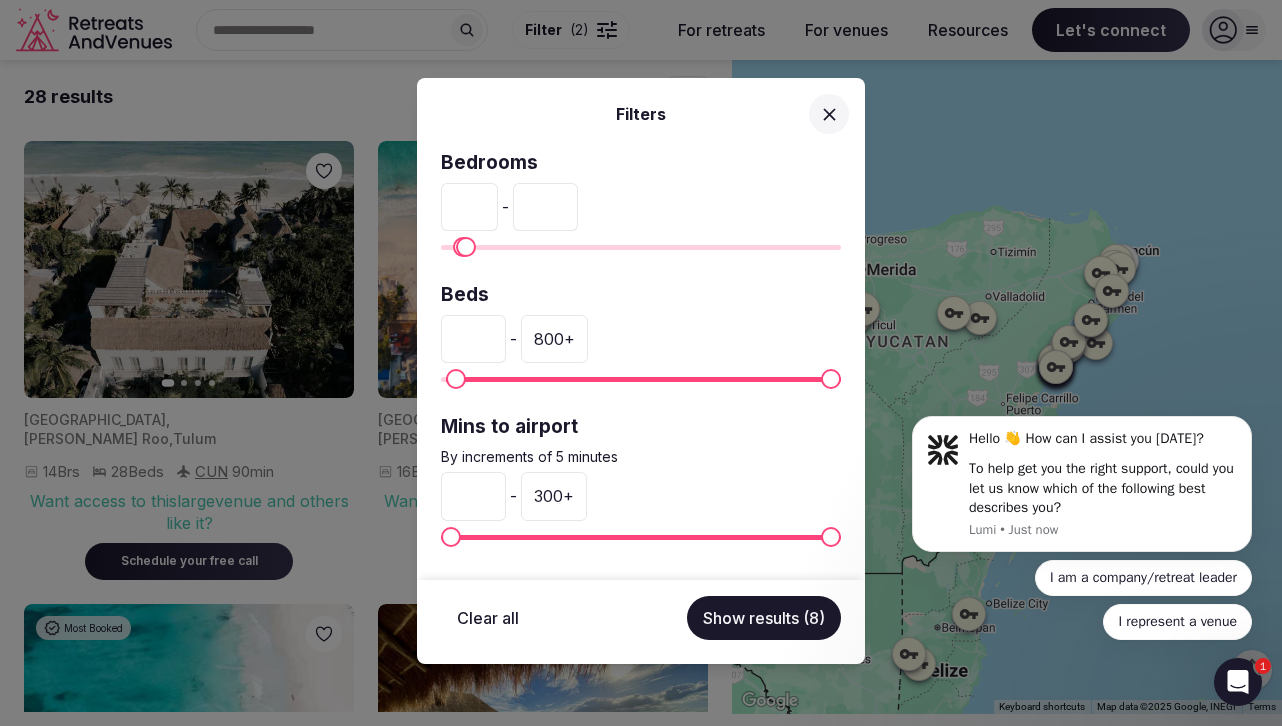 click on "**" at bounding box center [473, 339] 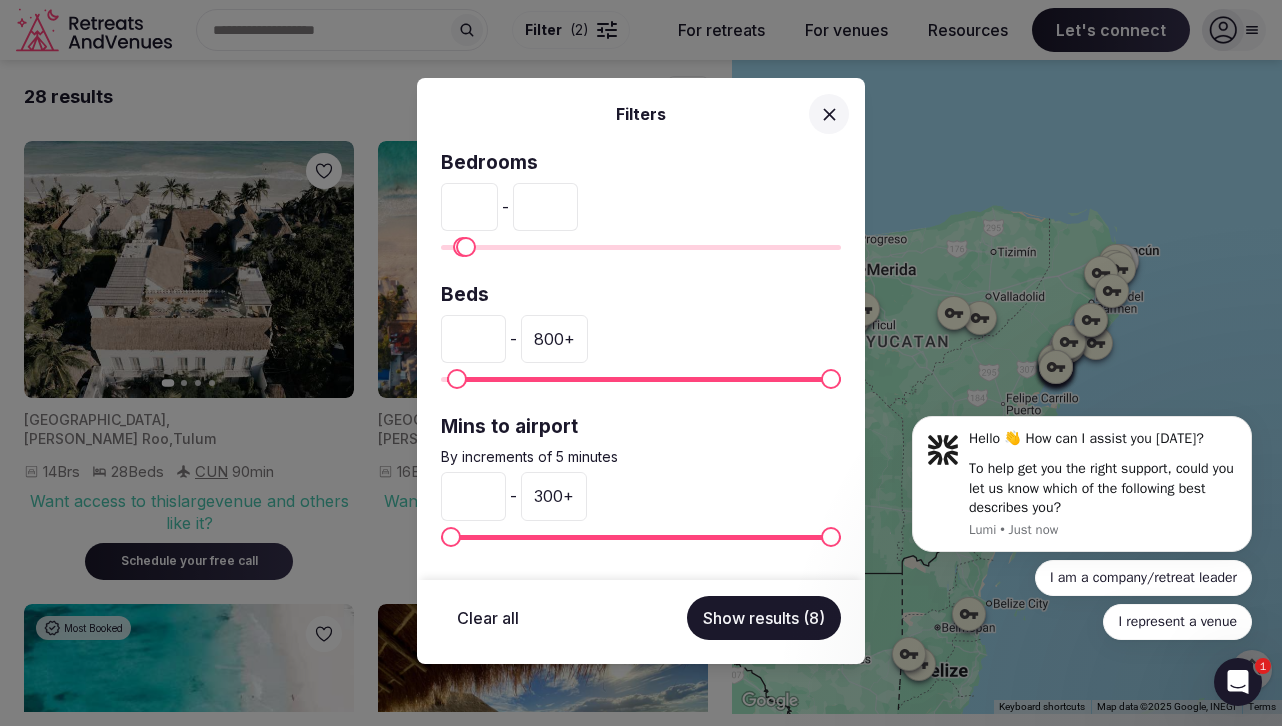 click on "**" at bounding box center (473, 339) 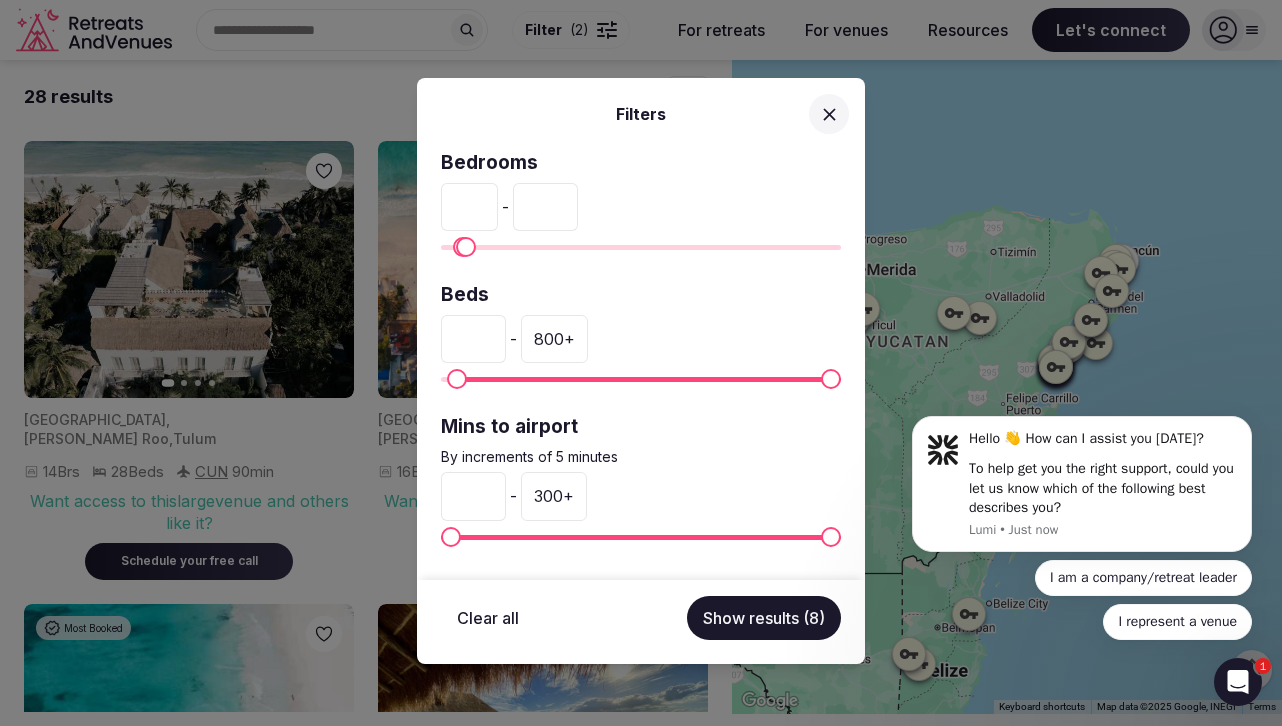 click on "**" at bounding box center [473, 339] 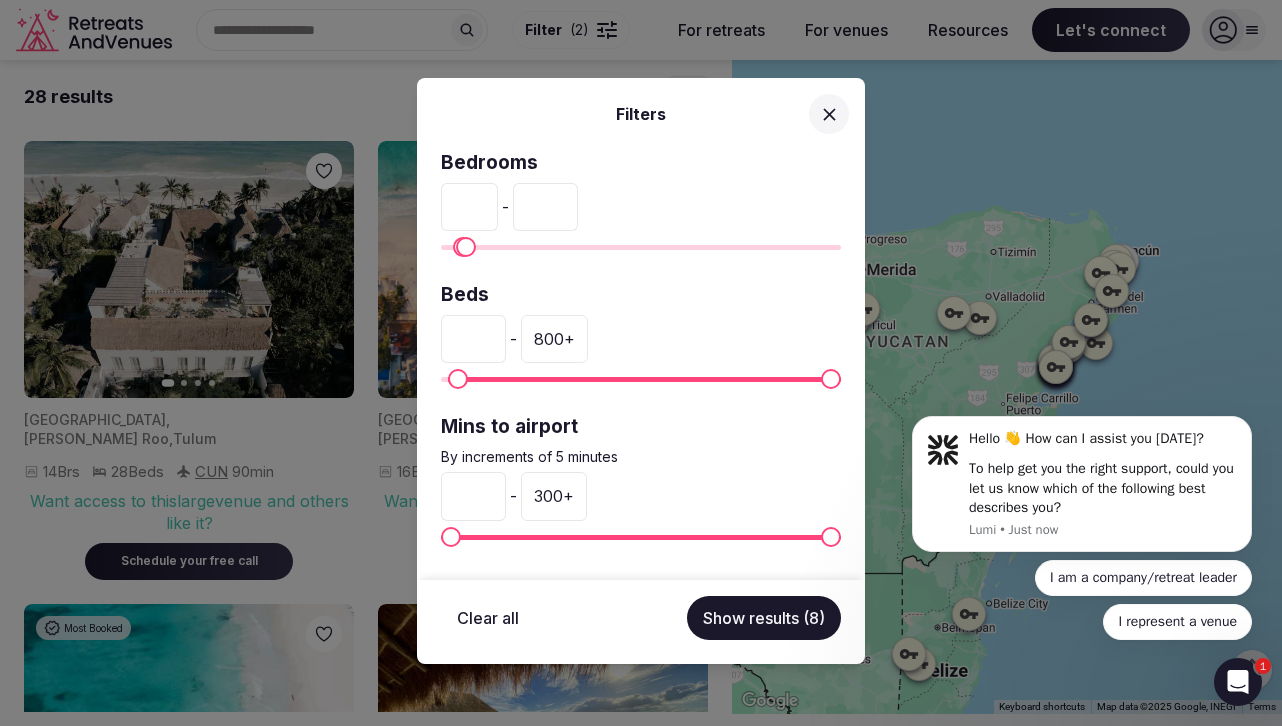 click on "**" at bounding box center (473, 339) 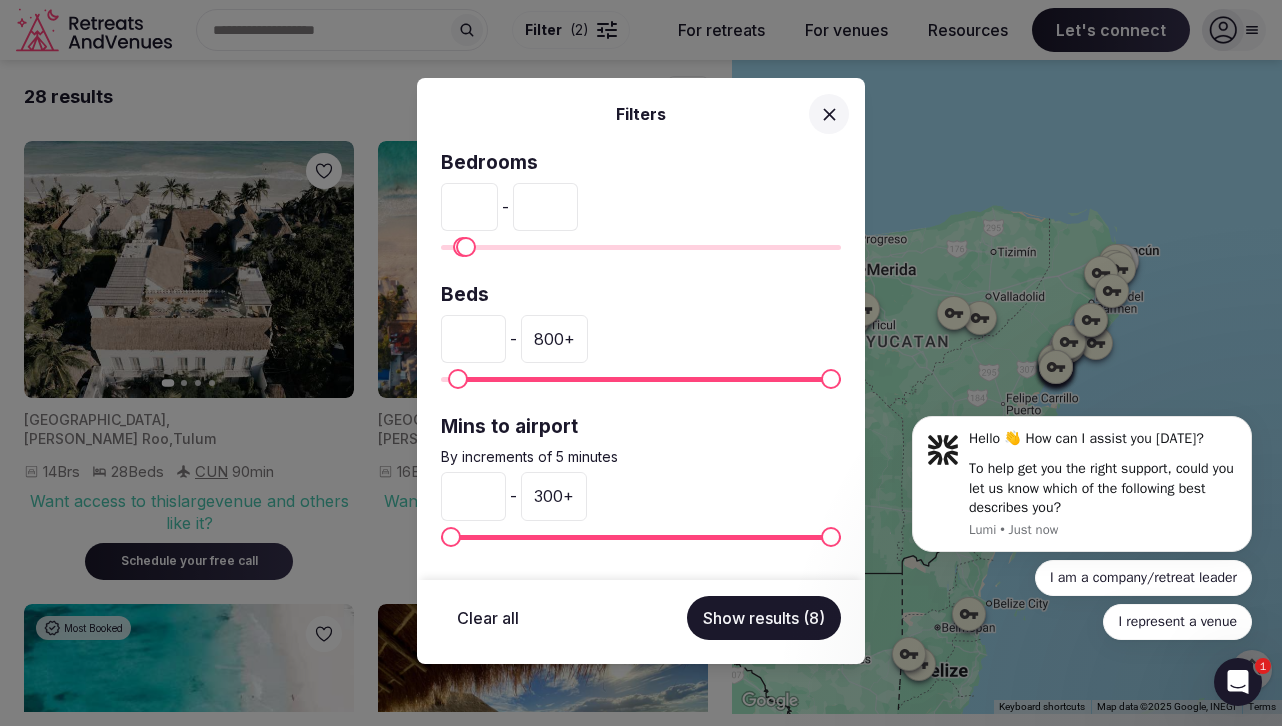 click on "**" at bounding box center [473, 339] 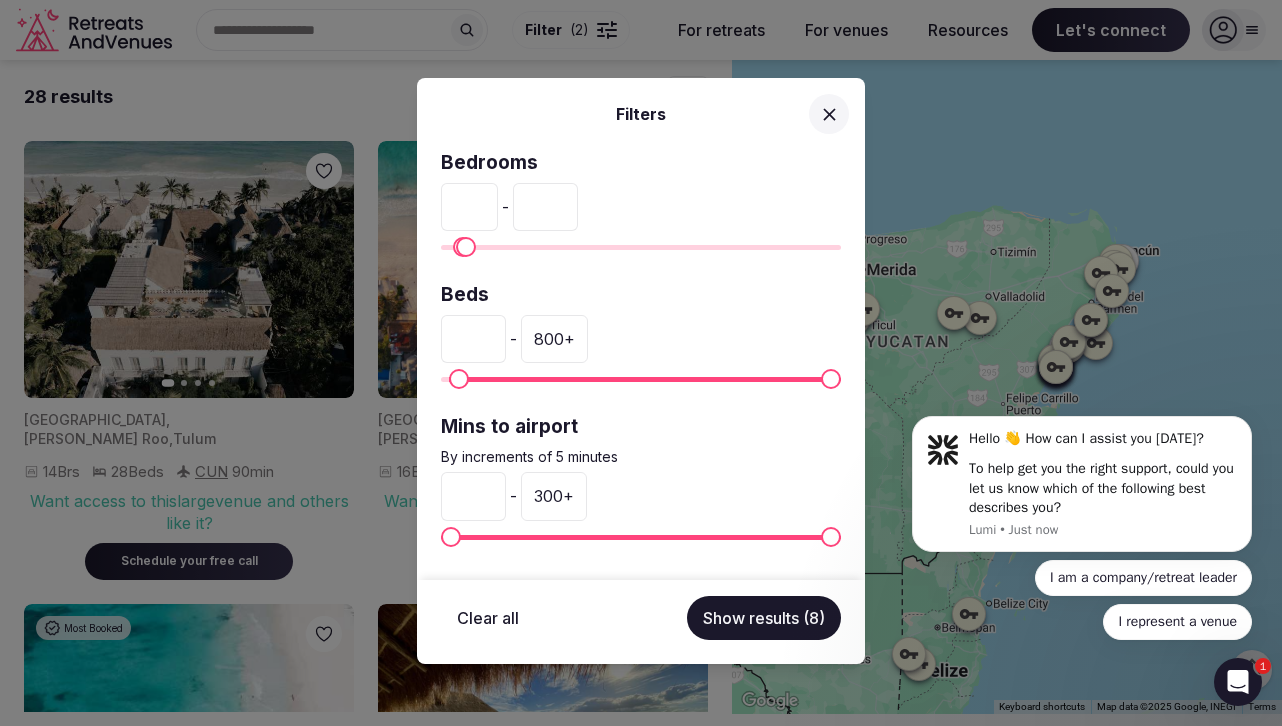 click on "**" at bounding box center (473, 339) 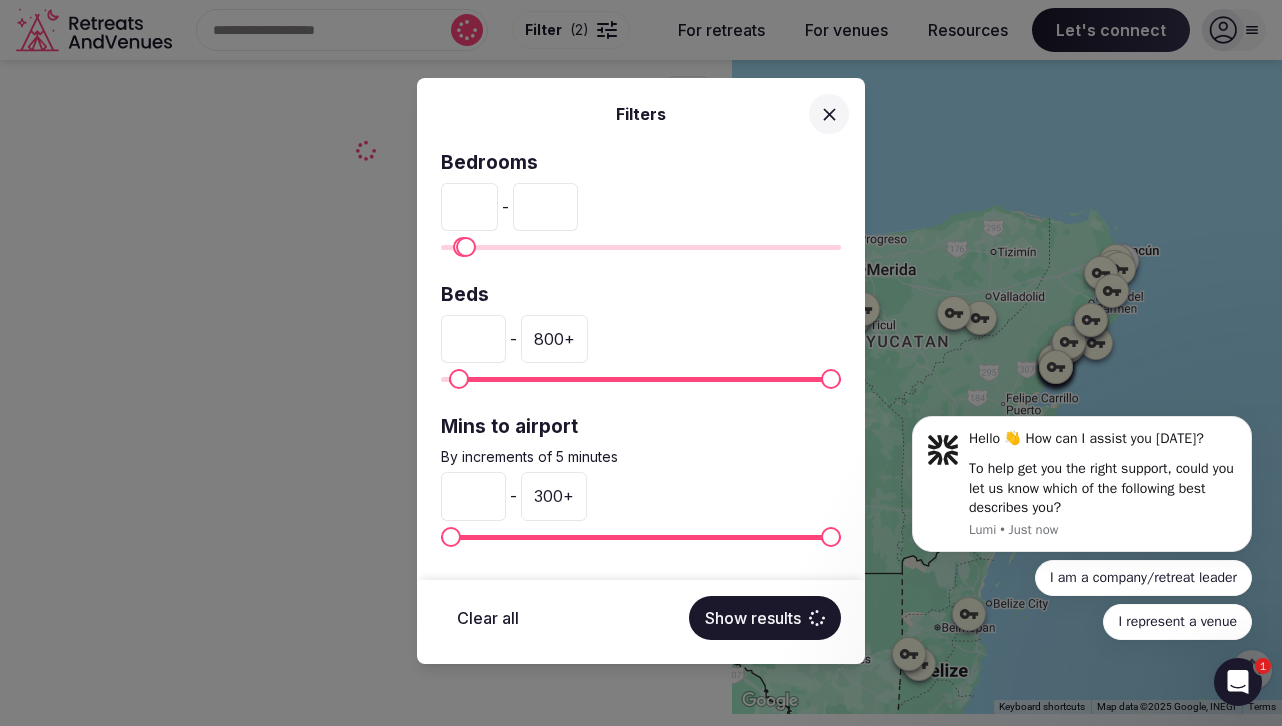 click on "**" at bounding box center [473, 339] 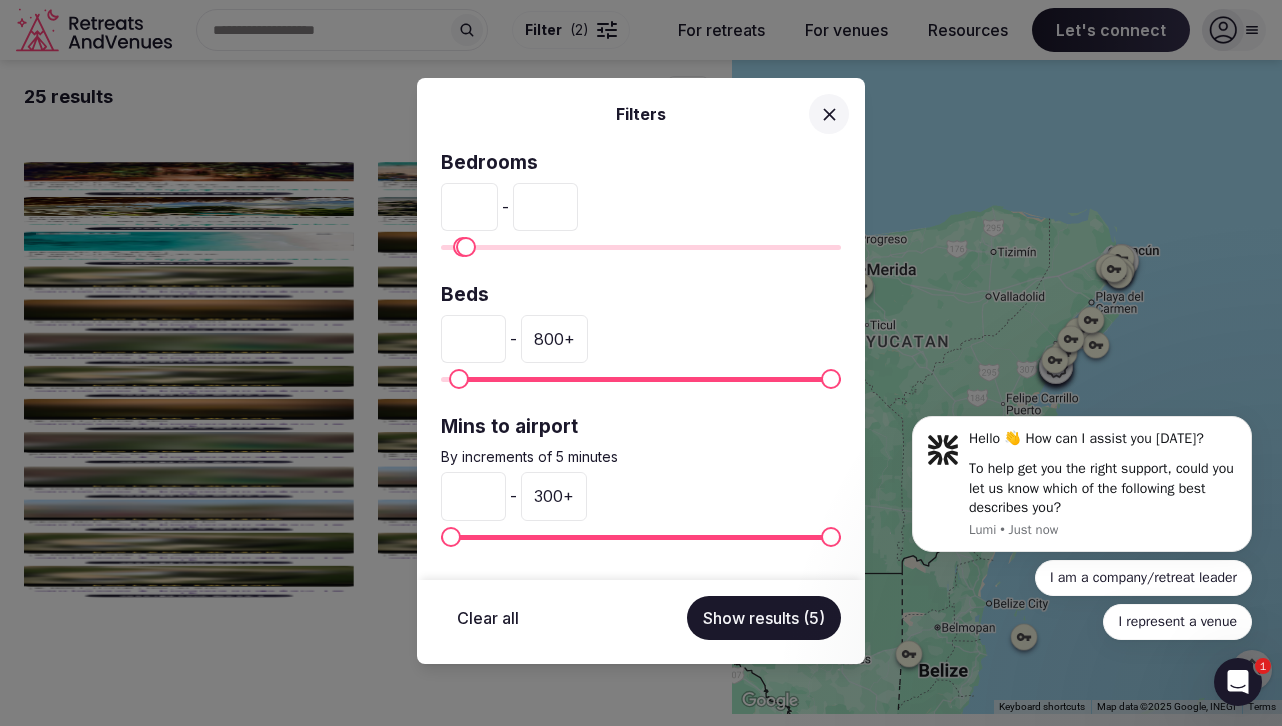 click on "**" at bounding box center [473, 339] 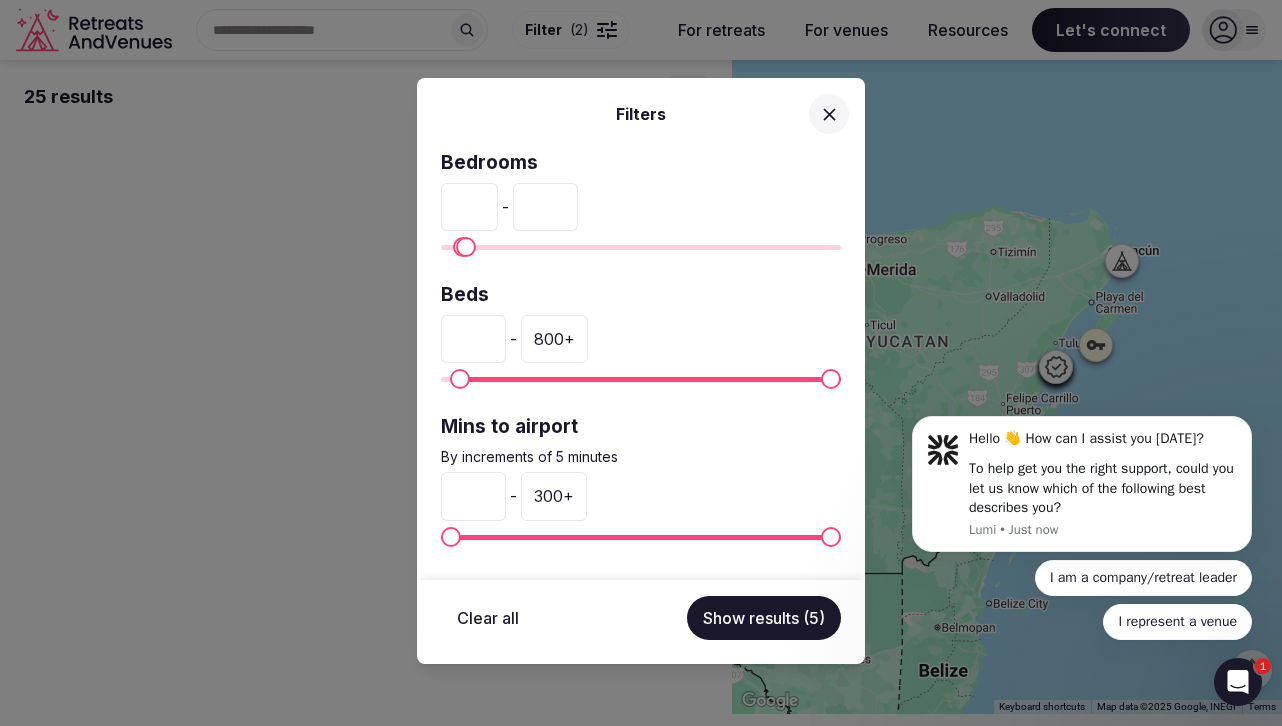 click on "**" at bounding box center [473, 339] 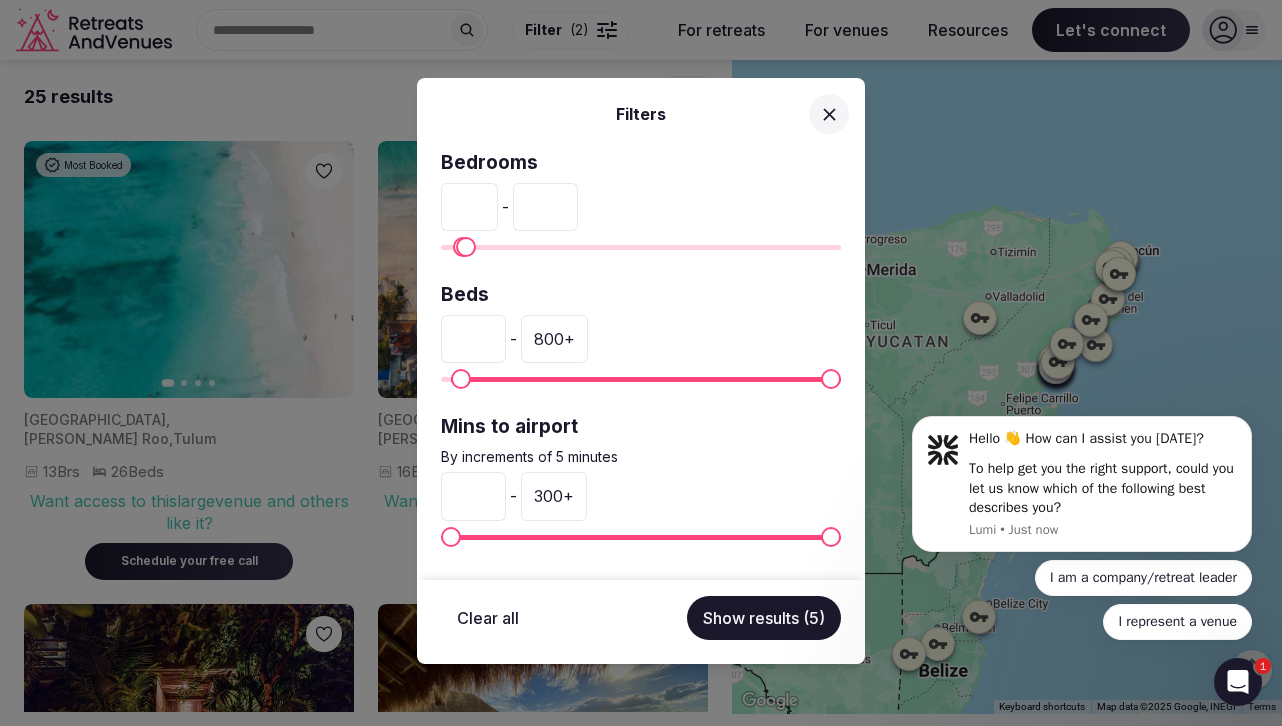 click on "**" at bounding box center (473, 339) 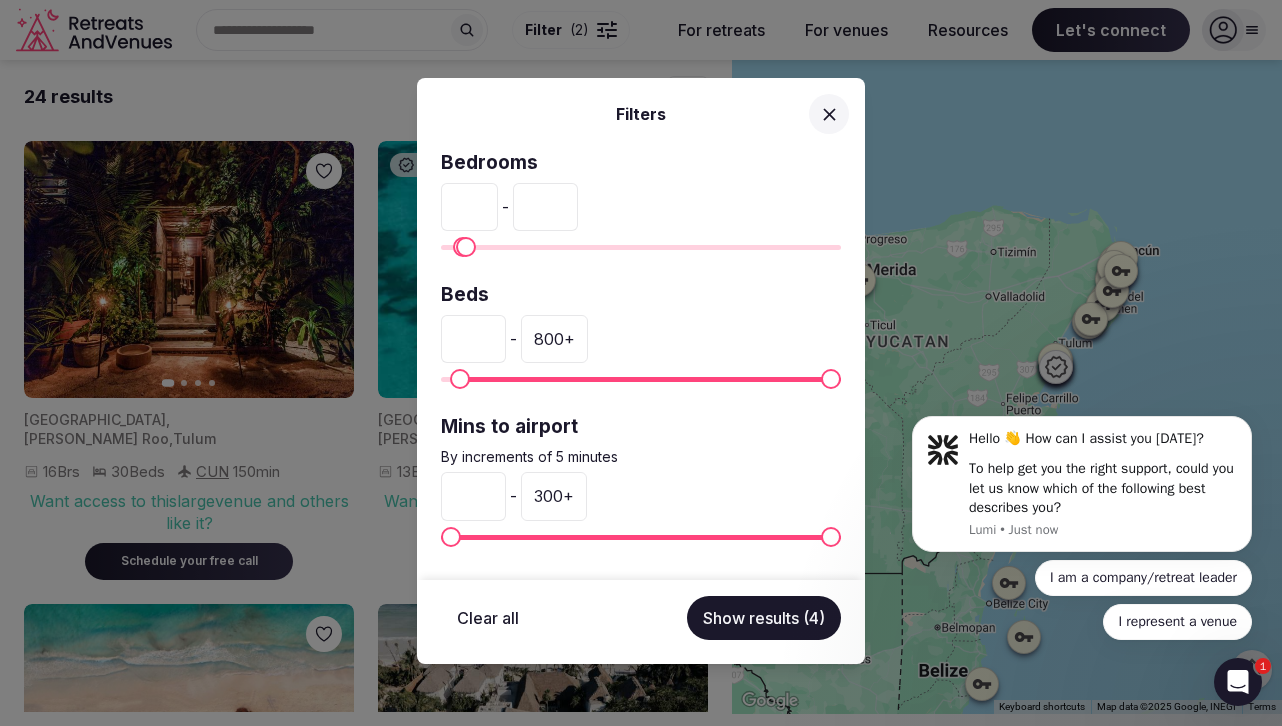 click on "**" at bounding box center [473, 339] 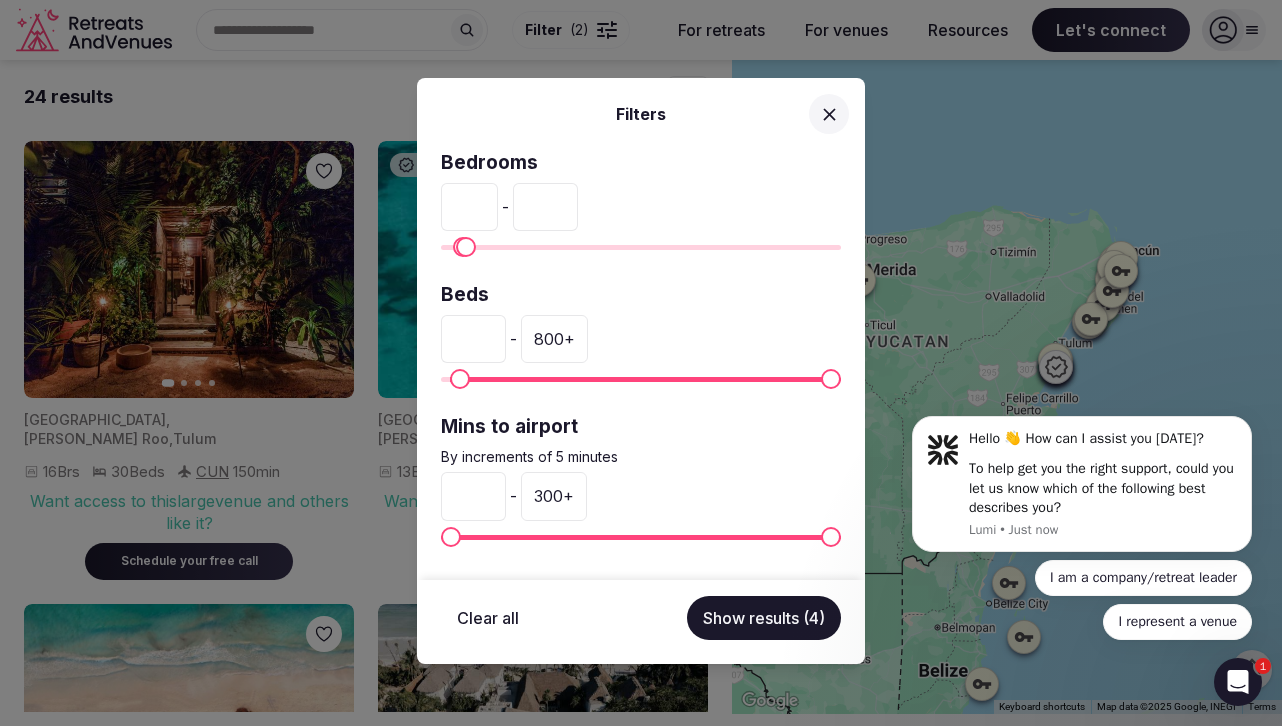 click on "**" at bounding box center (473, 339) 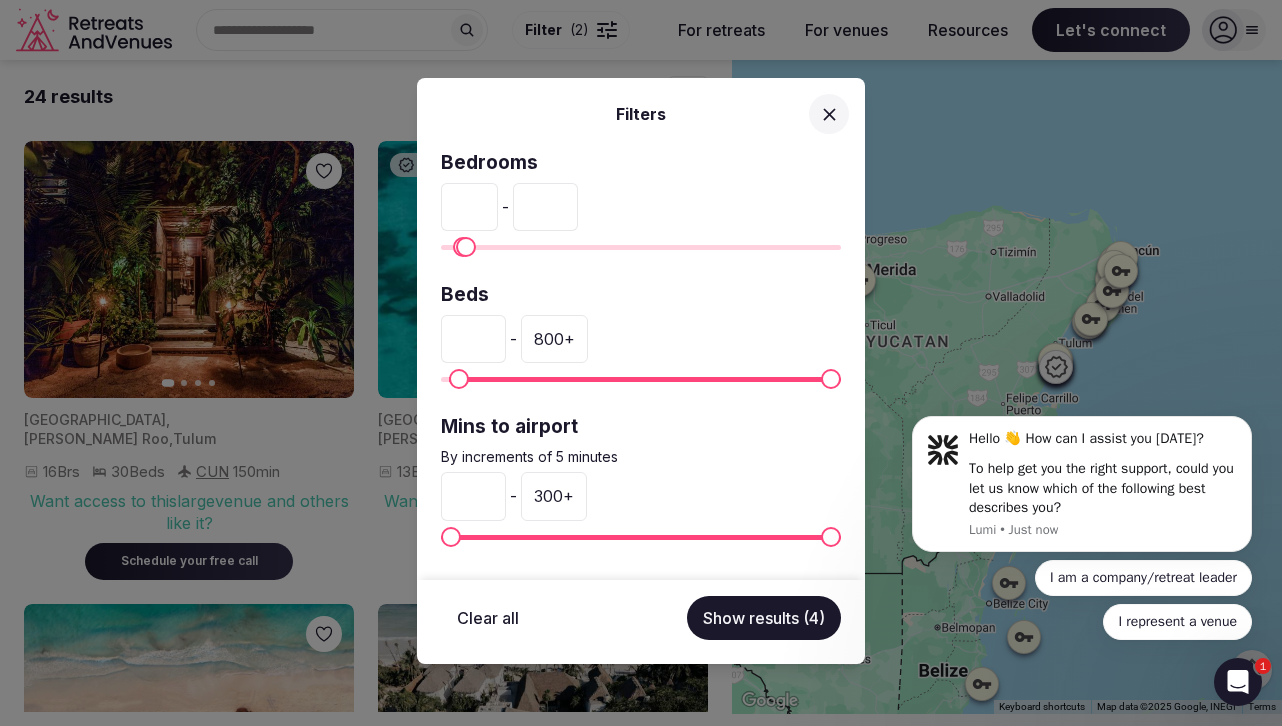 click on "**" at bounding box center (473, 339) 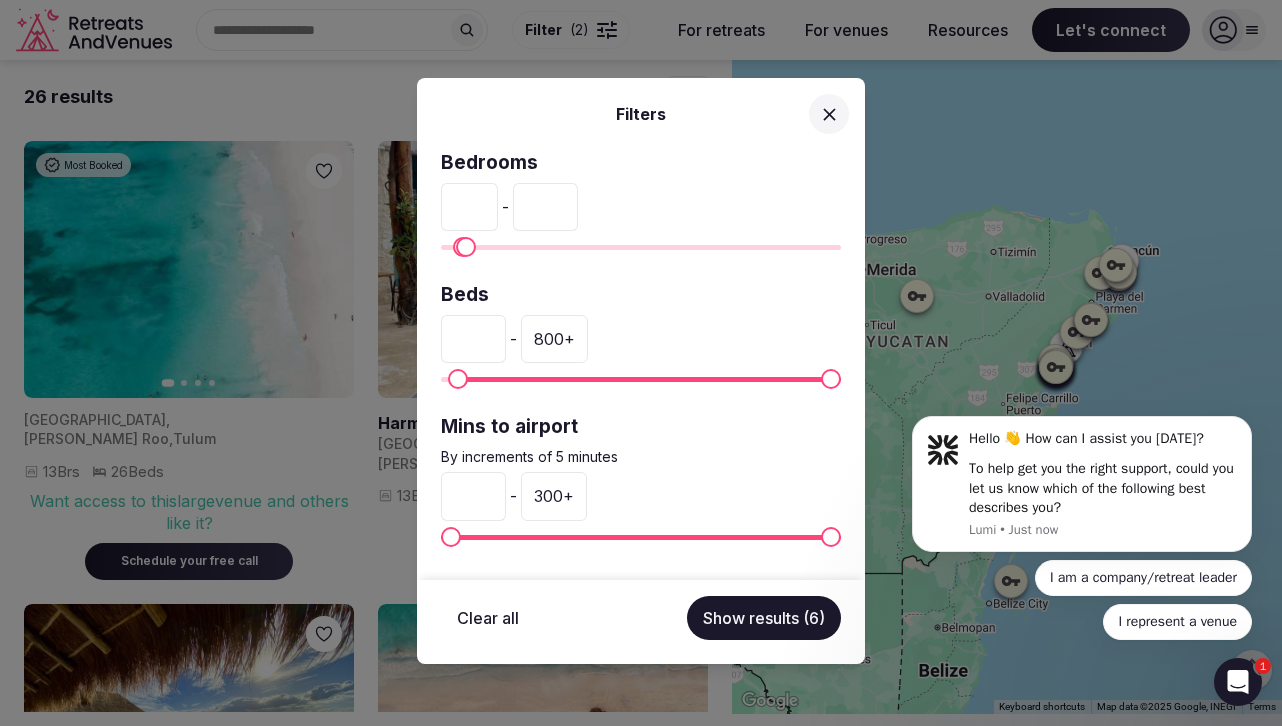 click on "**" at bounding box center (473, 339) 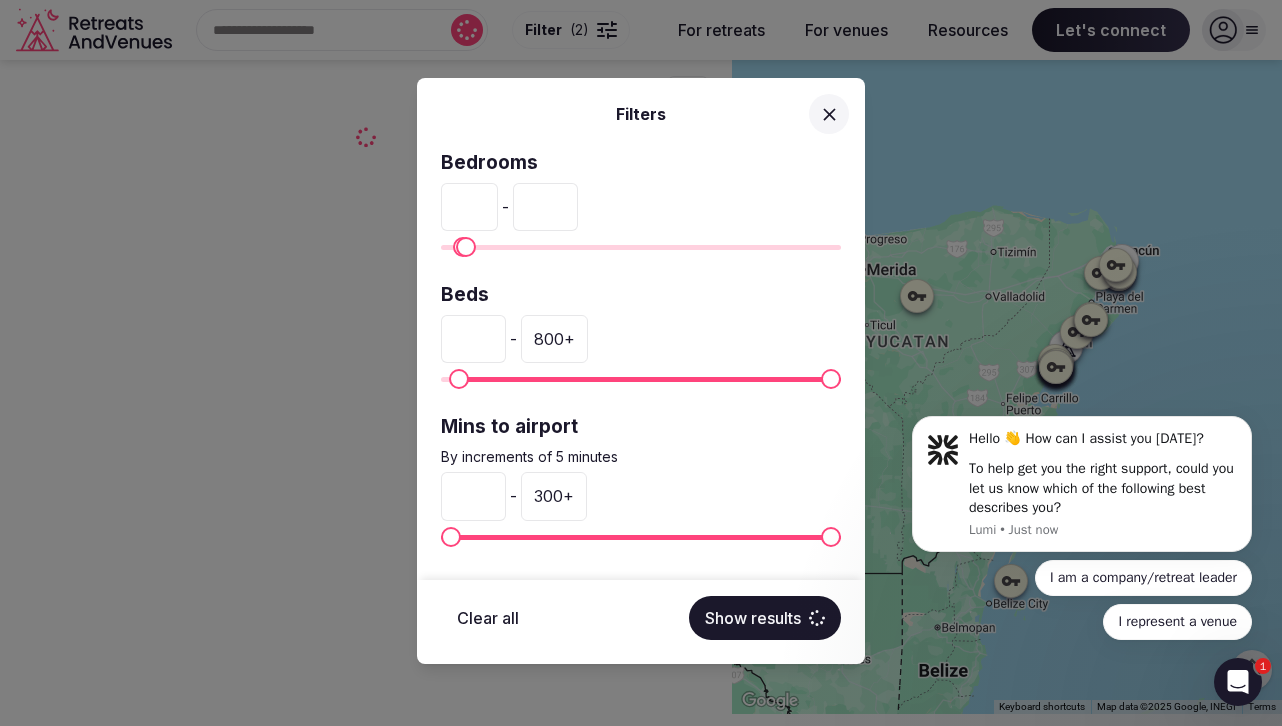 type on "**" 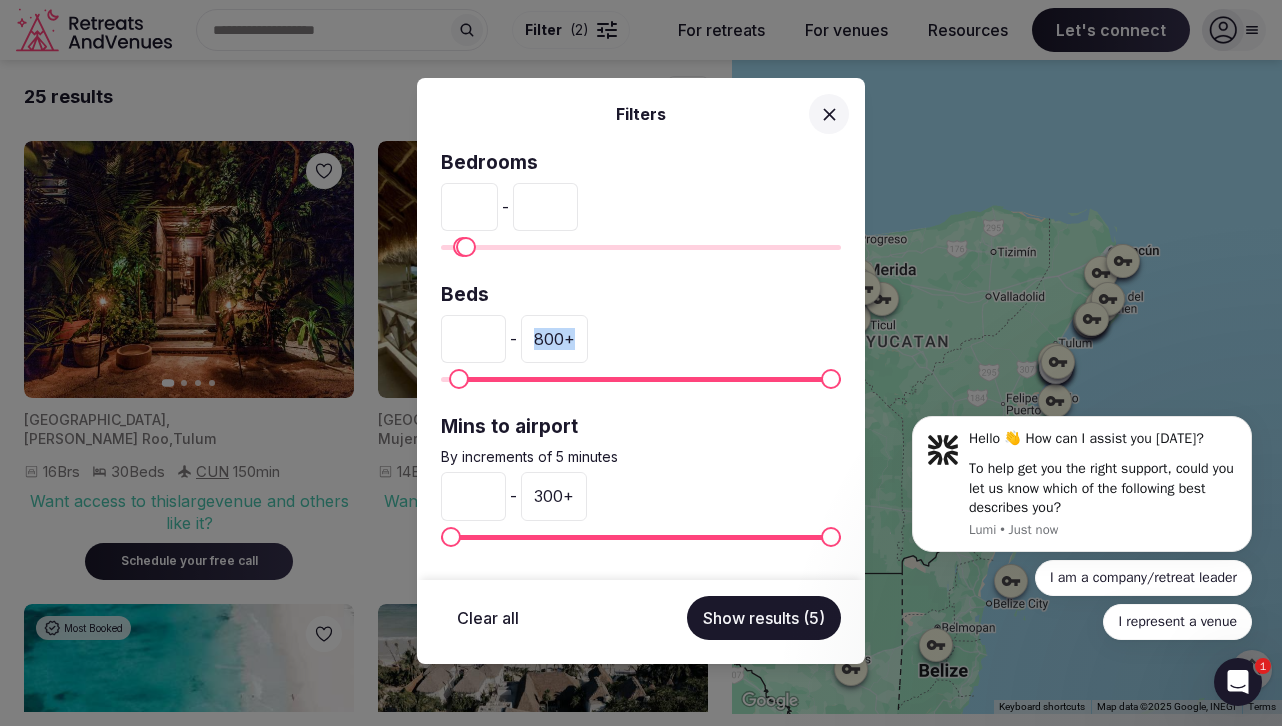 drag, startPoint x: 576, startPoint y: 333, endPoint x: 536, endPoint y: 335, distance: 40.04997 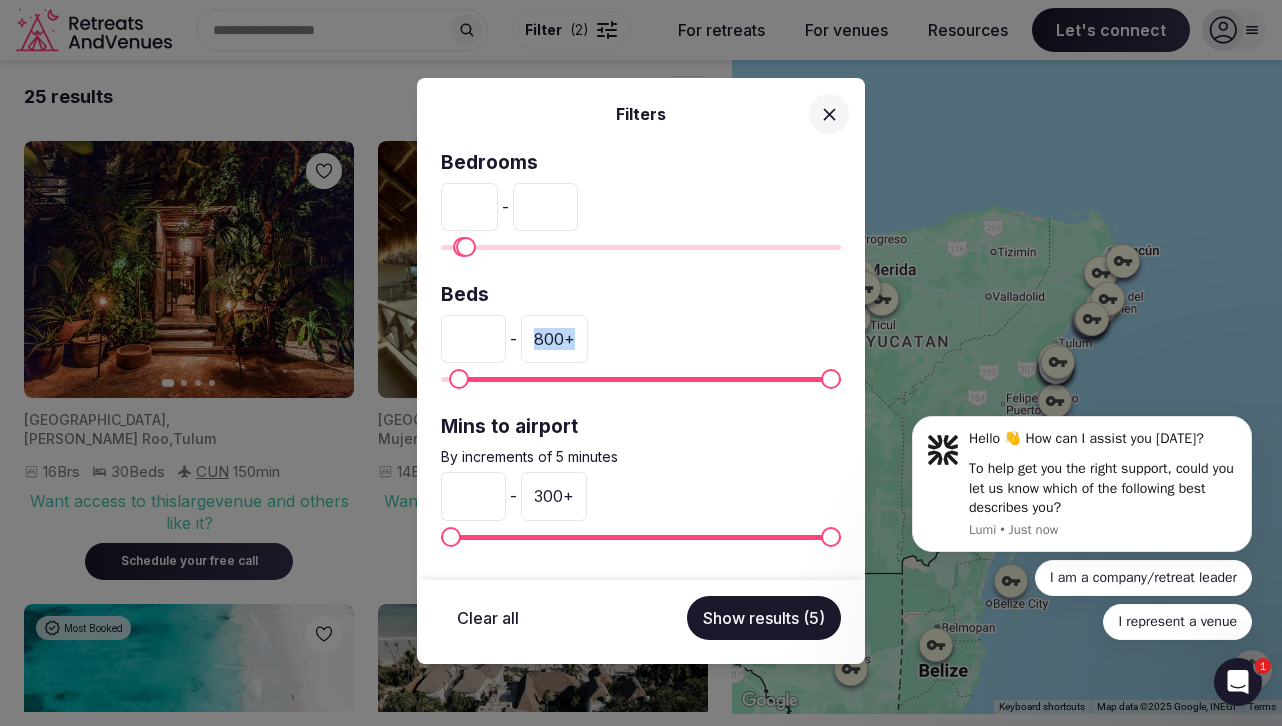 click on "800  +" at bounding box center [554, 339] 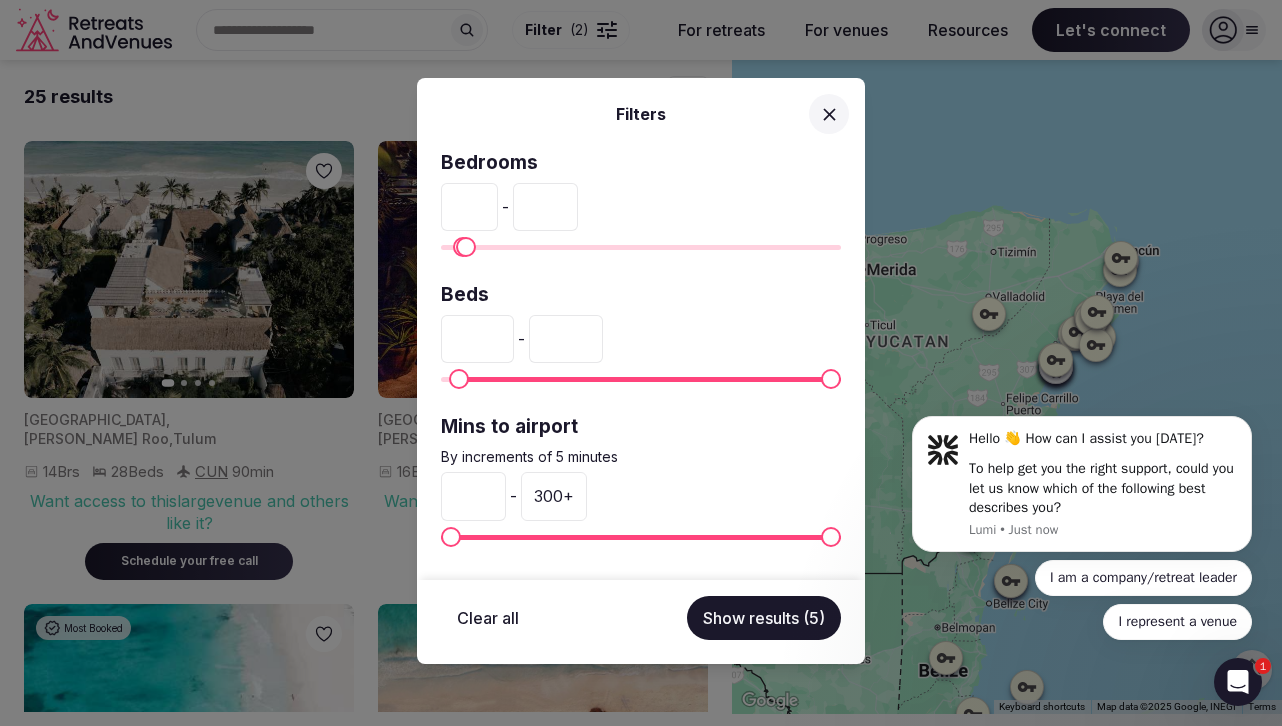 scroll, scrollTop: 0, scrollLeft: 0, axis: both 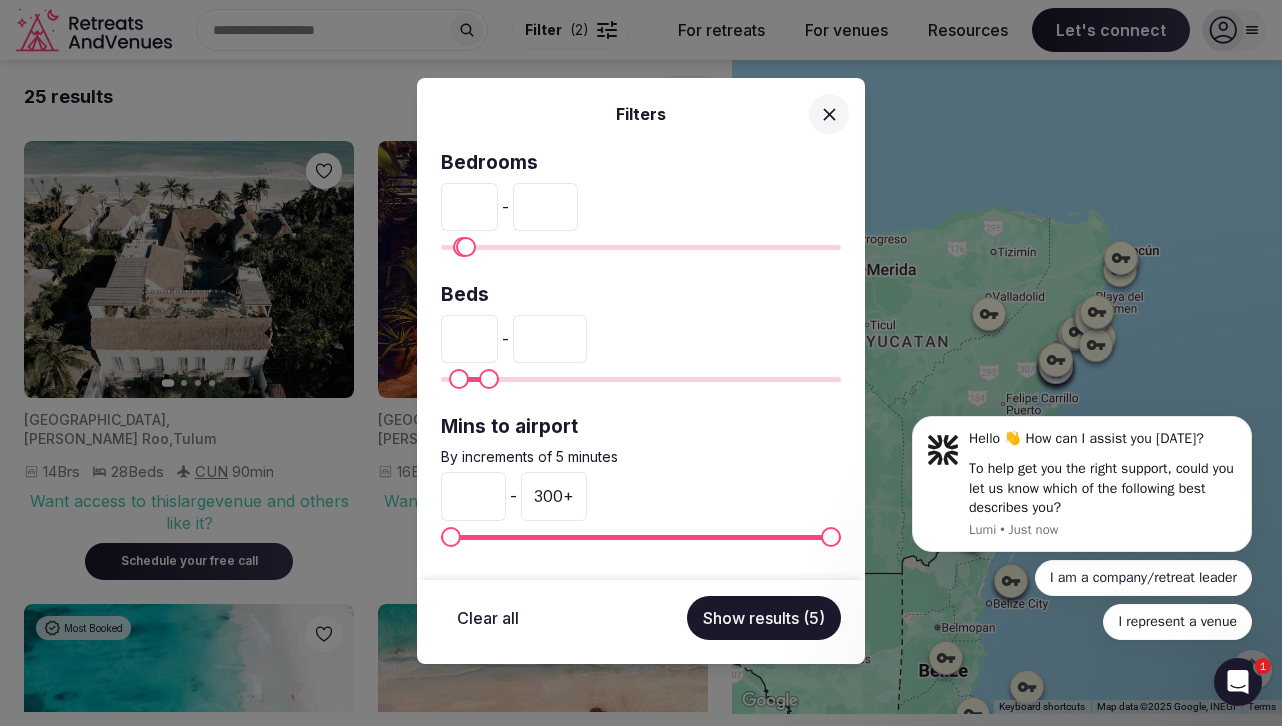 type on "*" 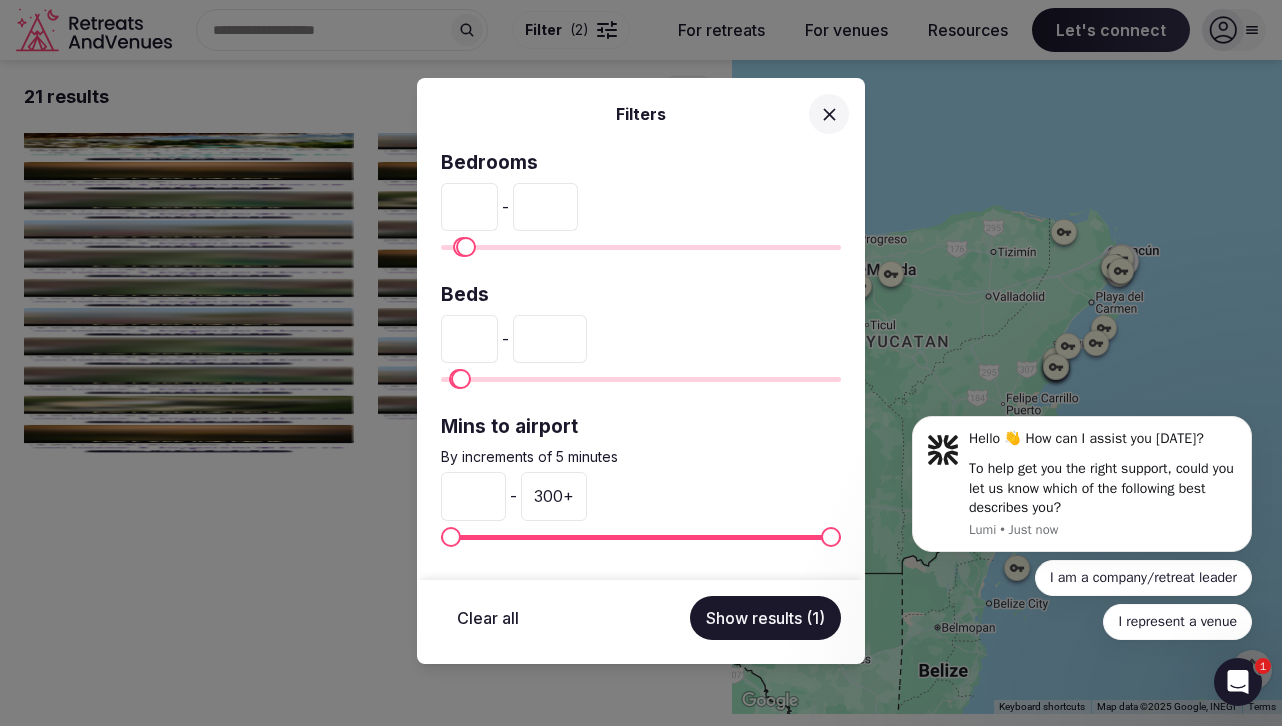 type on "**" 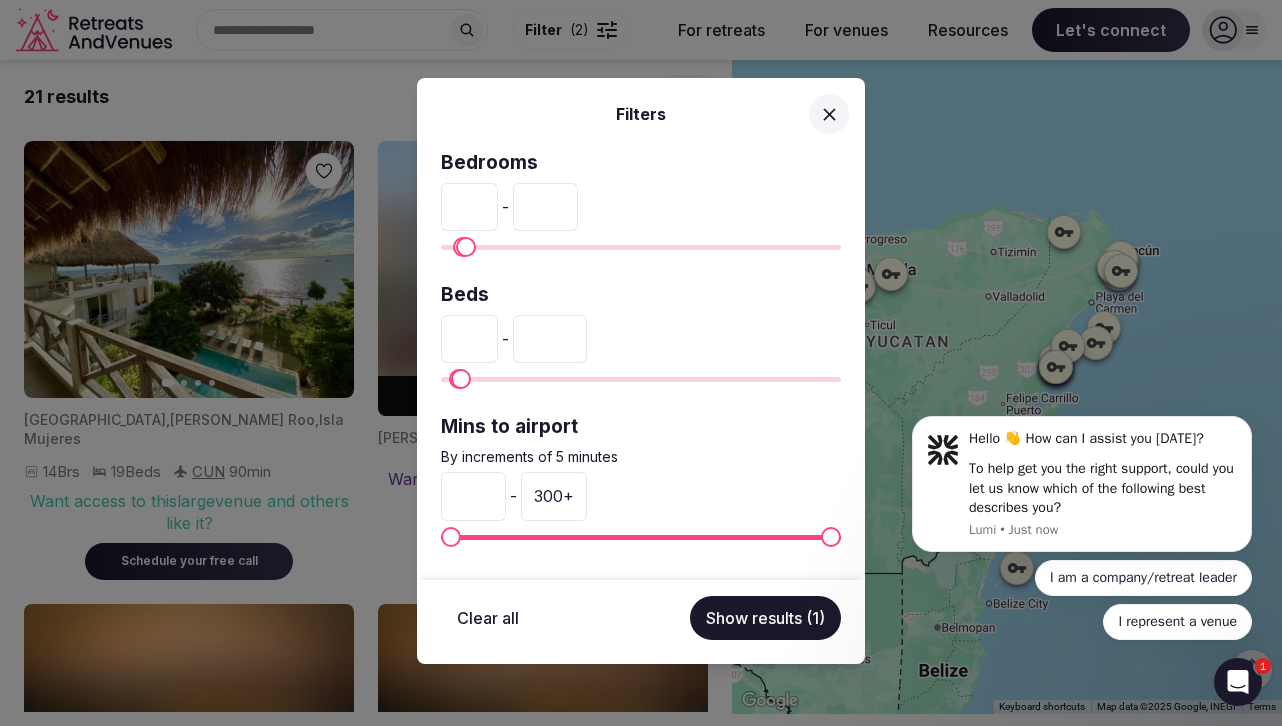 click on "Show results   (1)" at bounding box center [765, 618] 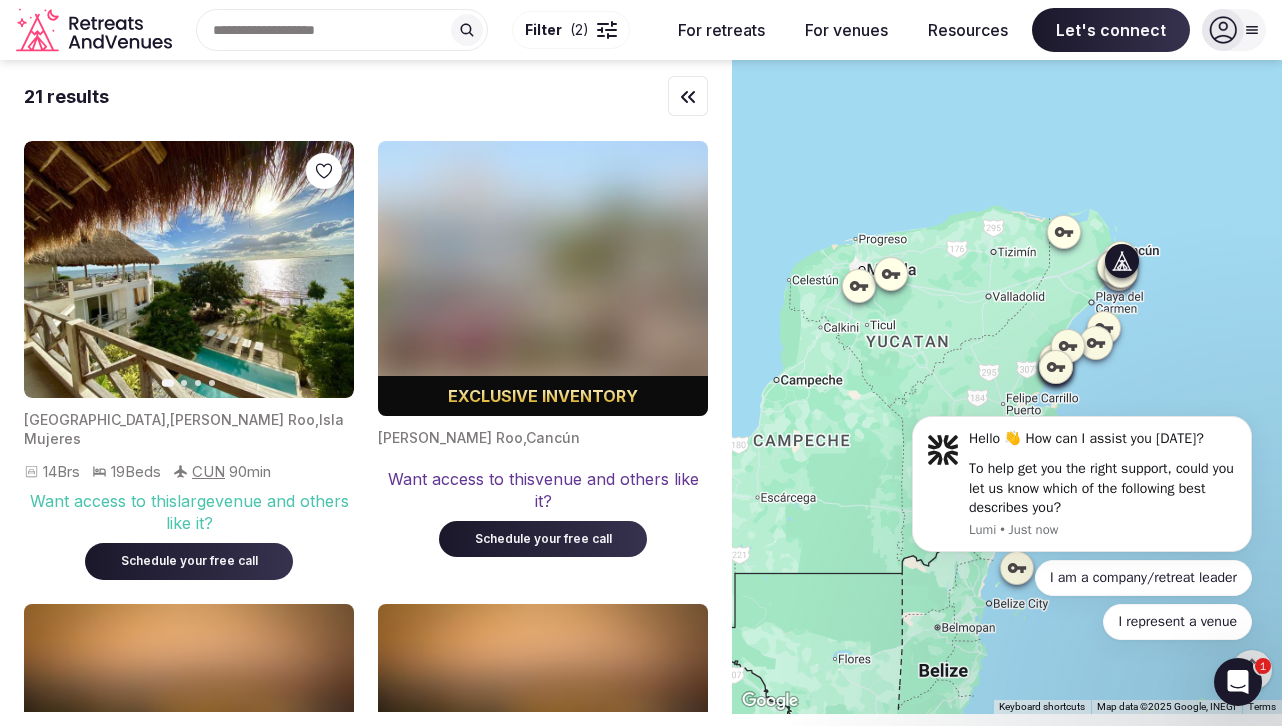 click at bounding box center (189, 269) 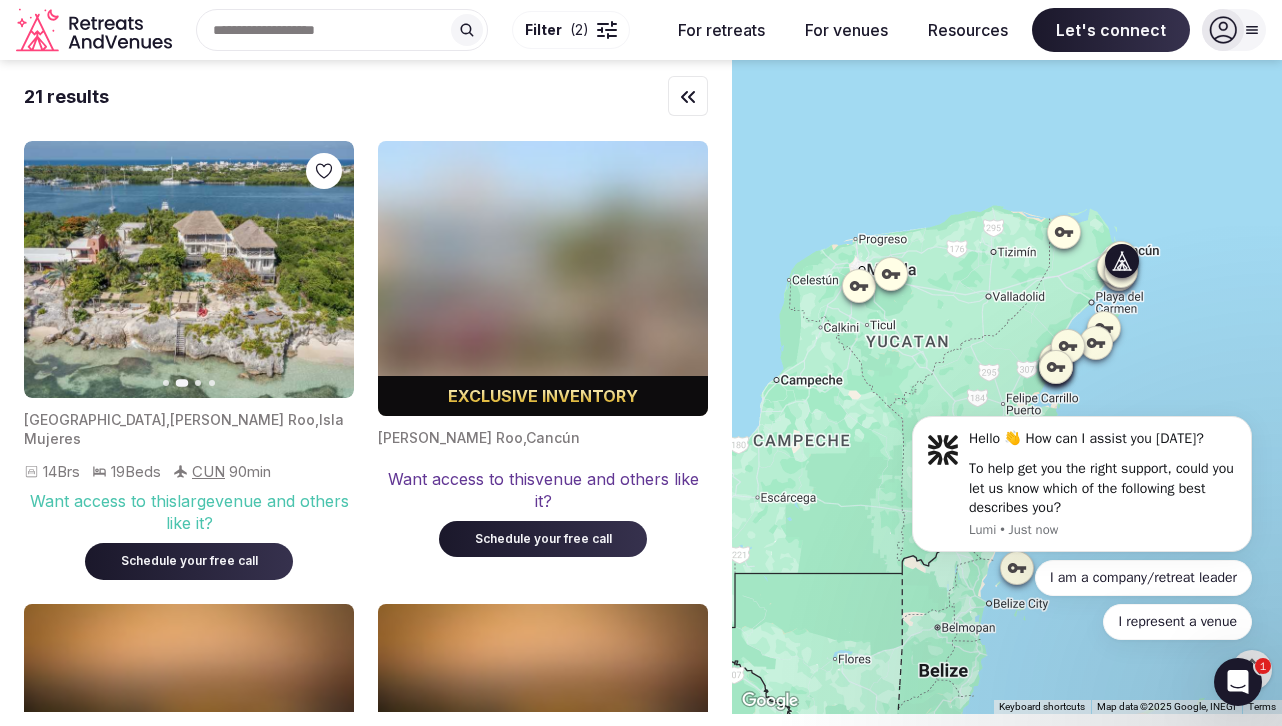 click on "Next slide" at bounding box center (326, 270) 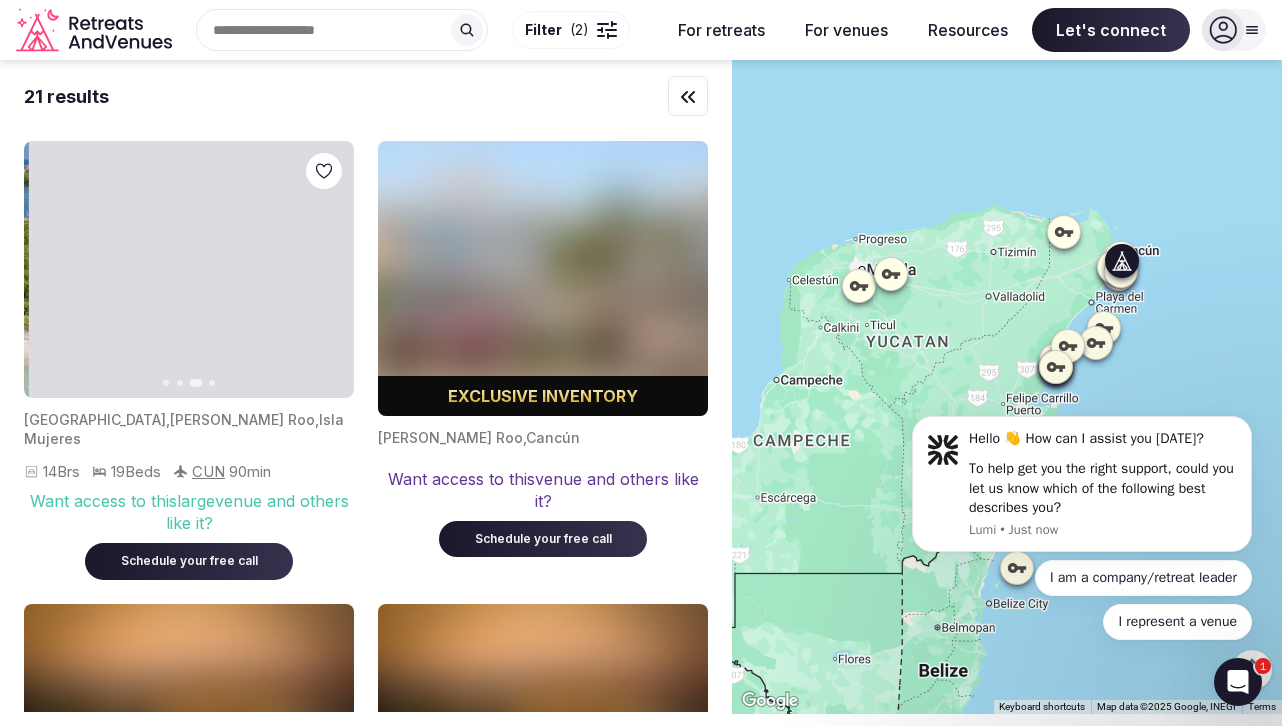 click on "Next slide" at bounding box center (326, 270) 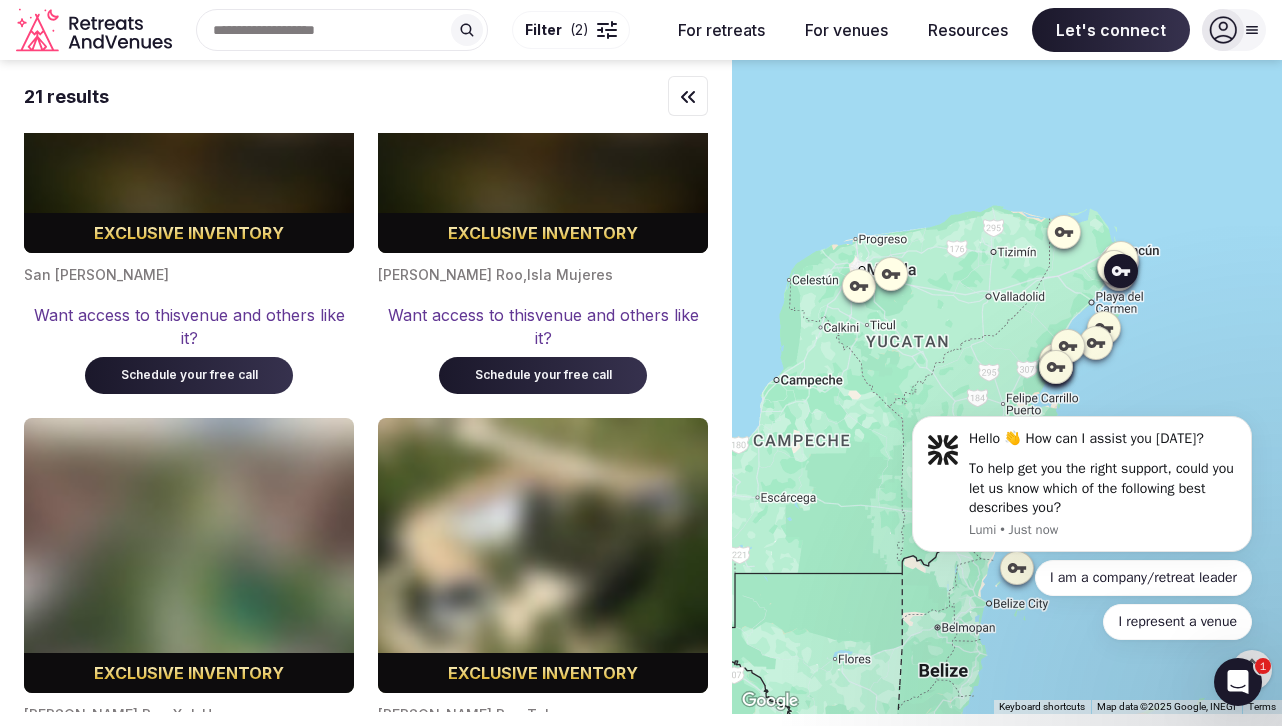 scroll, scrollTop: 0, scrollLeft: 0, axis: both 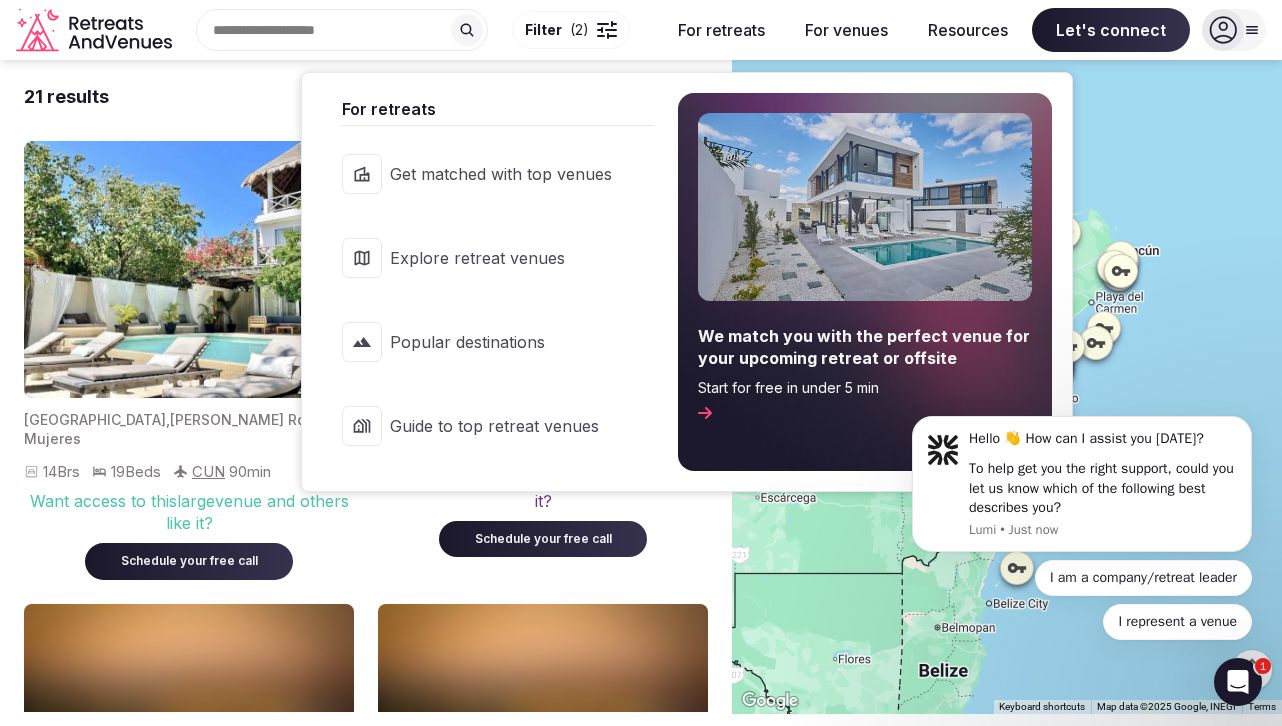 click on "For retreats" at bounding box center [721, 30] 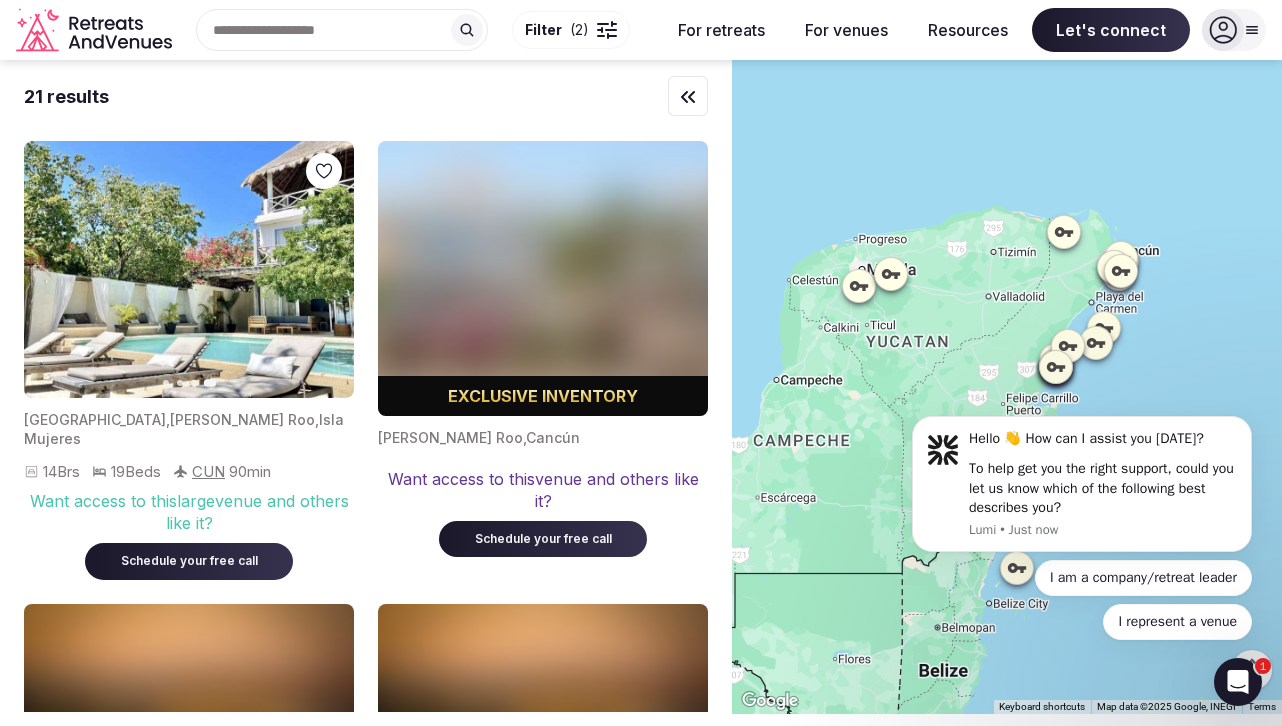 click 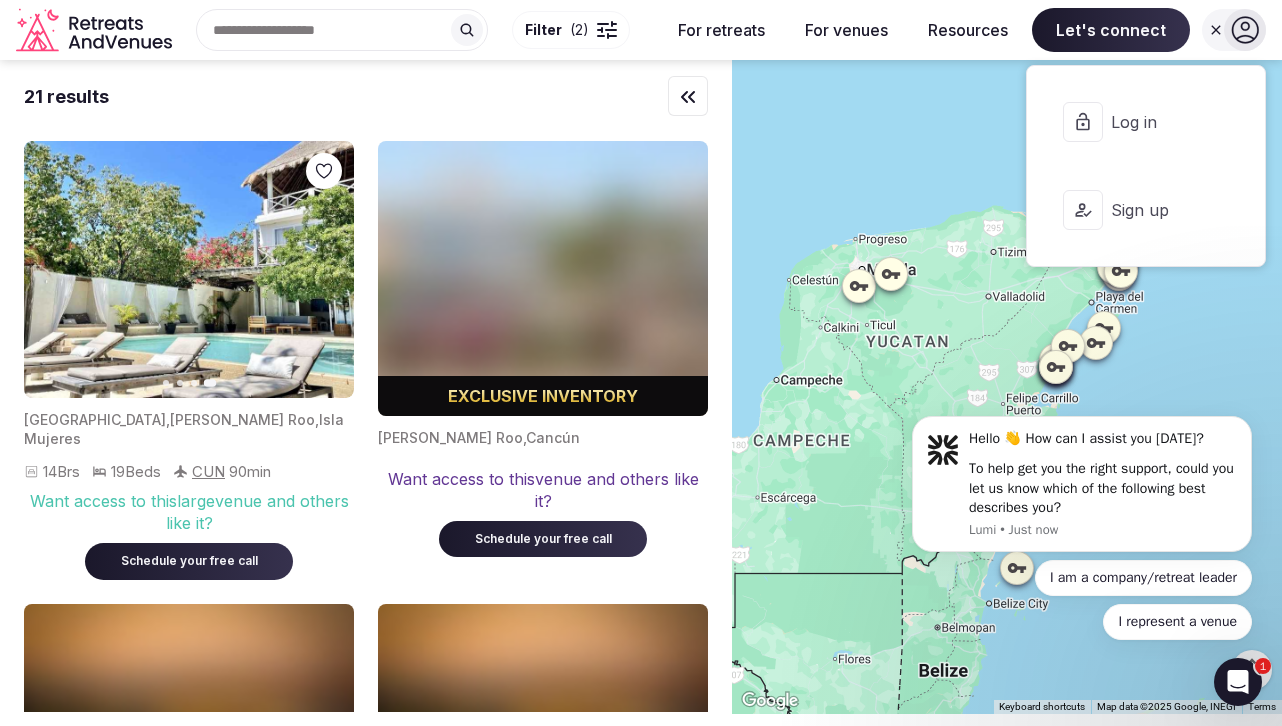 click on "Sign up" at bounding box center [1159, 210] 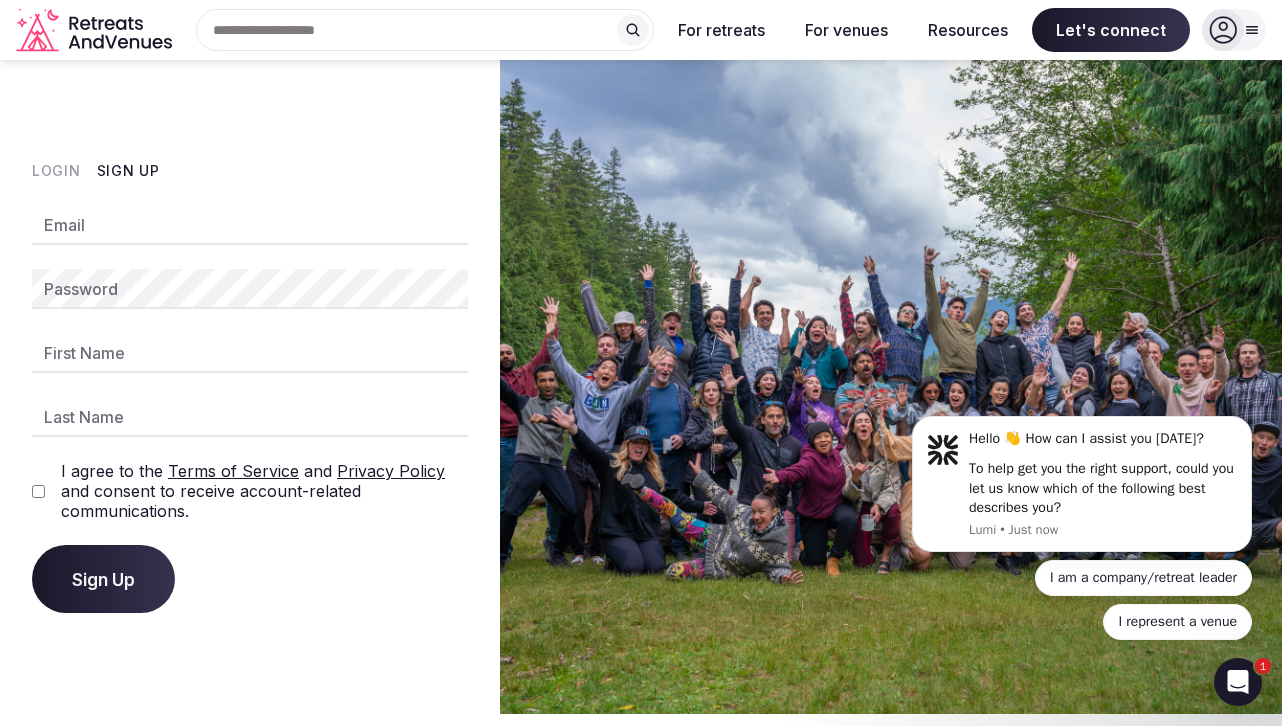 click on "Email" at bounding box center [250, 225] 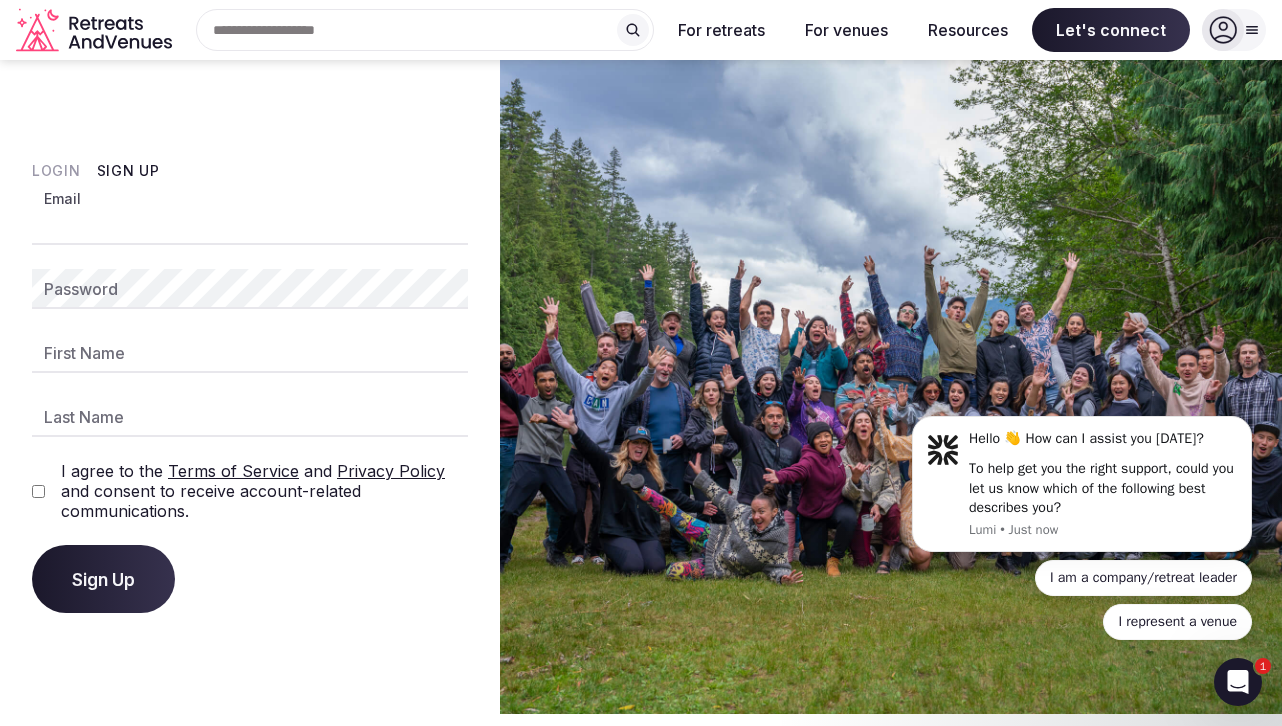 type on "**********" 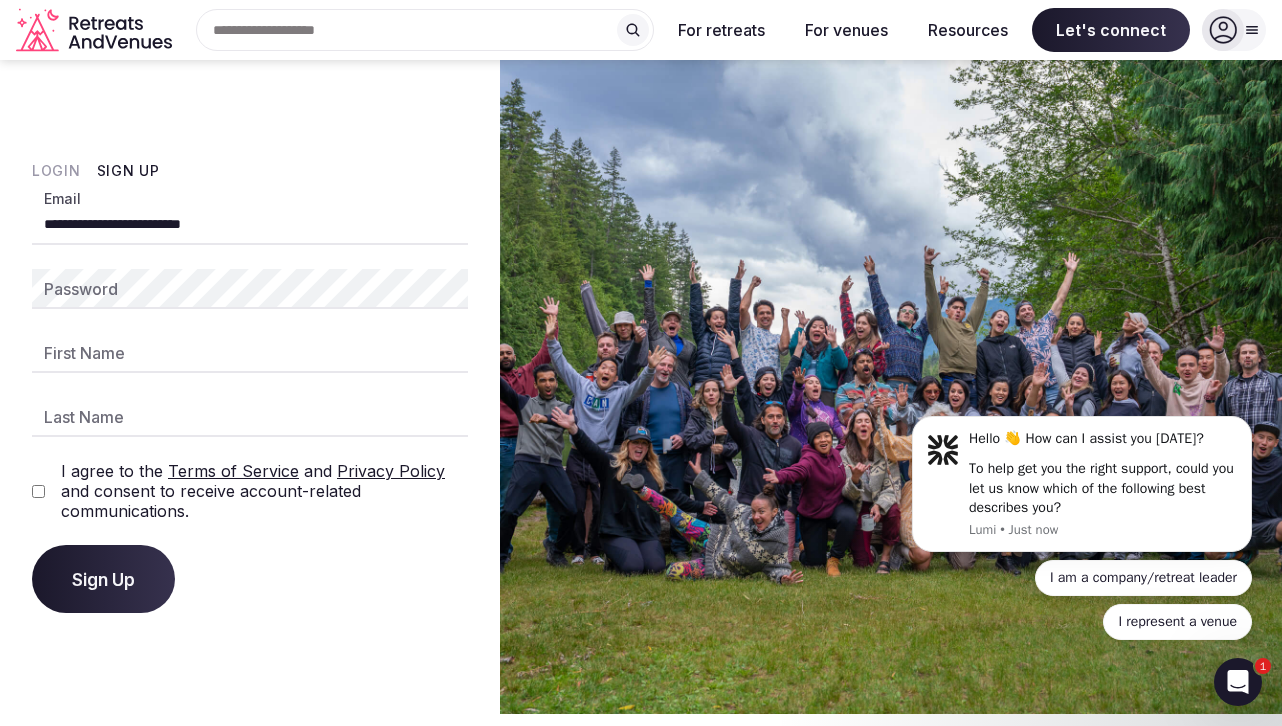 type on "*****" 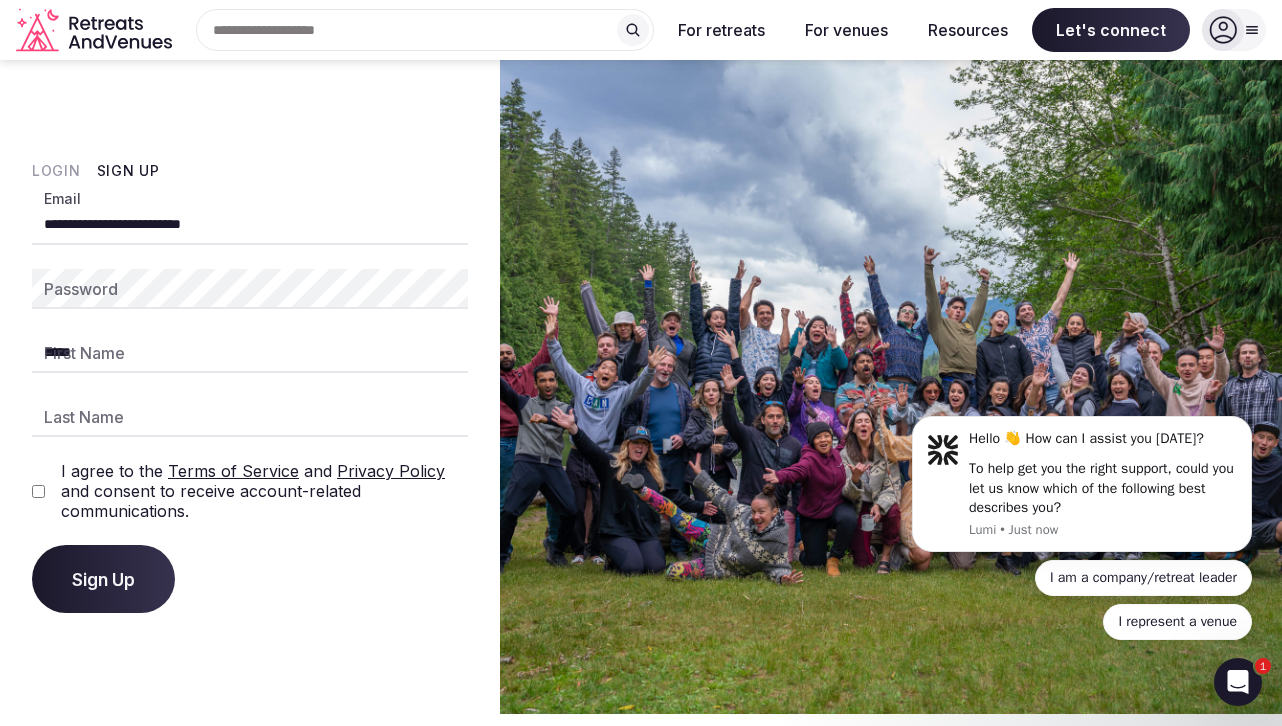 type on "*********" 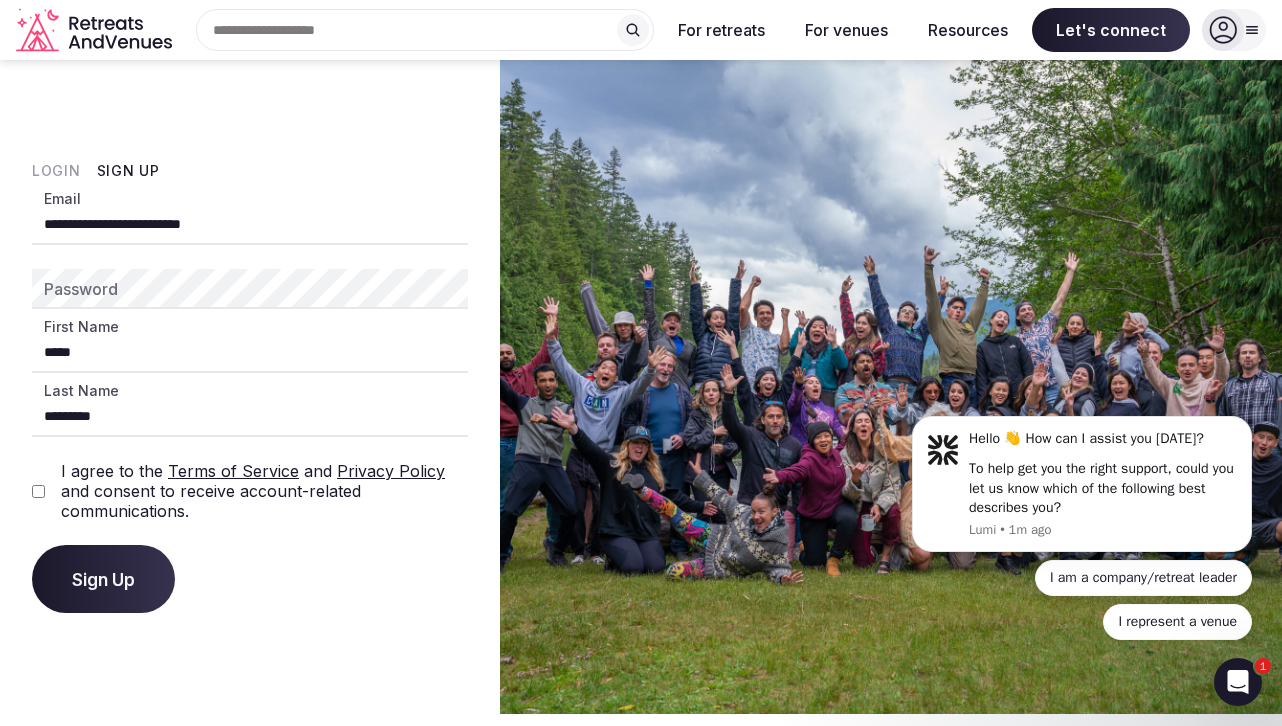 drag, startPoint x: 285, startPoint y: 232, endPoint x: -5, endPoint y: 231, distance: 290.0017 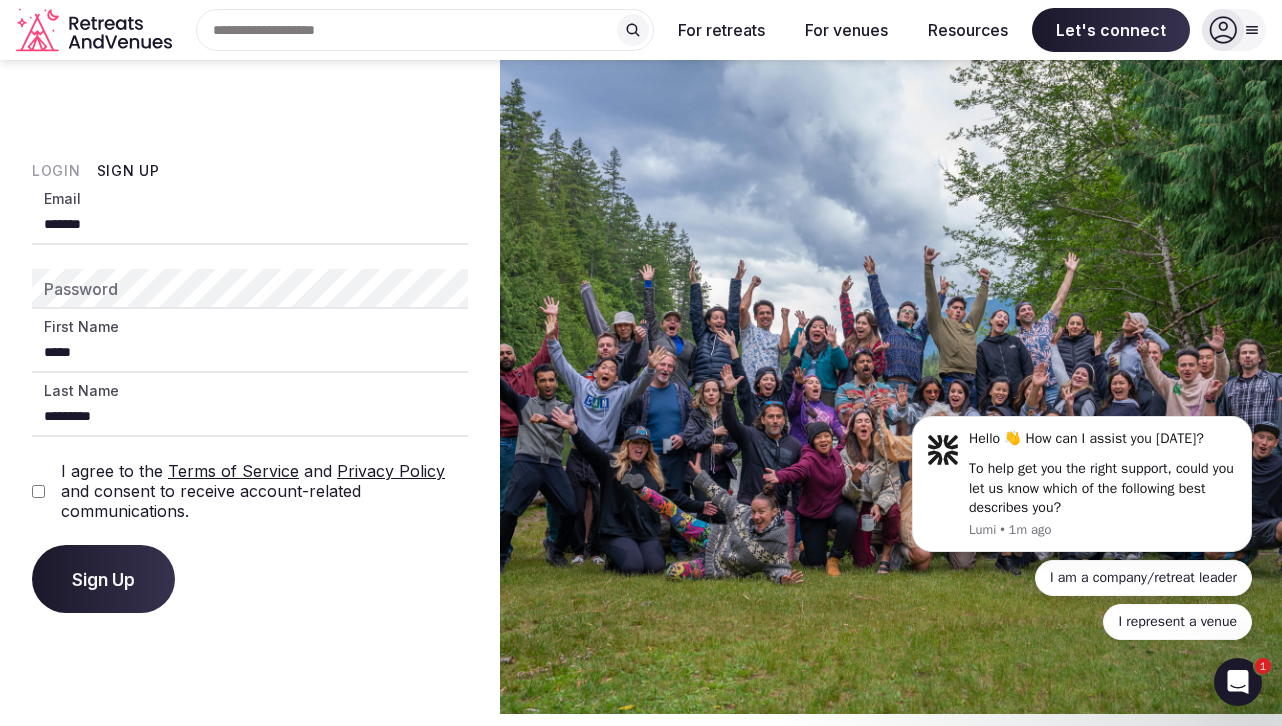 type on "**********" 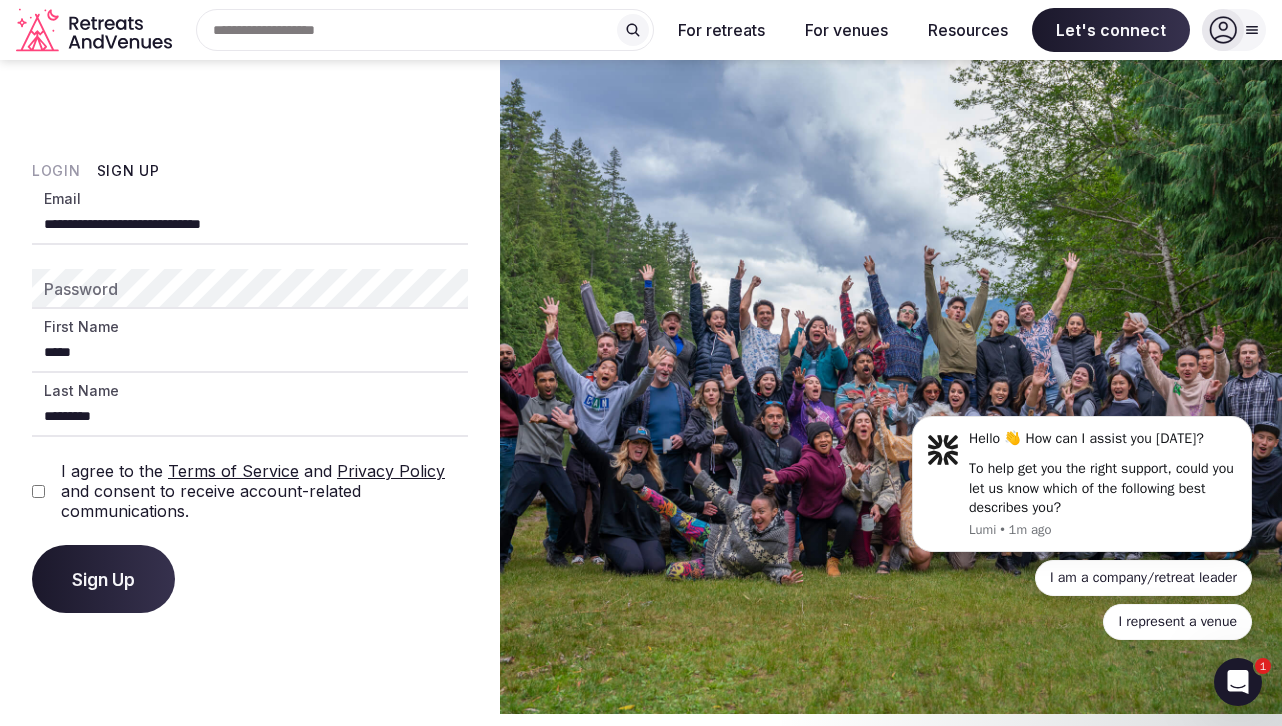 click on "**********" at bounding box center [250, 387] 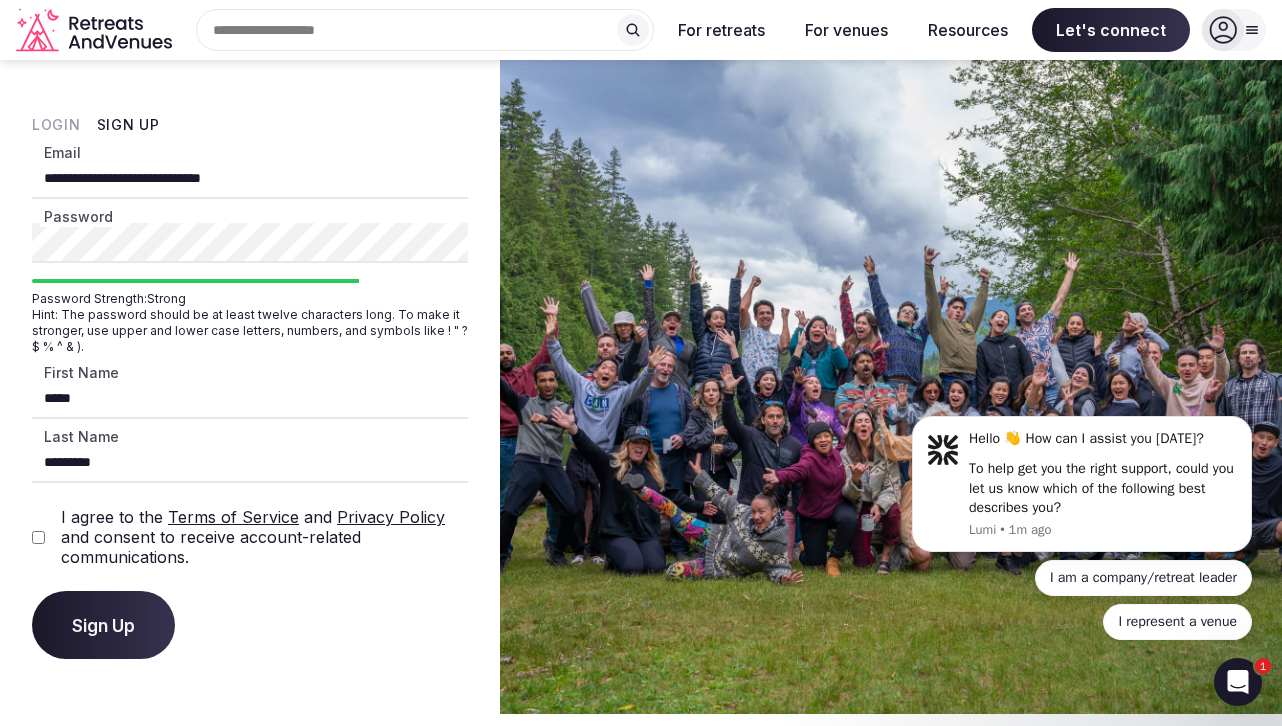 click on "Sign Up" at bounding box center (103, 625) 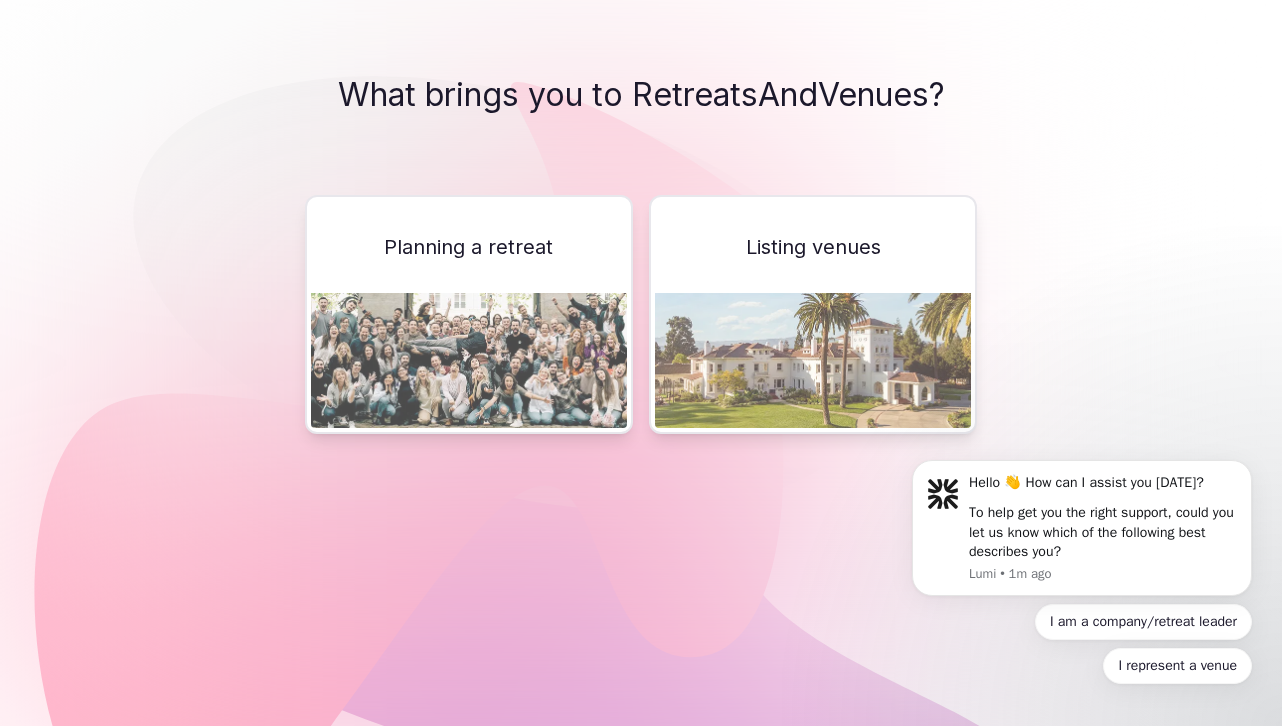 click on "Planning a retreat" at bounding box center (468, 247) 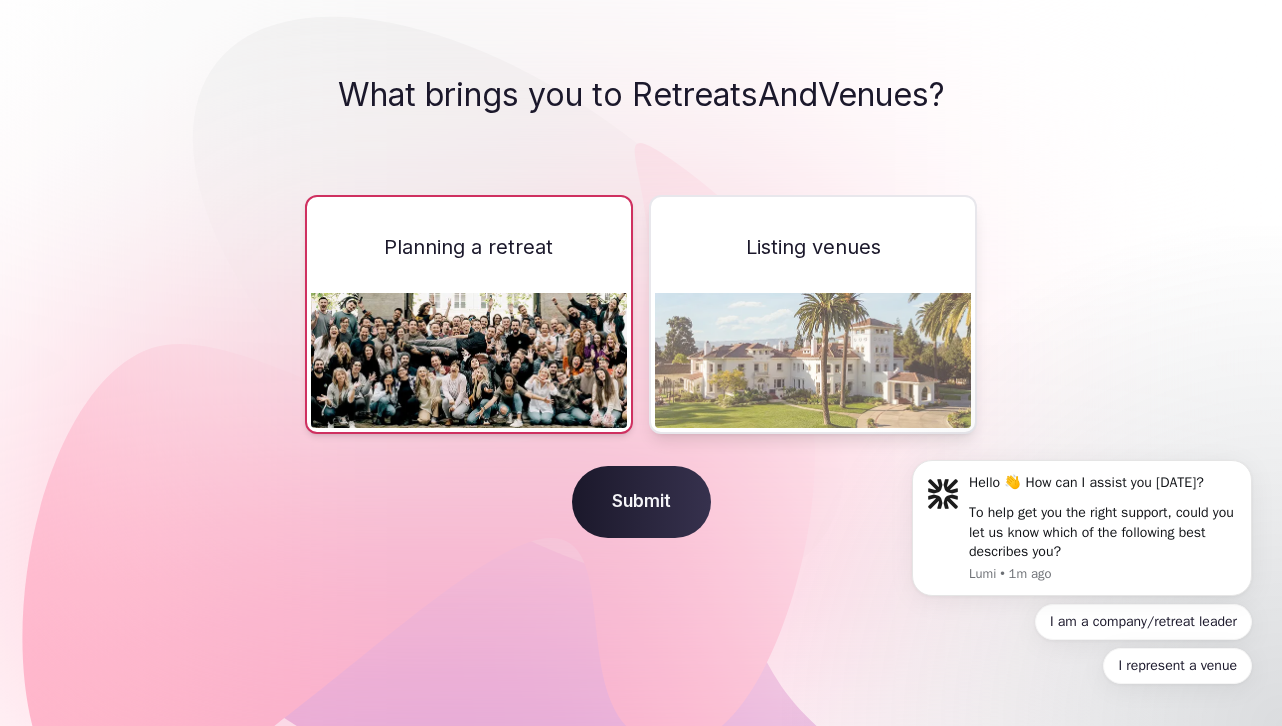 click on "Submit" at bounding box center (641, 502) 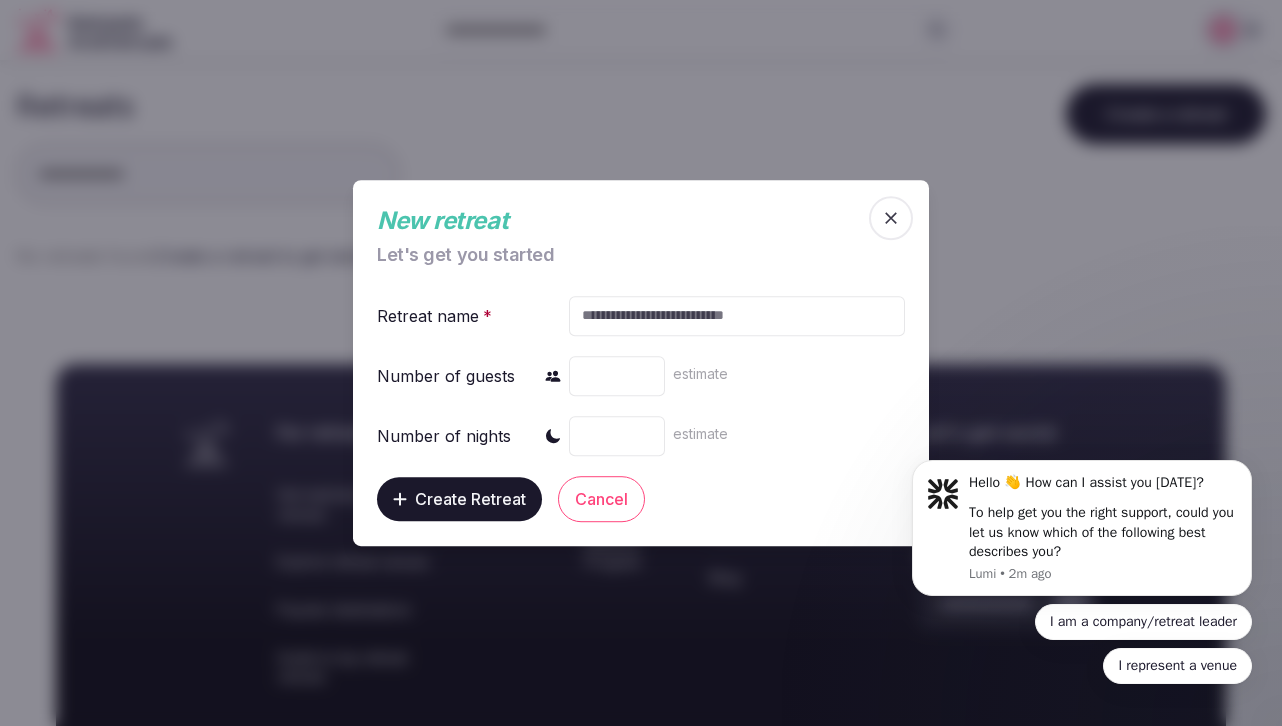 click at bounding box center [737, 316] 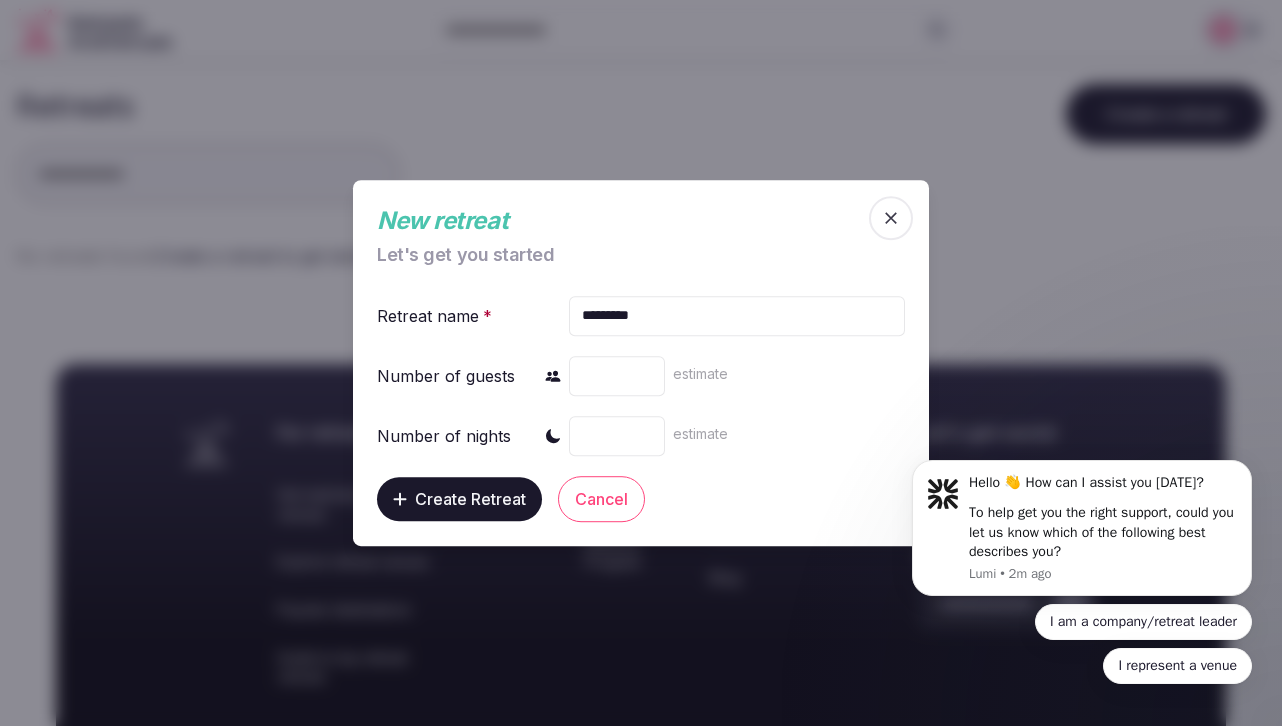 type on "*********" 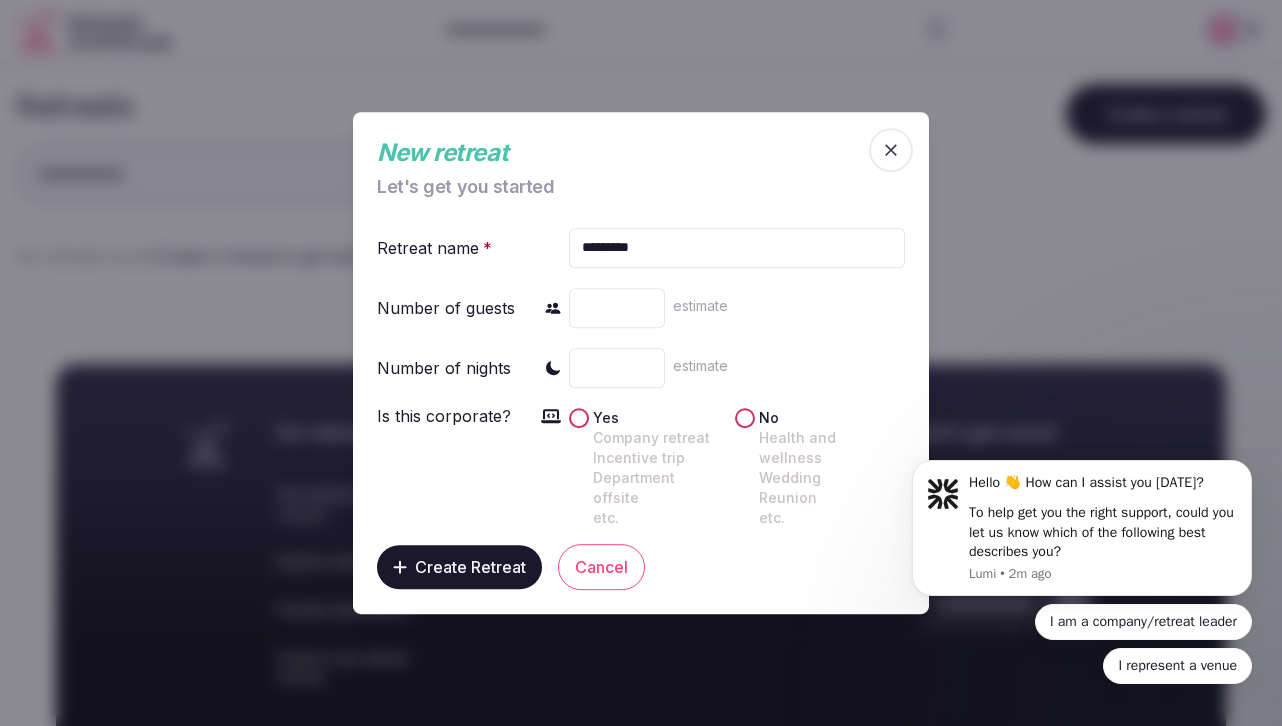 type on "*" 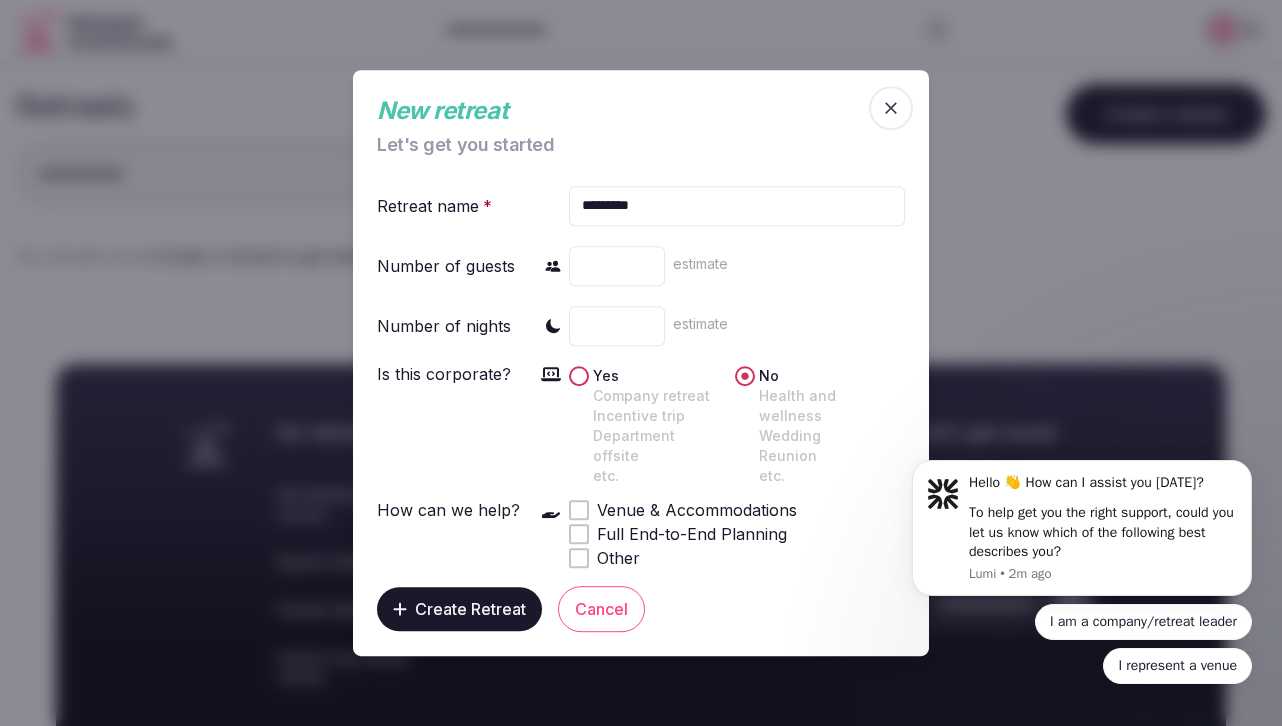 click at bounding box center [579, 510] 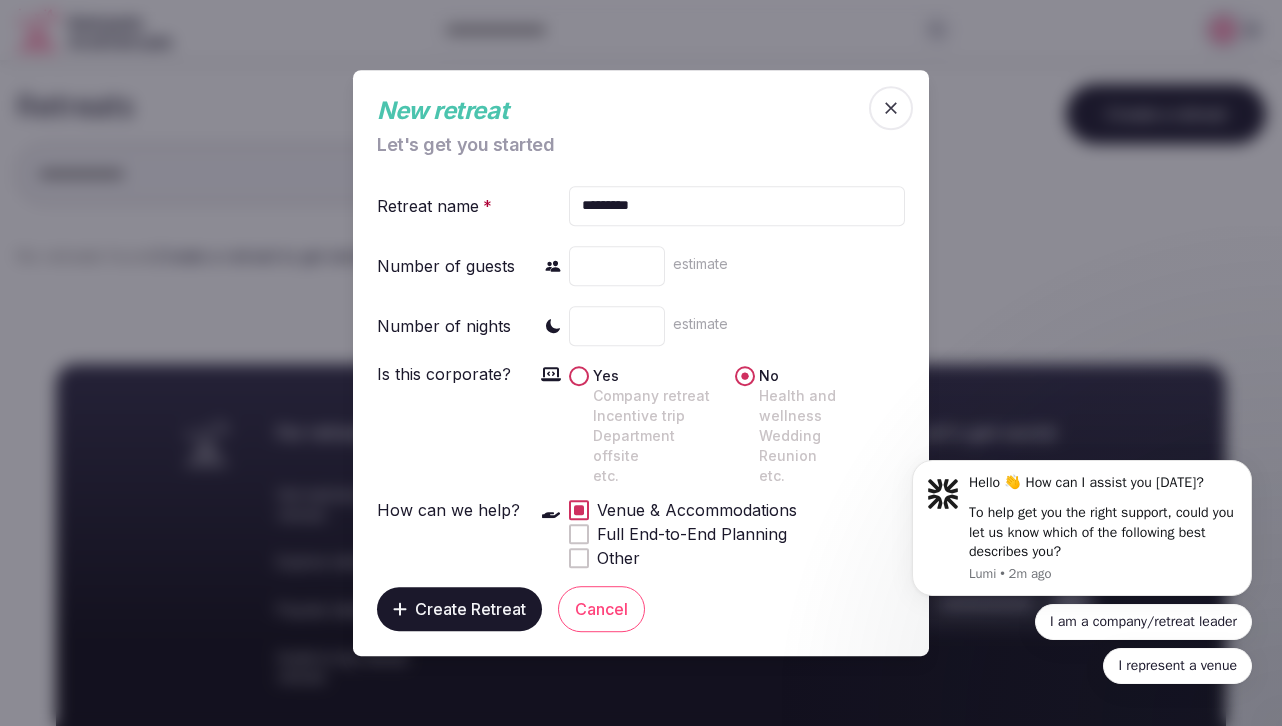 click on "Create Retreat" at bounding box center (470, 609) 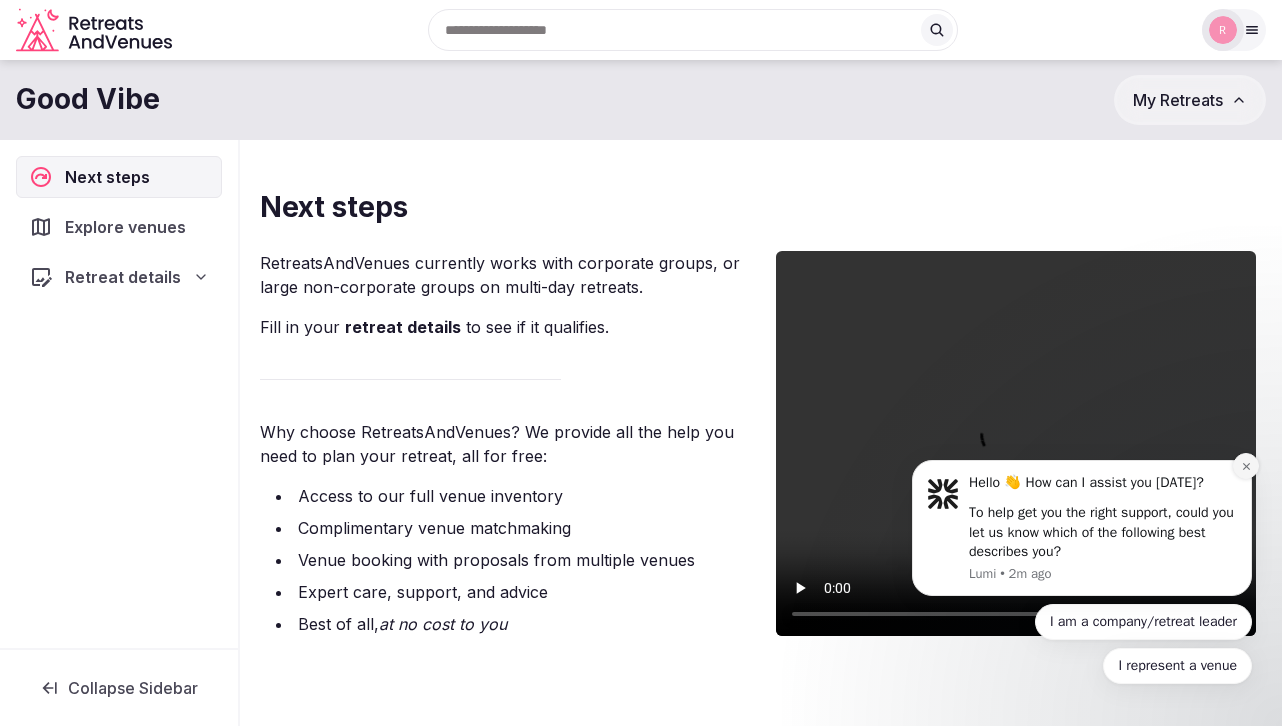 click 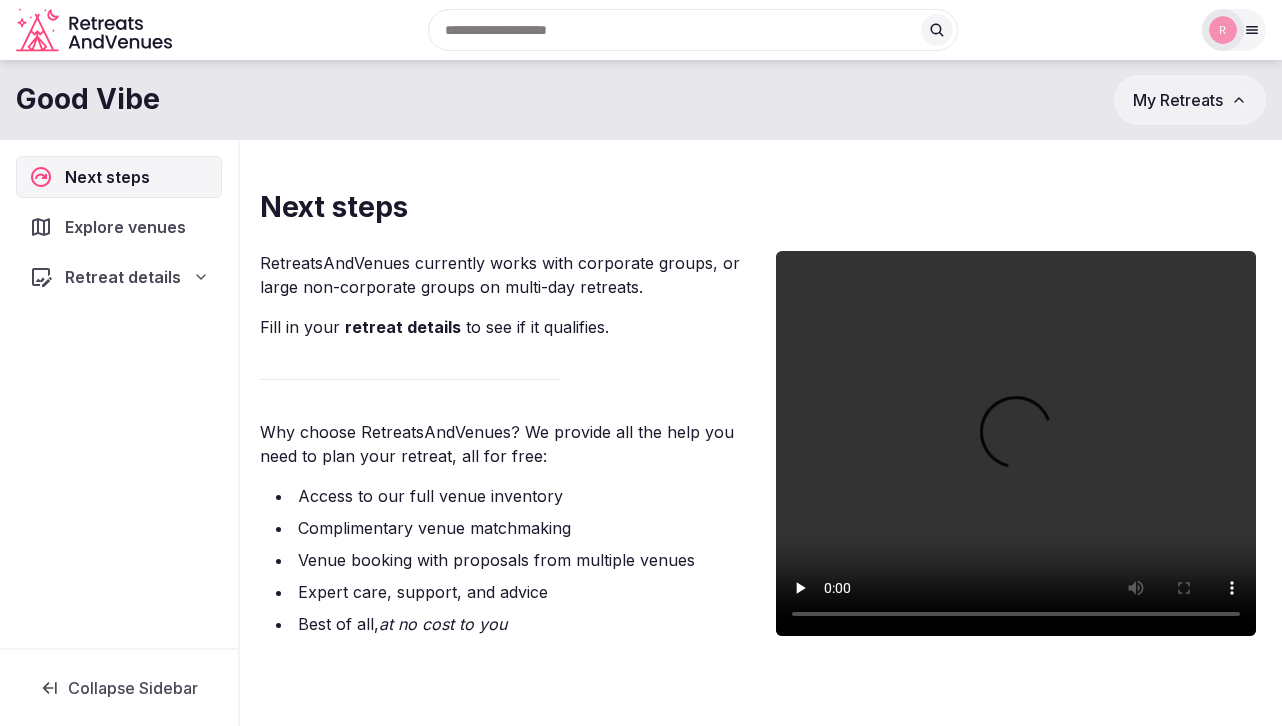 click on "Explore venues" at bounding box center [125, 227] 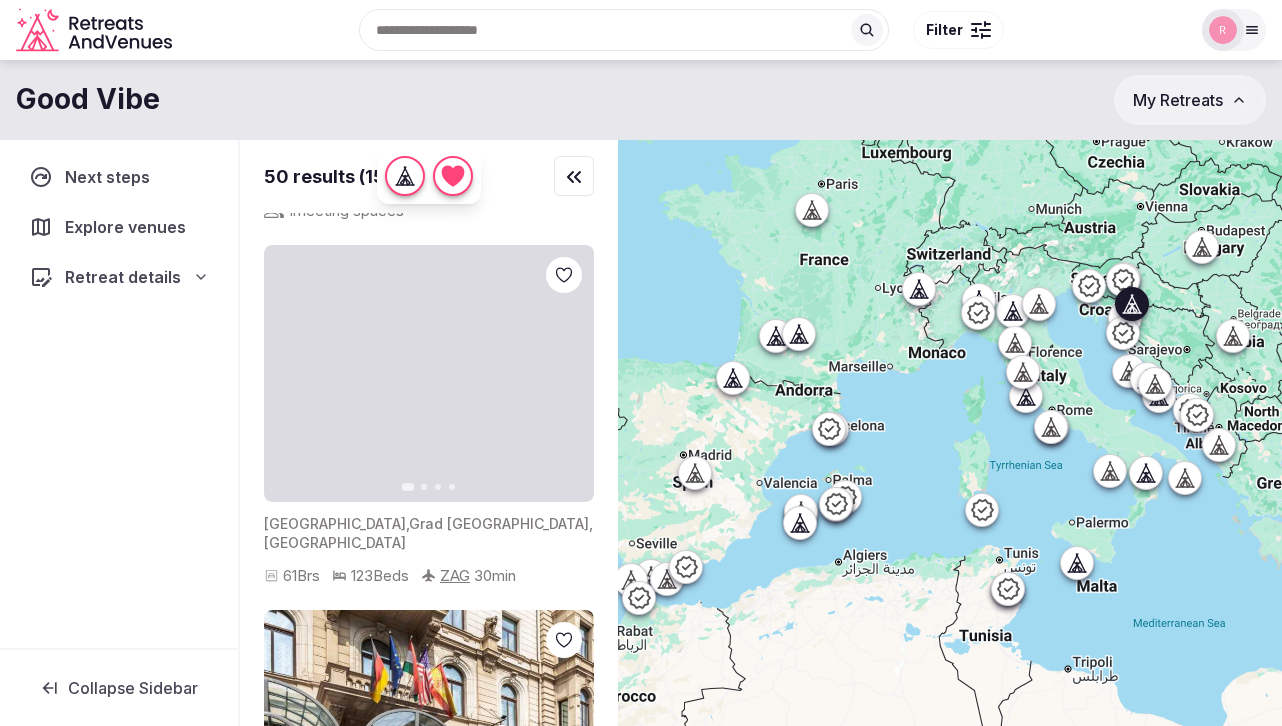scroll, scrollTop: 0, scrollLeft: 0, axis: both 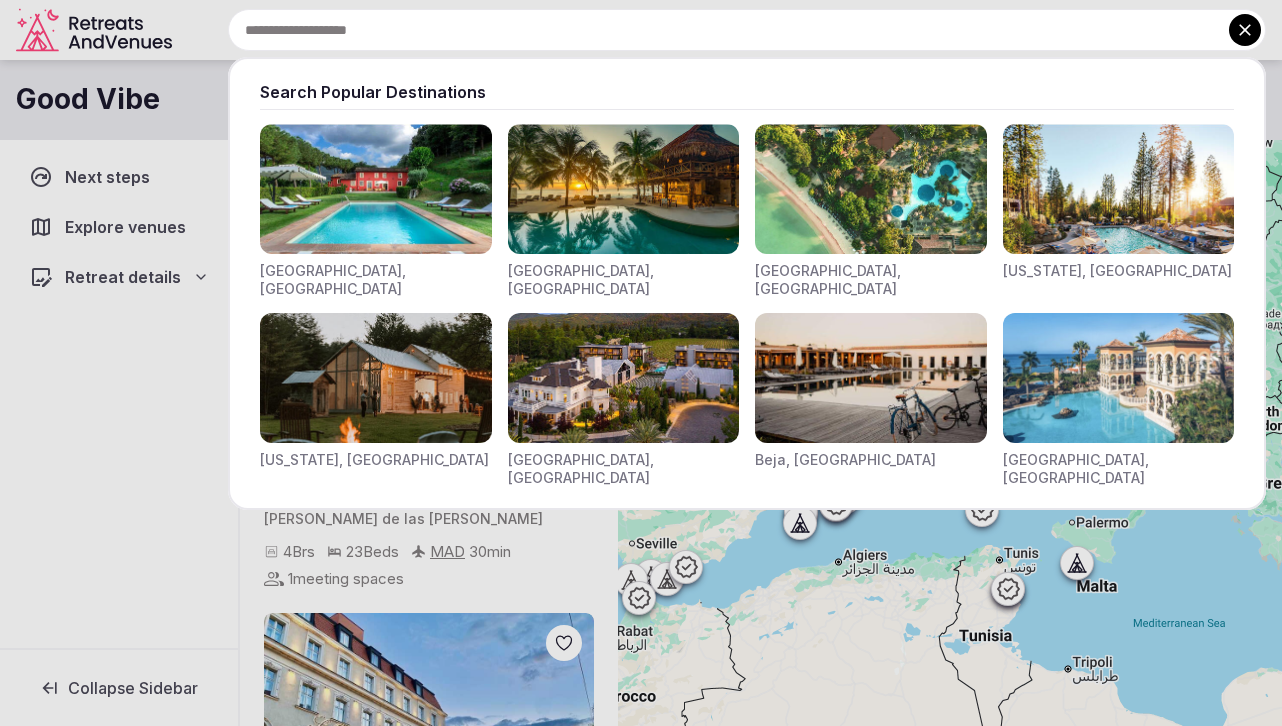 click on "Search Popular Destinations Toscana, Italy Riviera Maya, Mexico Indonesia, Bali California, USA New York, USA Napa Valley, USA Beja, Portugal Canarias, Spain" at bounding box center (723, 30) 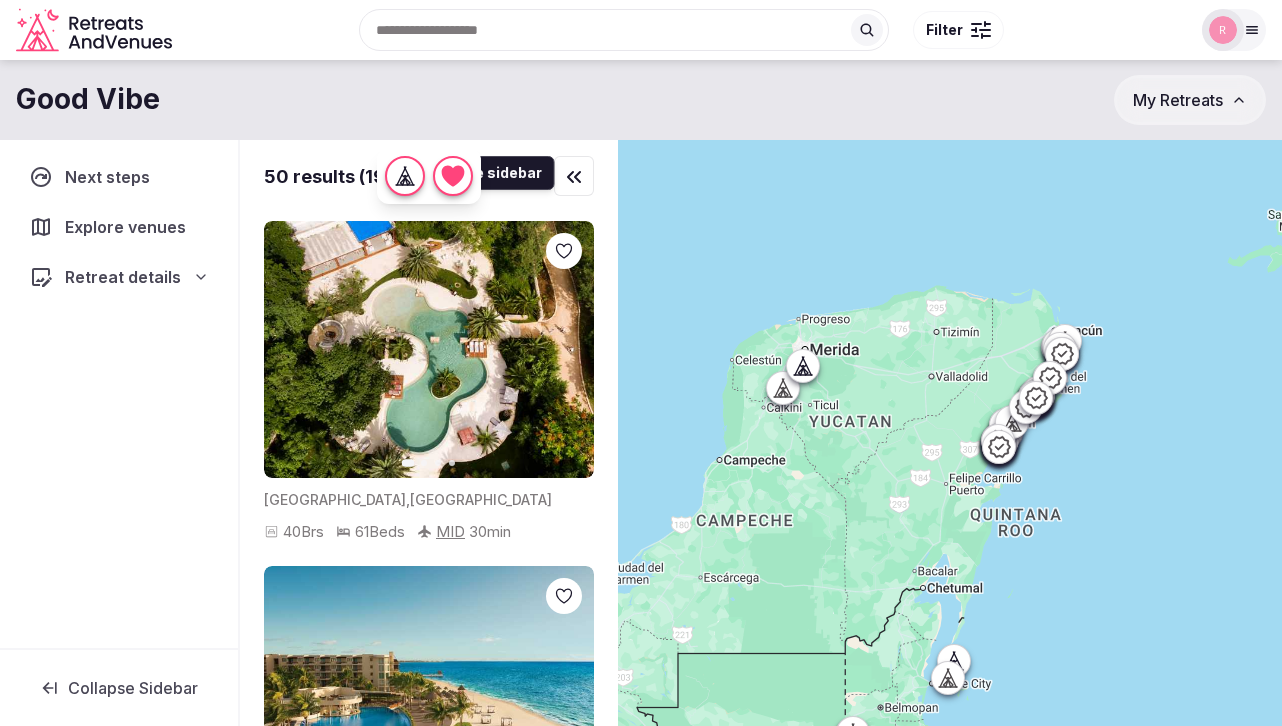 click 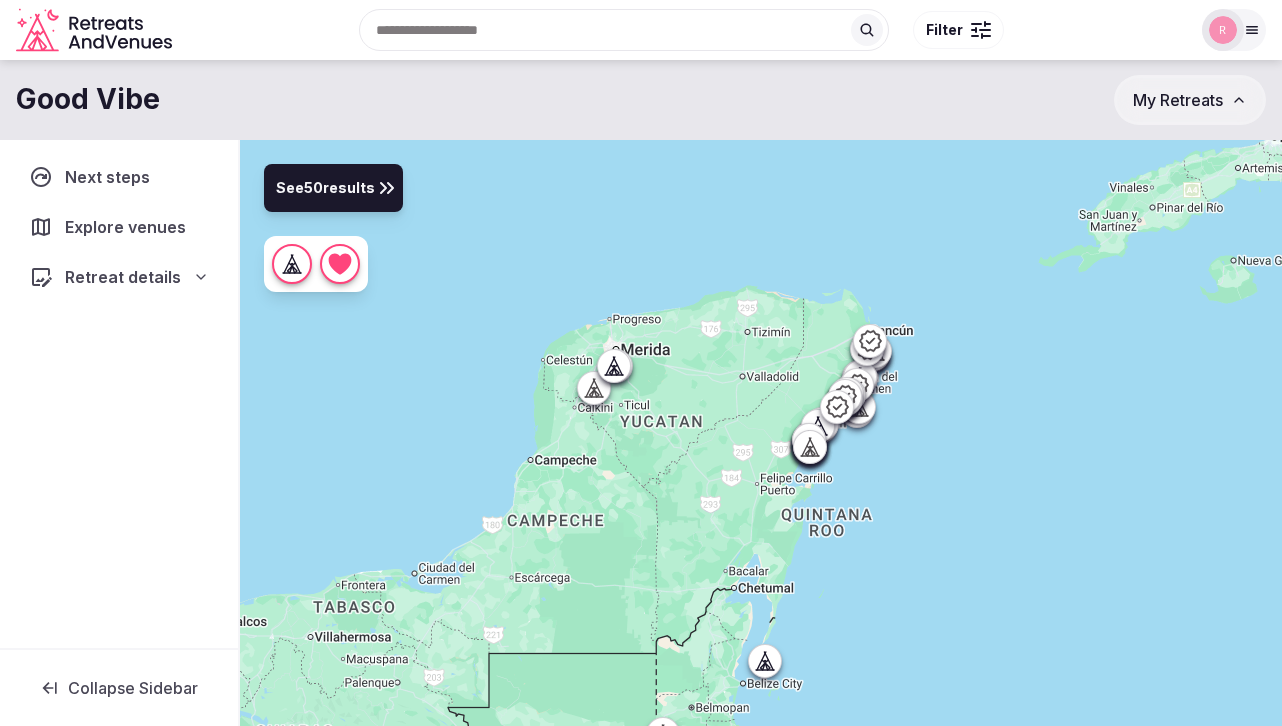 click on "See  50  results" at bounding box center [325, 189] 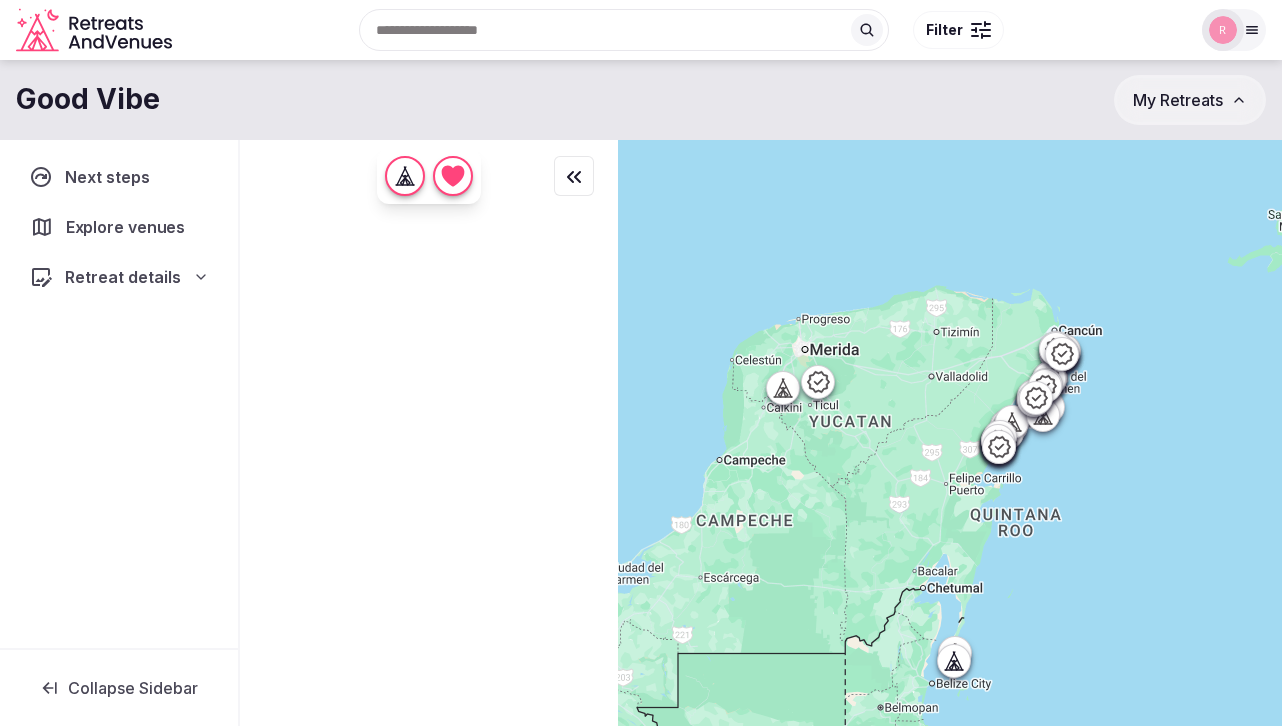 click on "Explore venues" at bounding box center (126, 227) 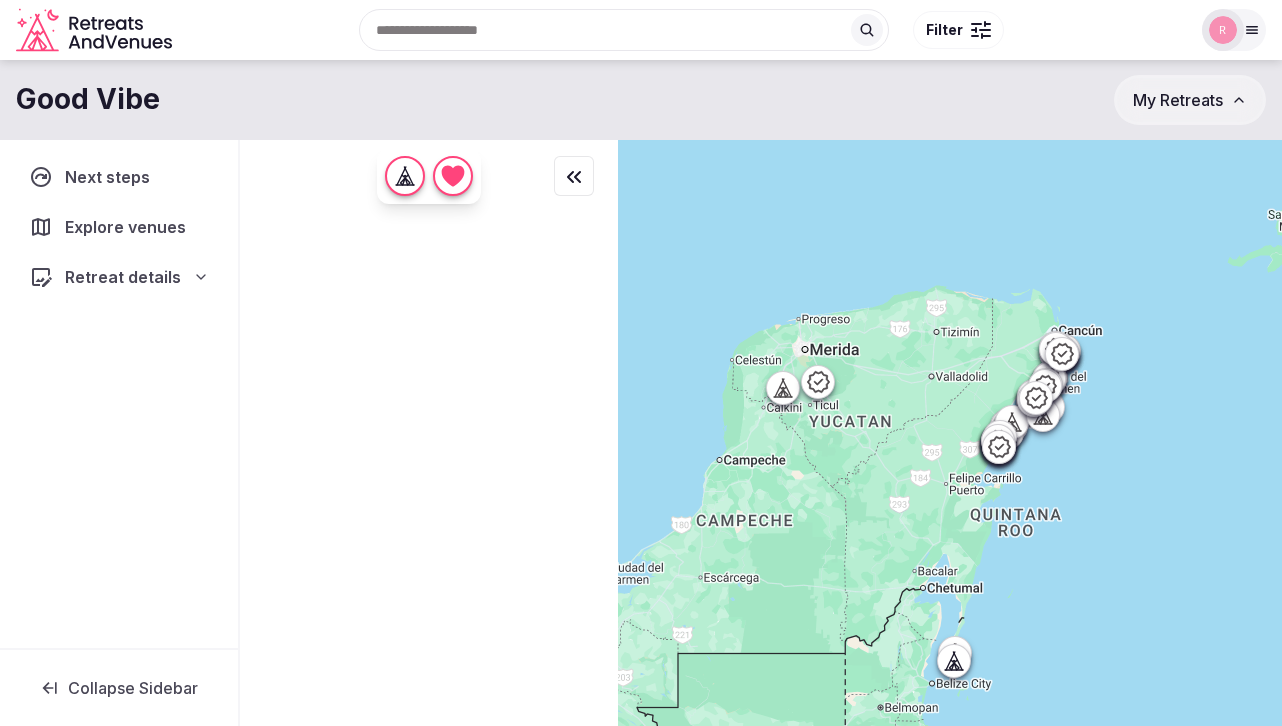 click on "Search Popular Destinations Toscana, Italy Riviera Maya, Mexico Indonesia, Bali California, USA New York, USA Napa Valley, USA Beja, Portugal Canarias, Spain Filter" at bounding box center (685, 30) 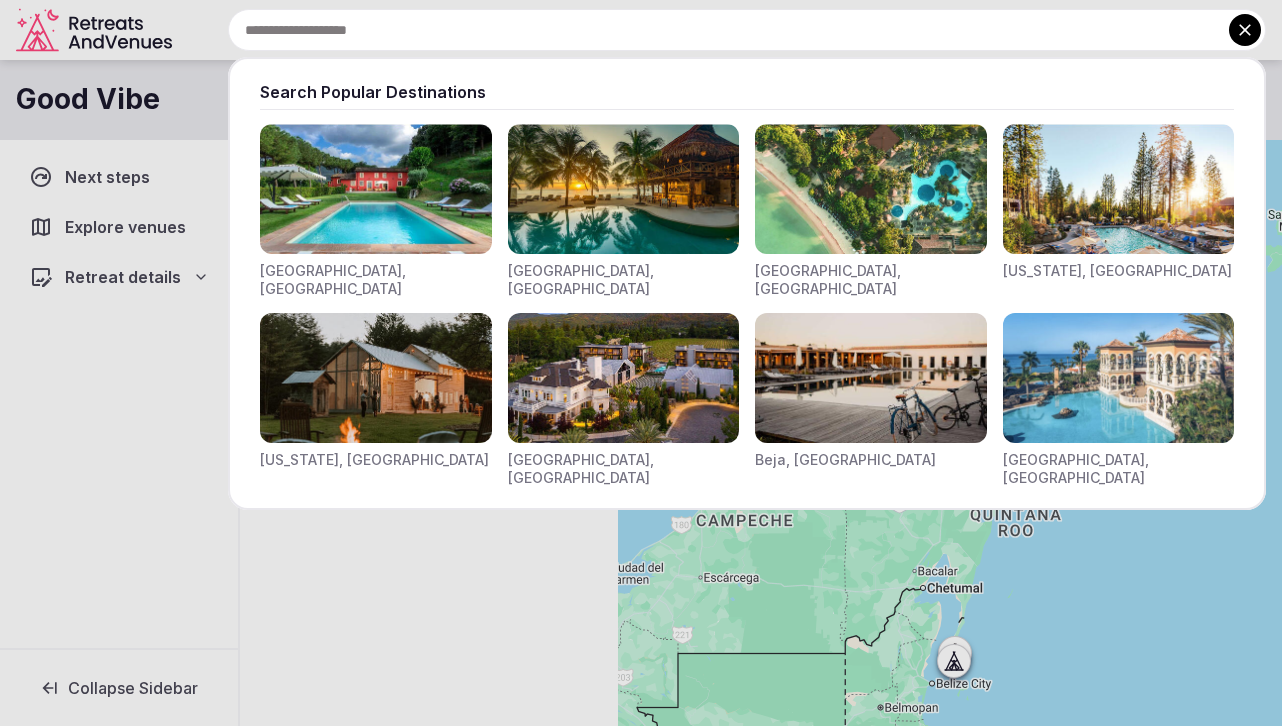 click at bounding box center [624, 189] 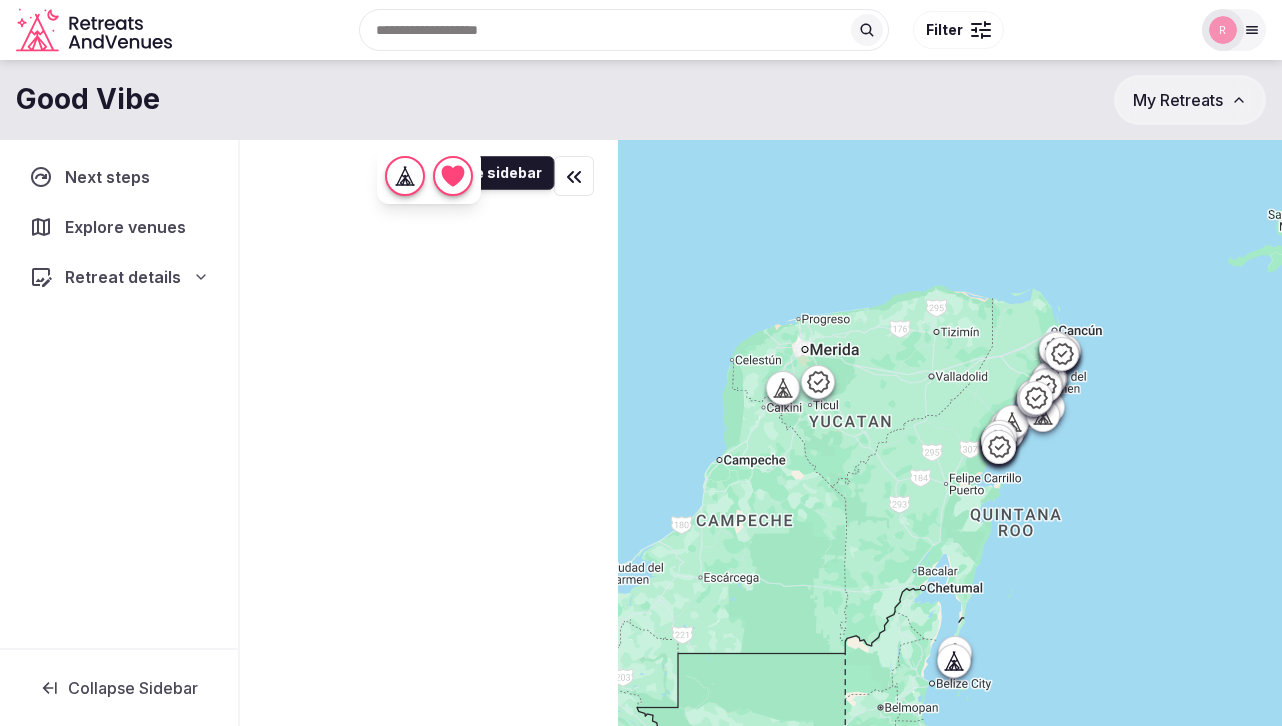 click 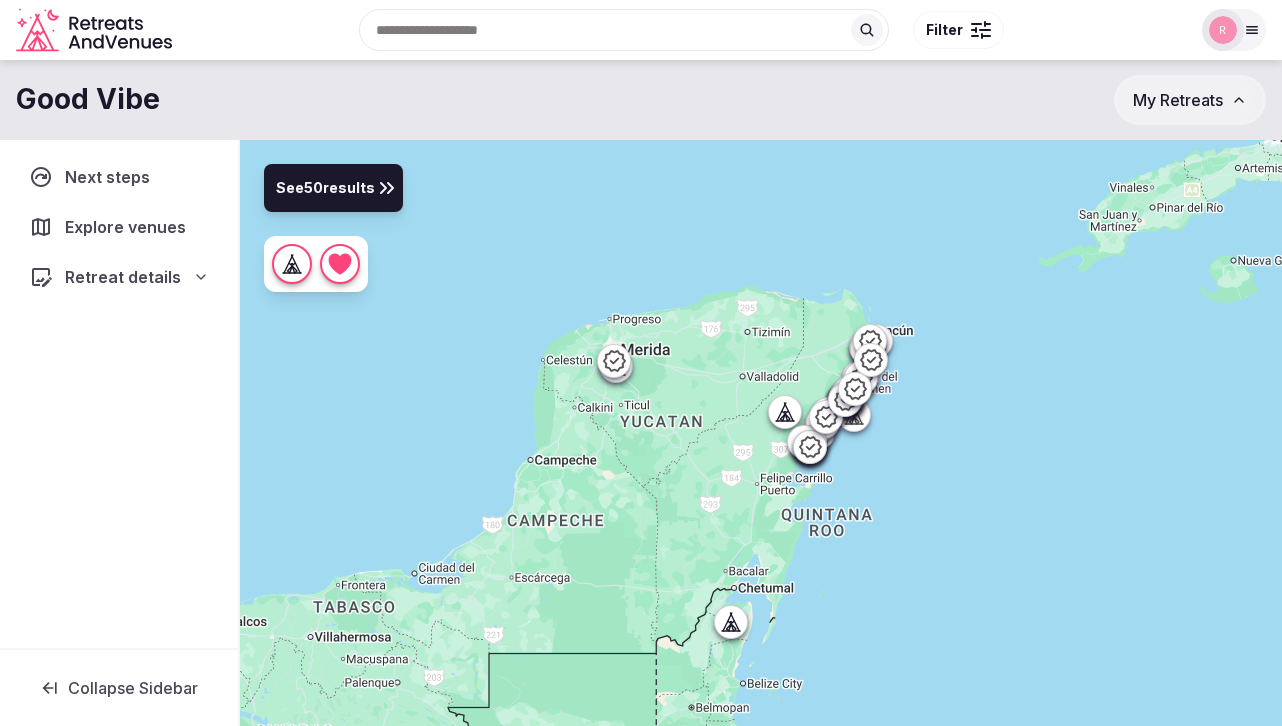 click 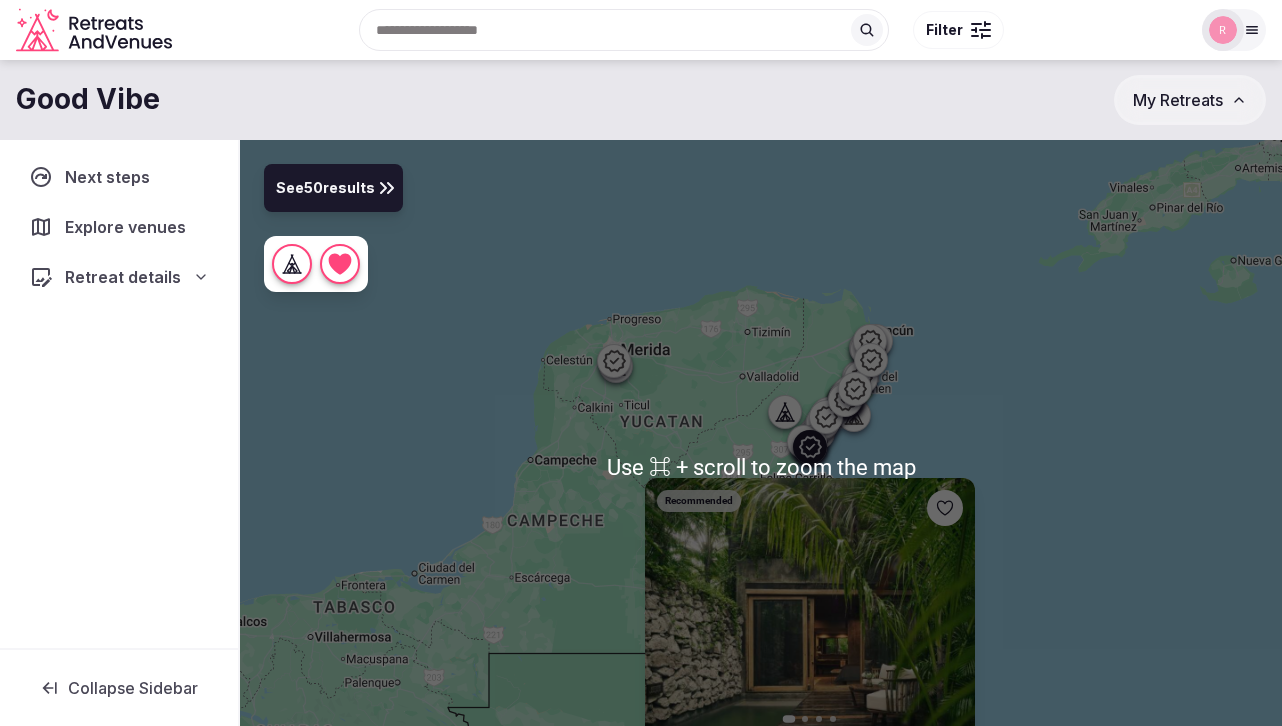 scroll, scrollTop: 68, scrollLeft: 0, axis: vertical 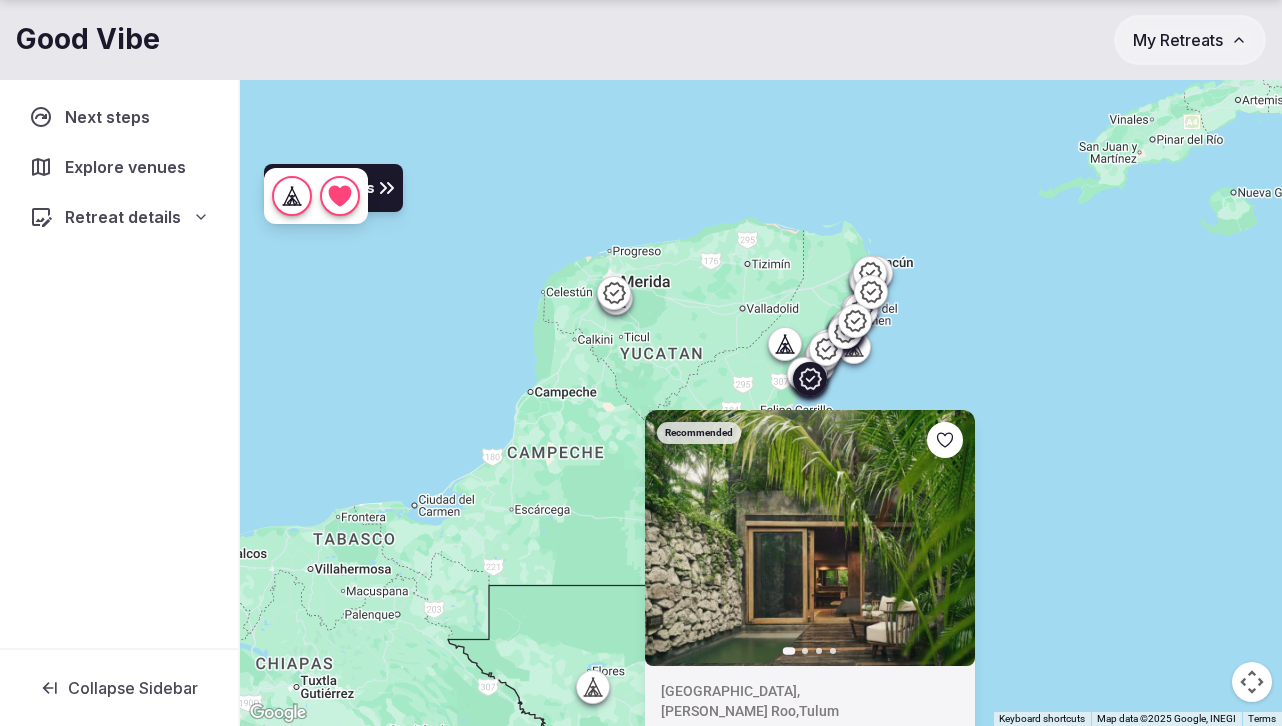 click 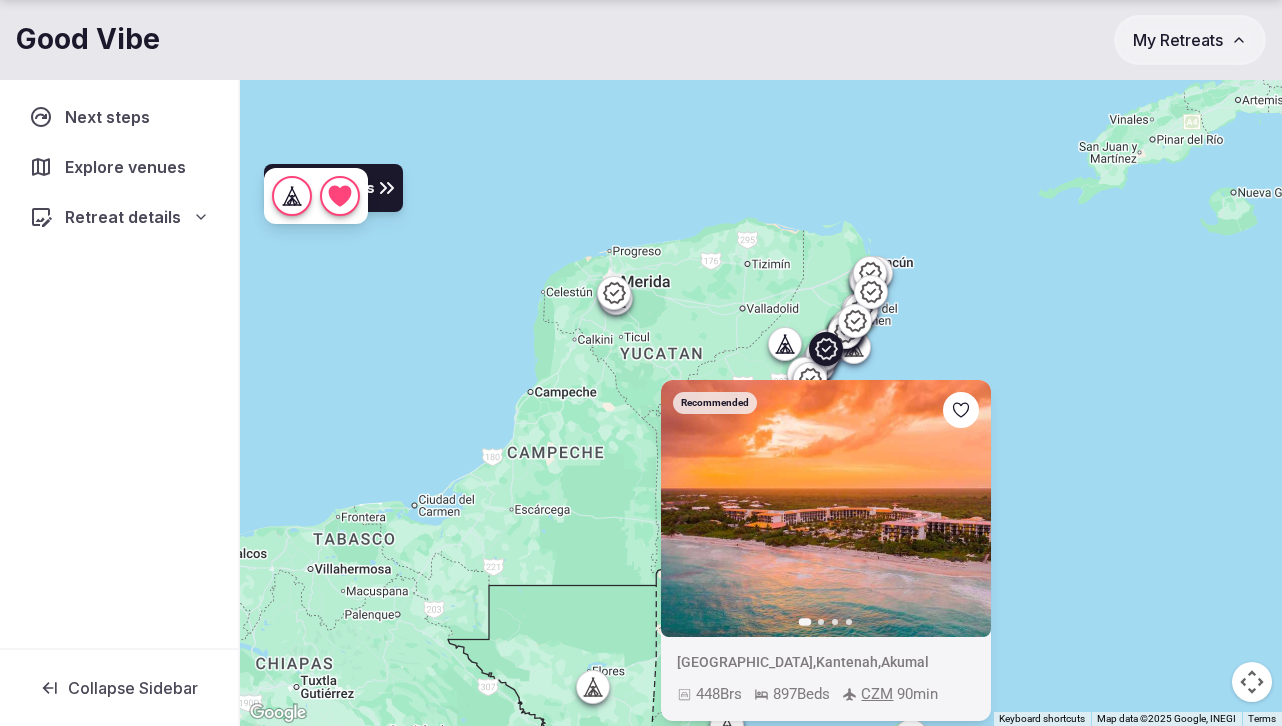 click 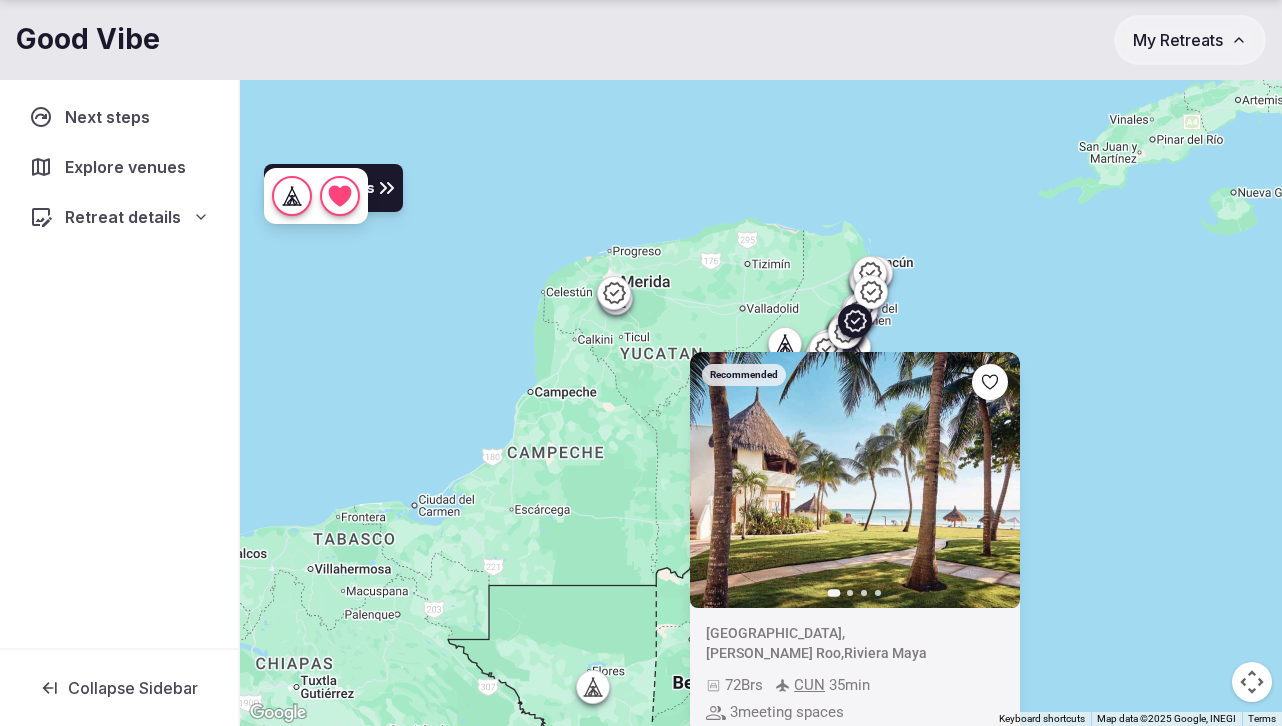click 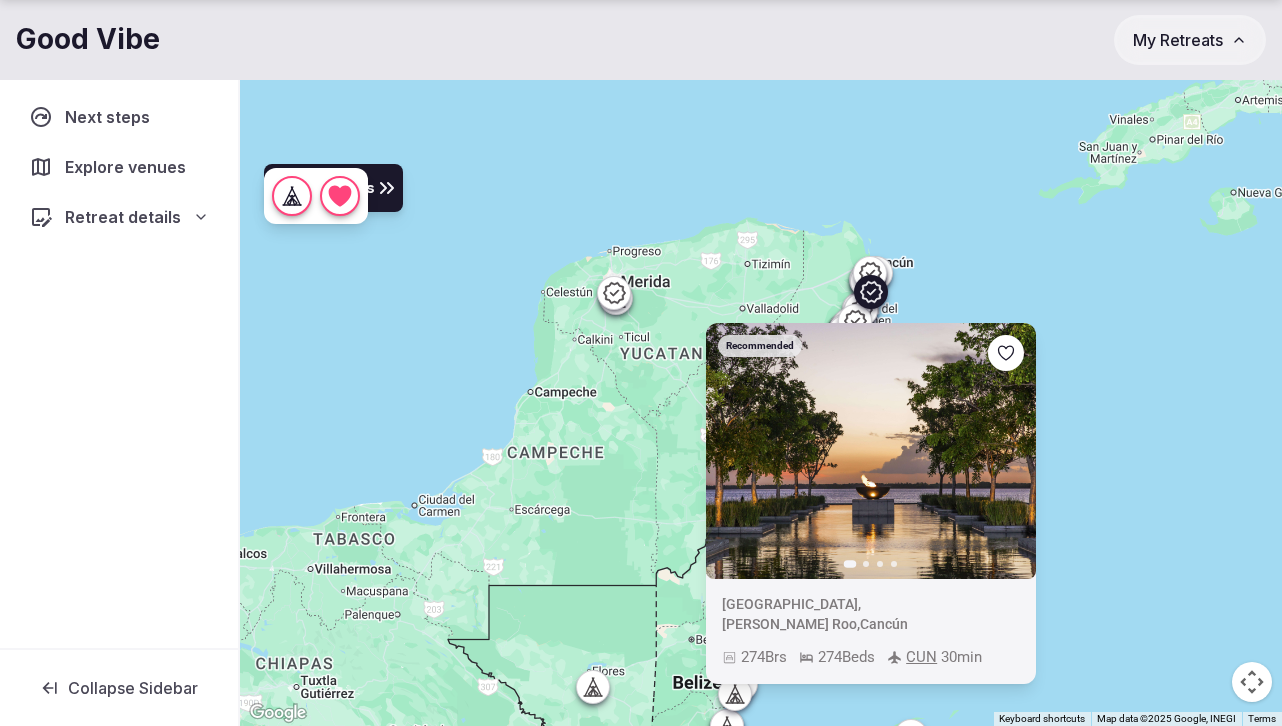 click 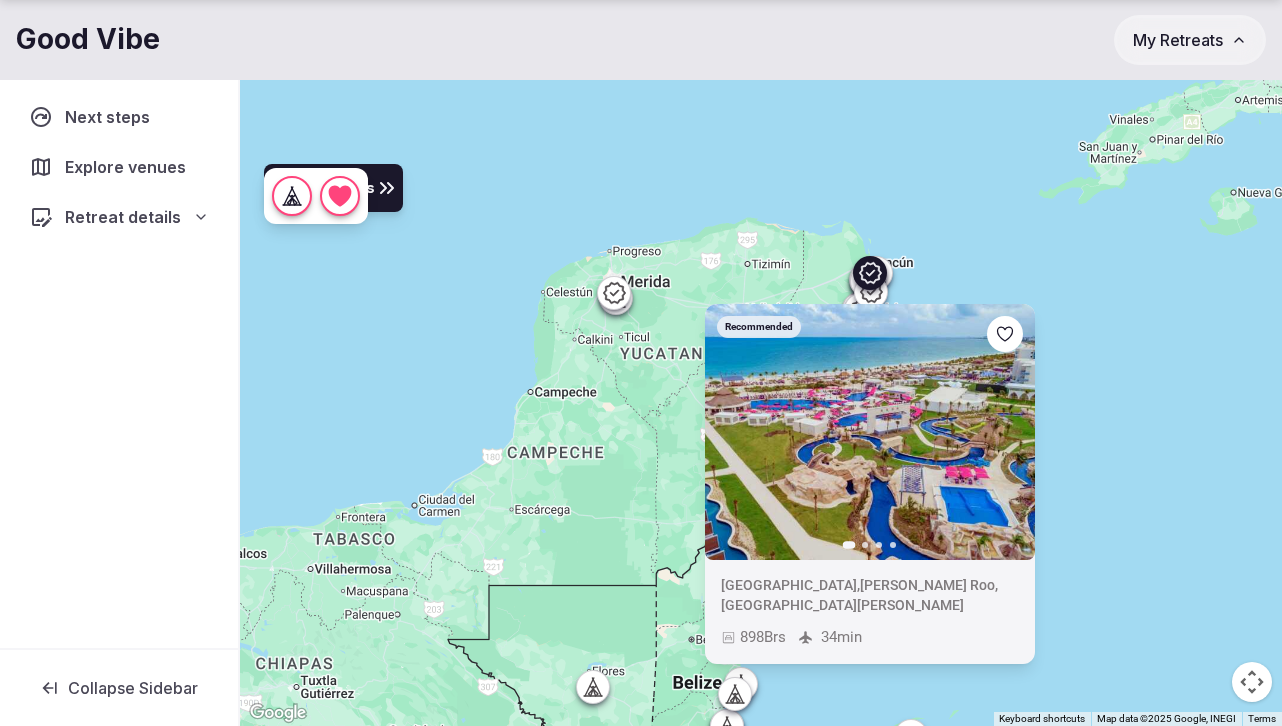 click 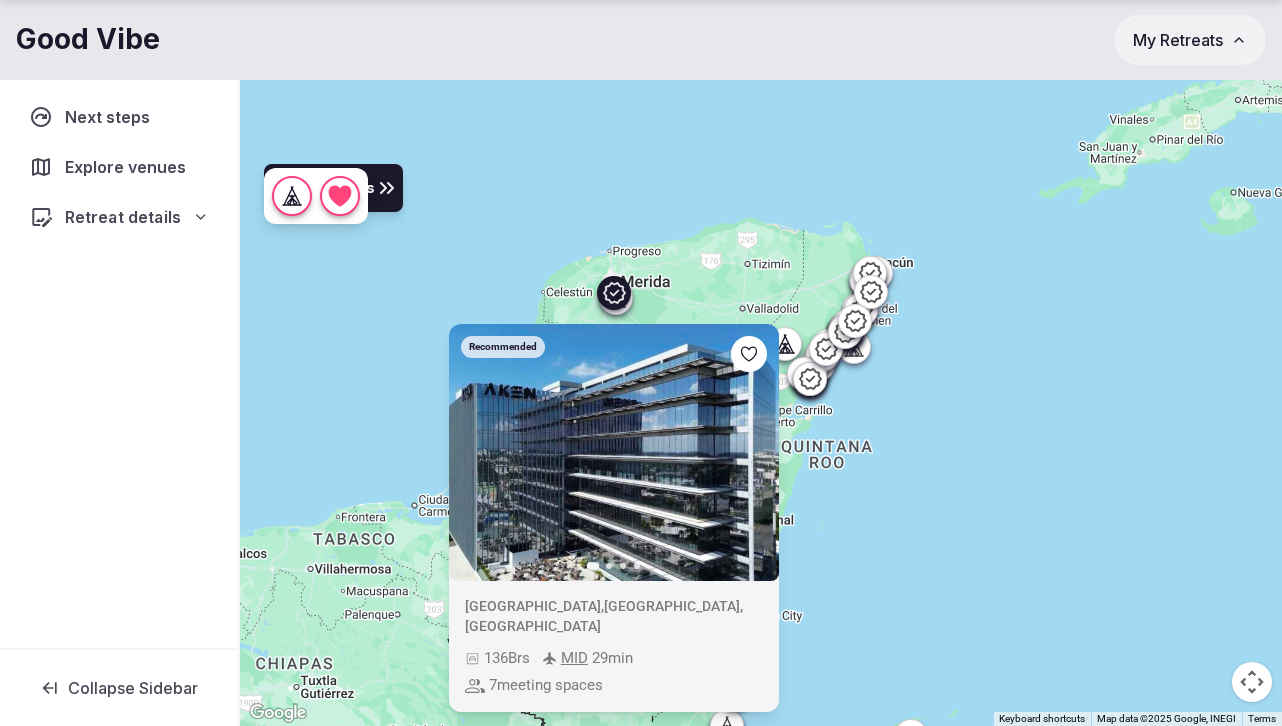 click on "Retreat details" at bounding box center (123, 217) 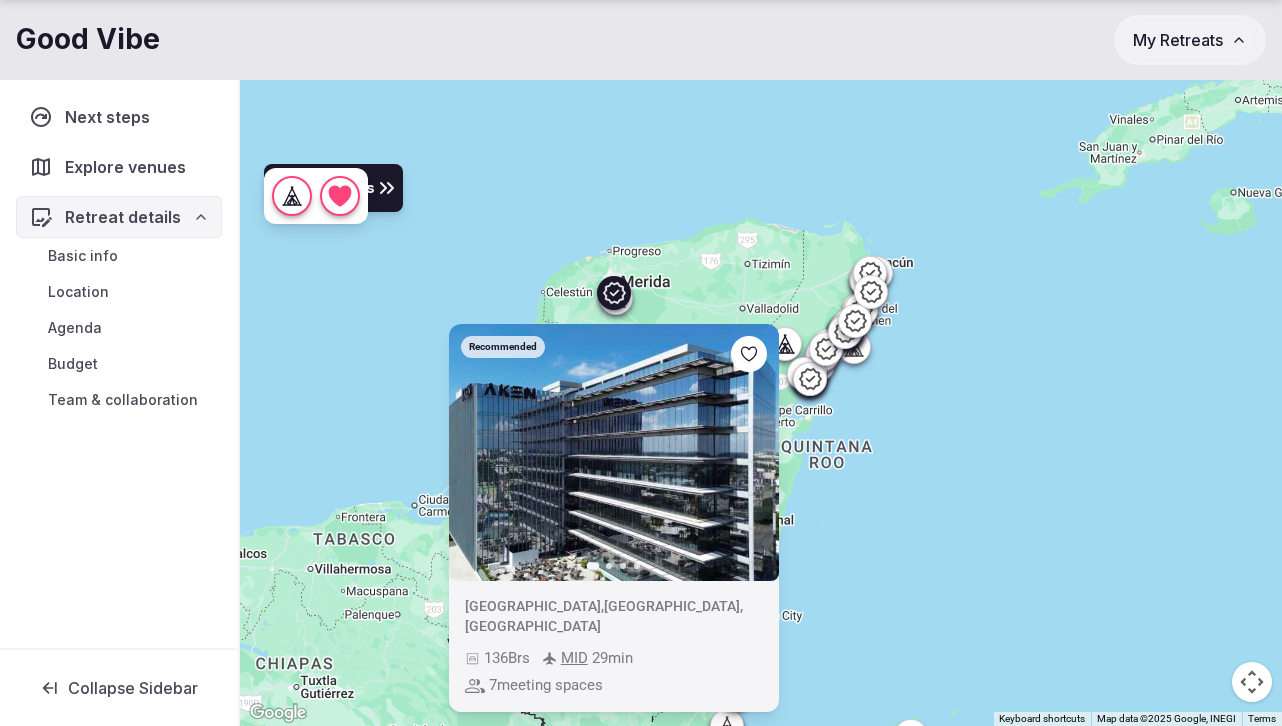click on "Budget" at bounding box center (73, 364) 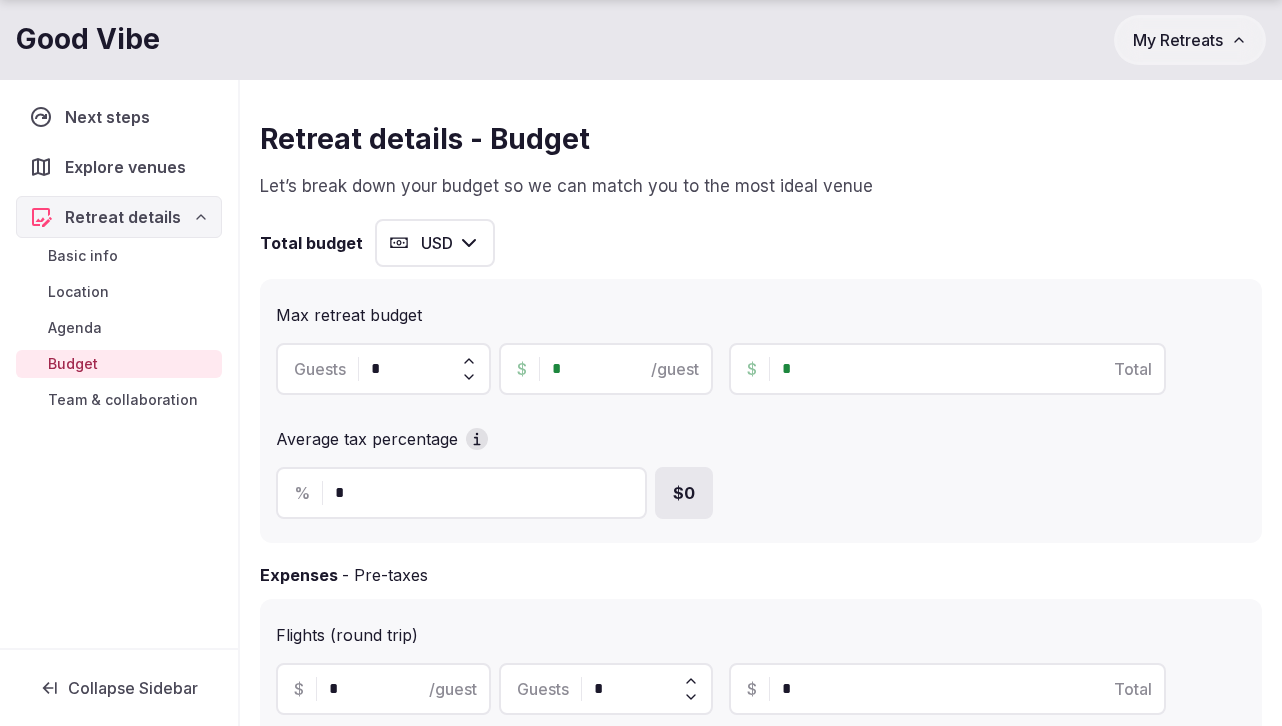 click 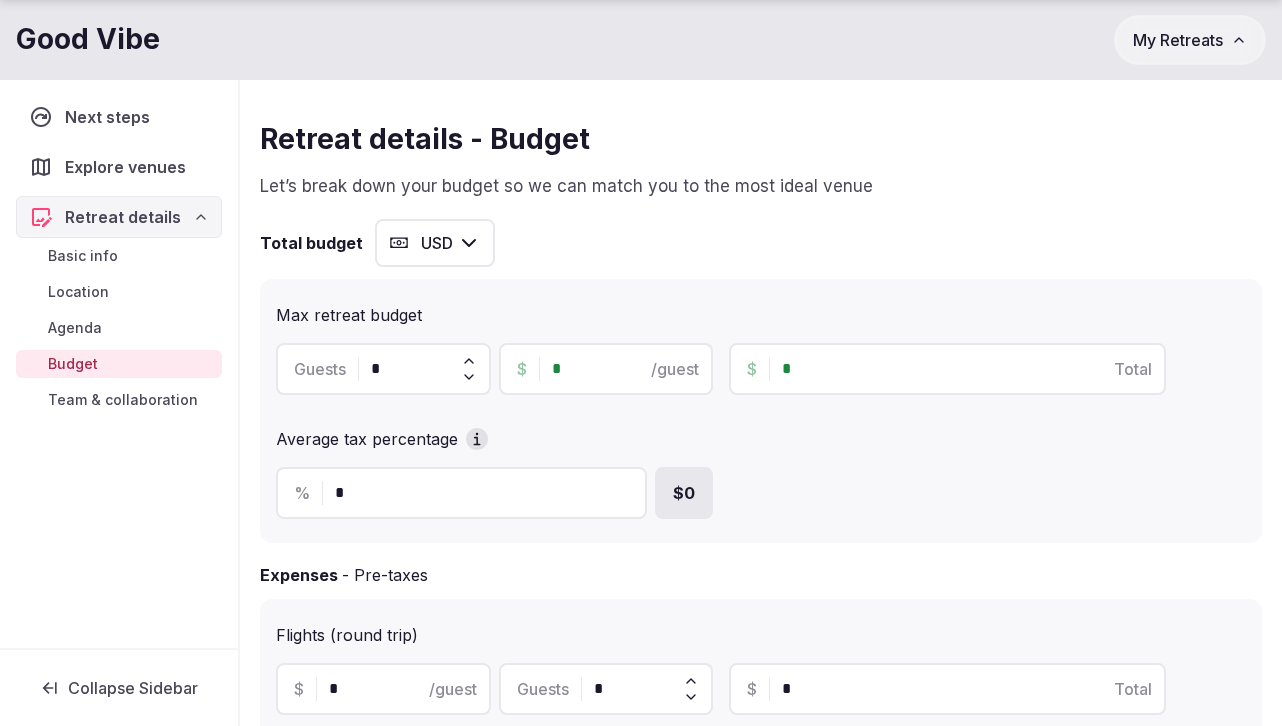 click 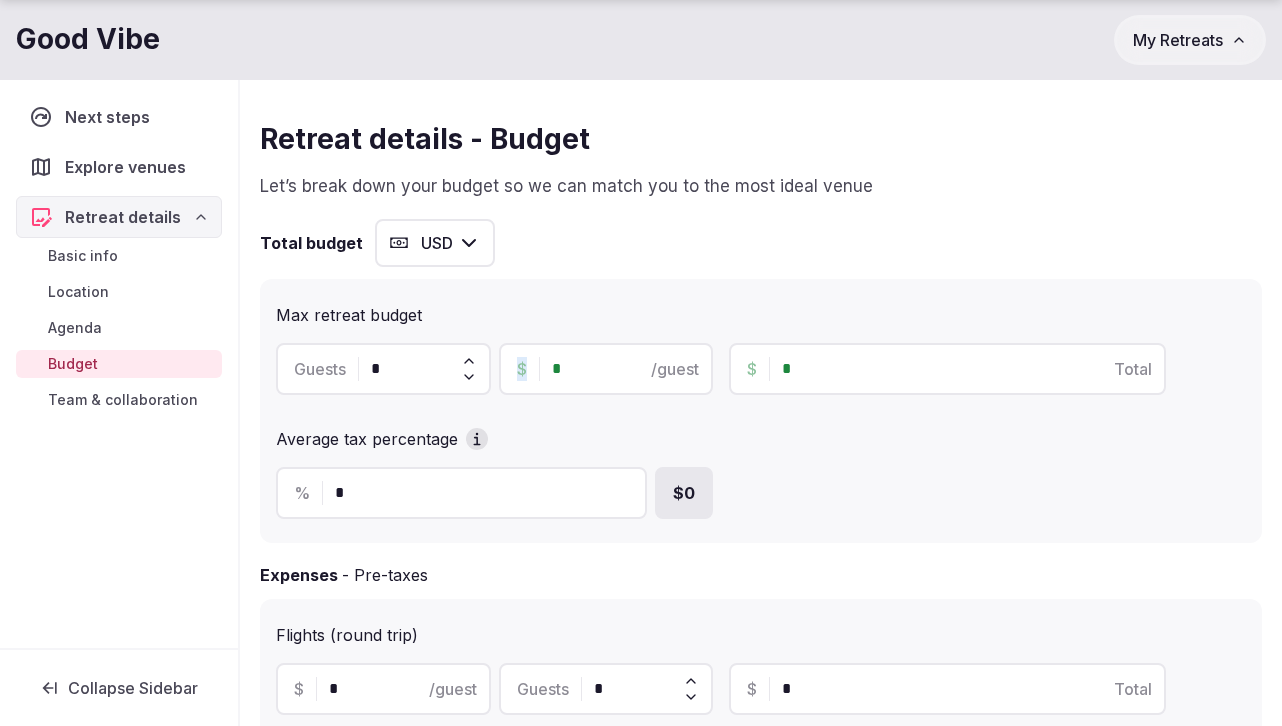 click 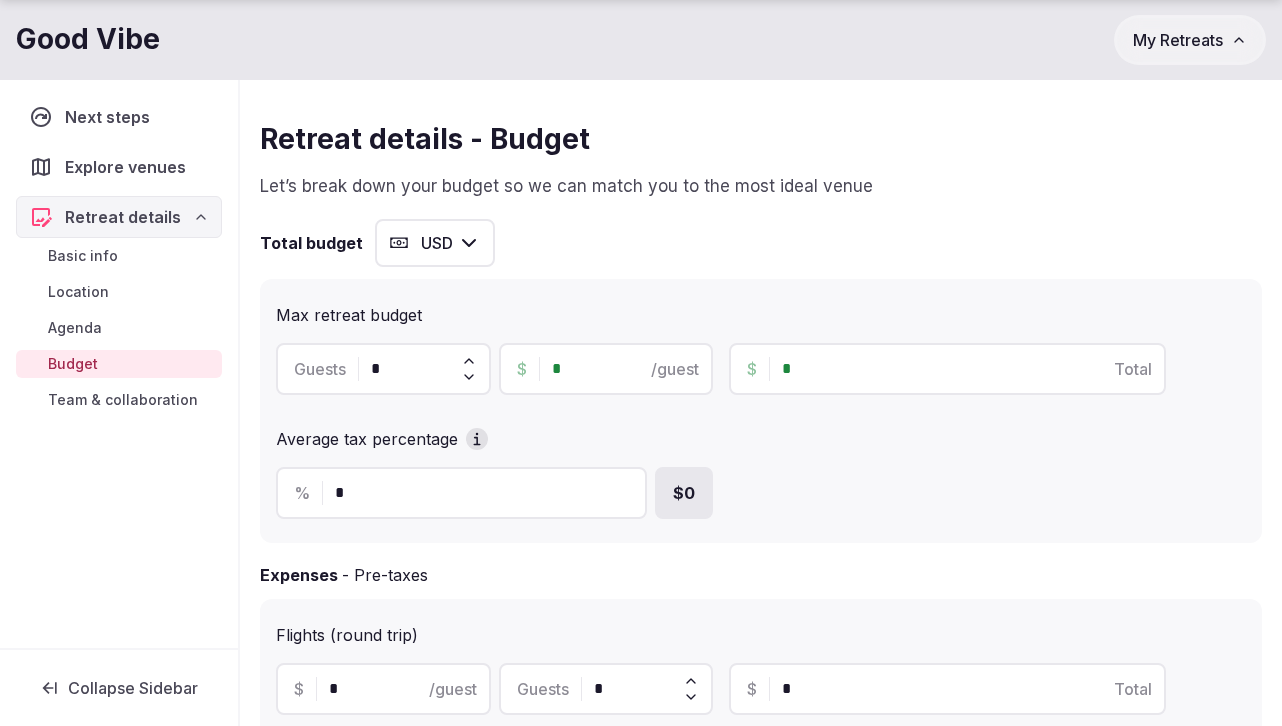 click 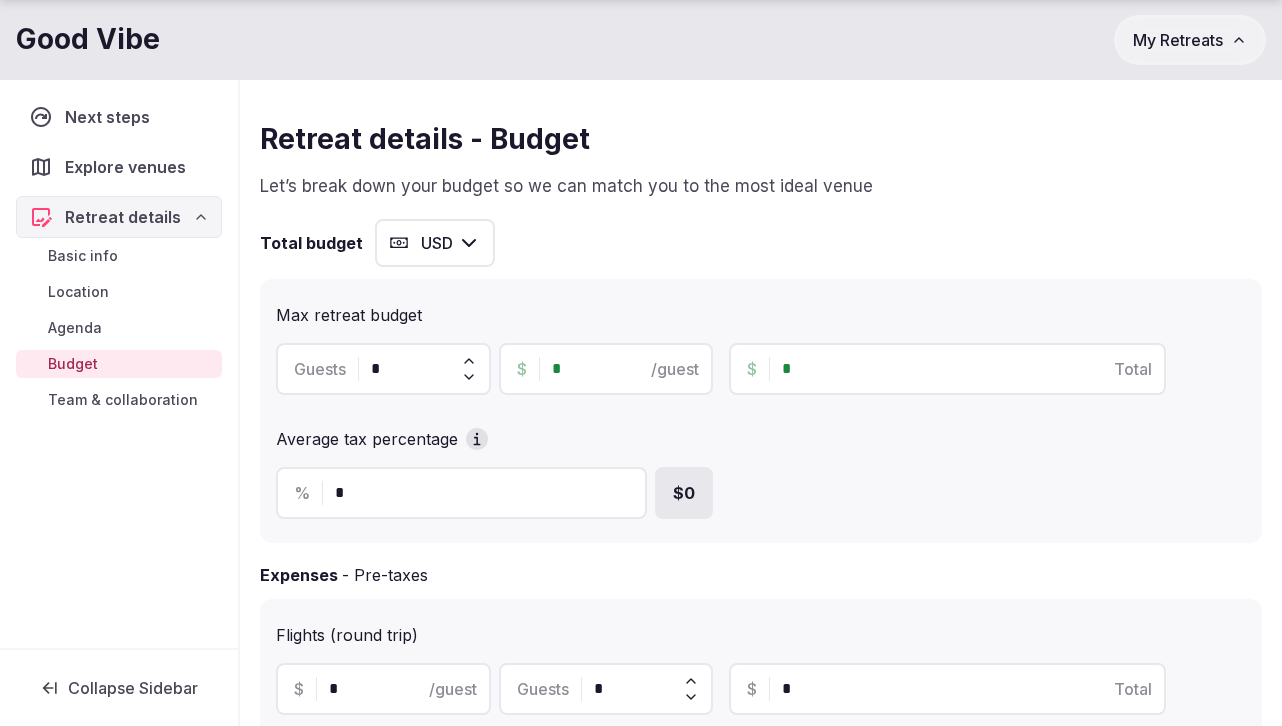 click 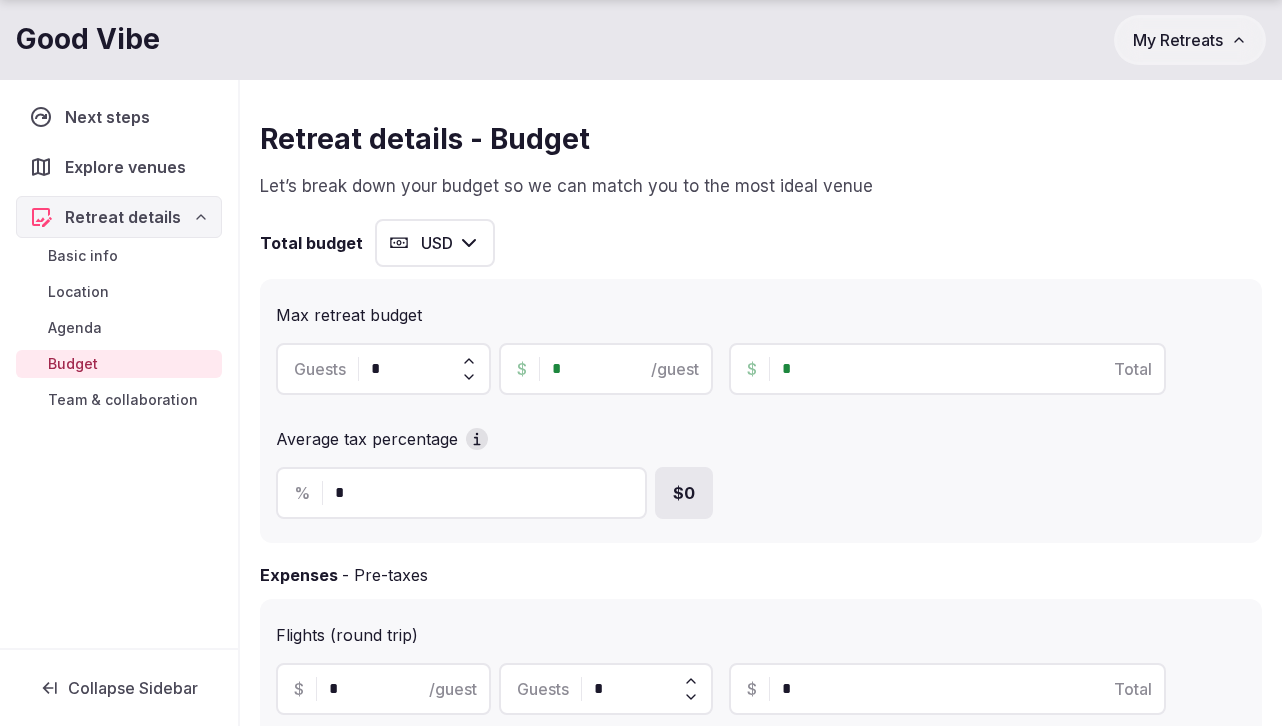click on "*" at bounding box center (624, 369) 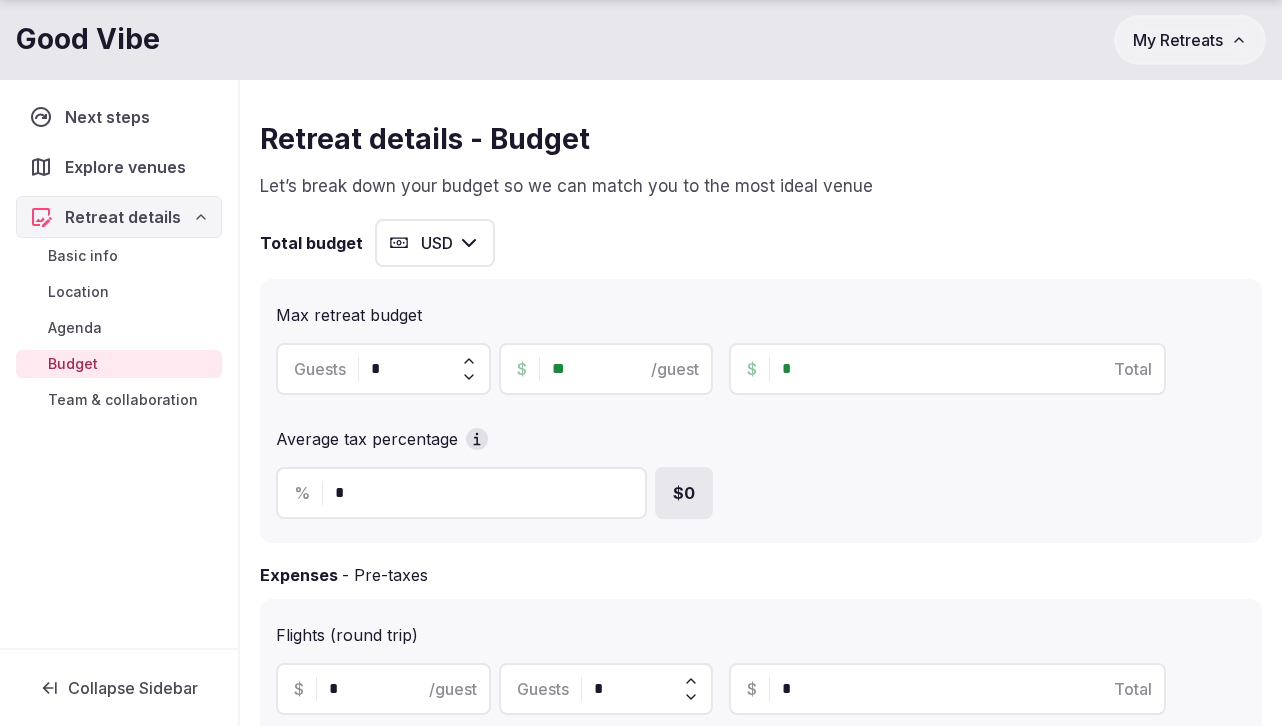 type on "***" 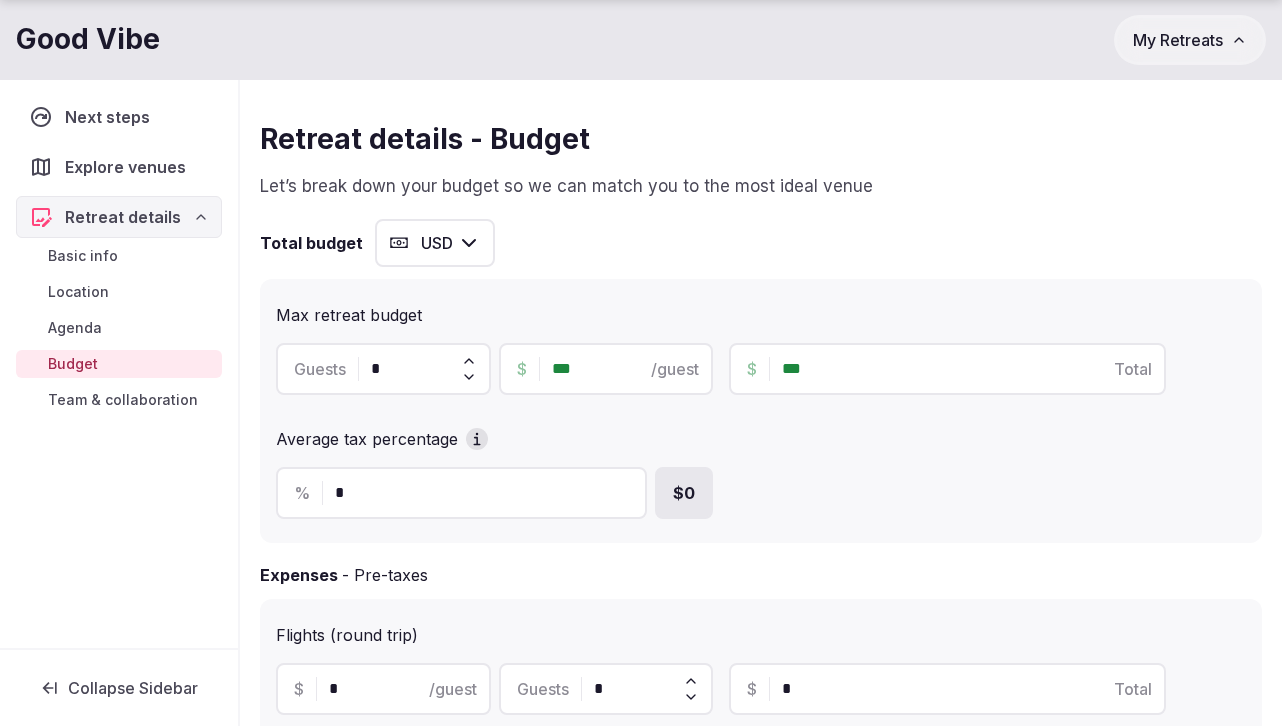 type on "***" 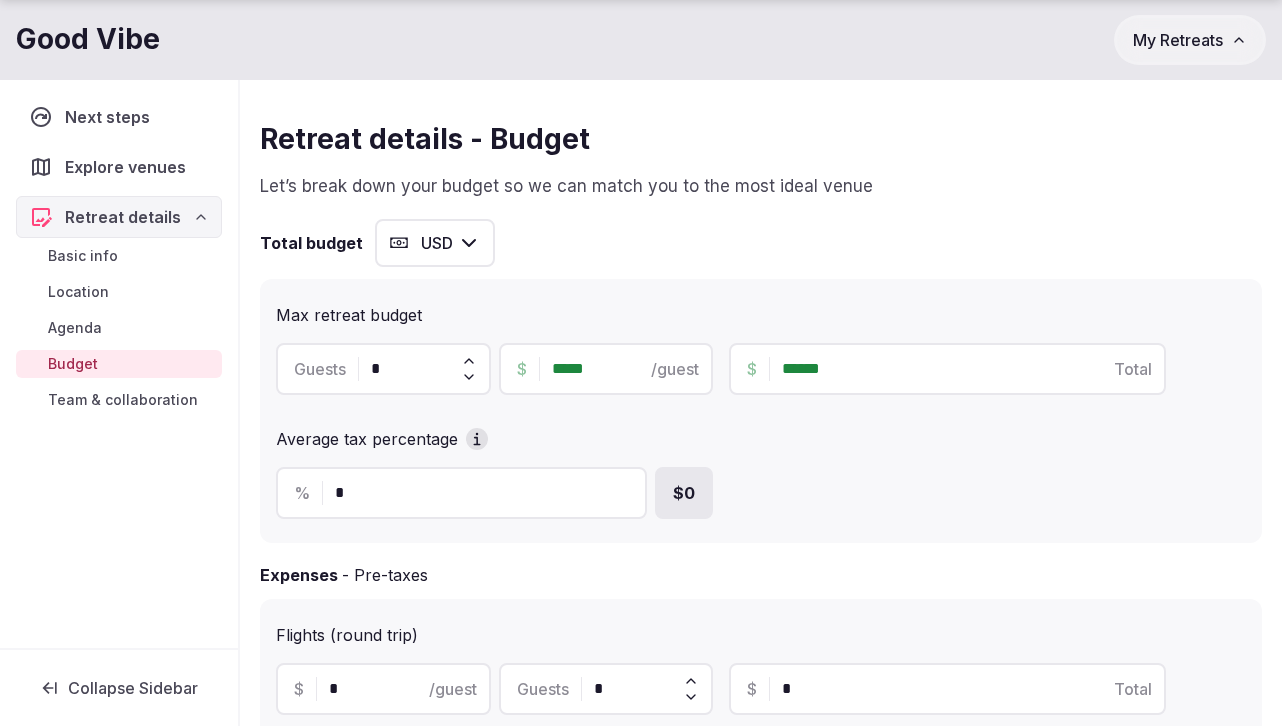 type on "******" 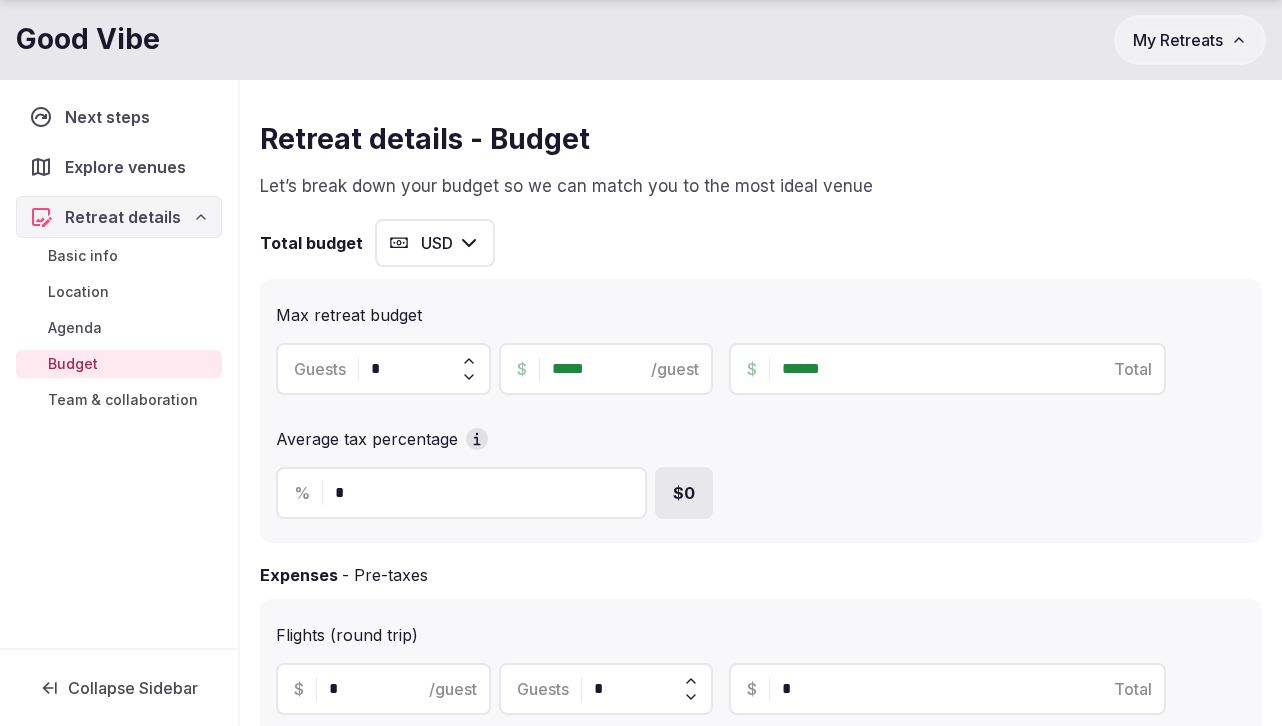 type on "*****" 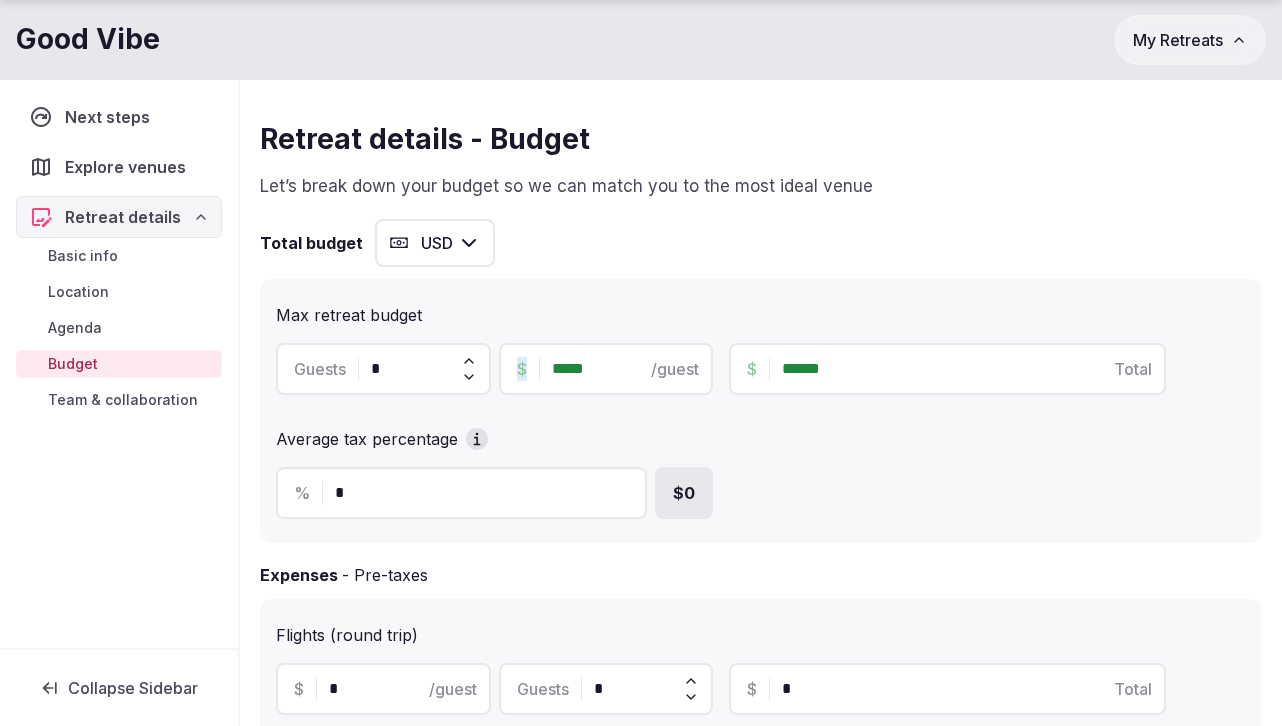 click 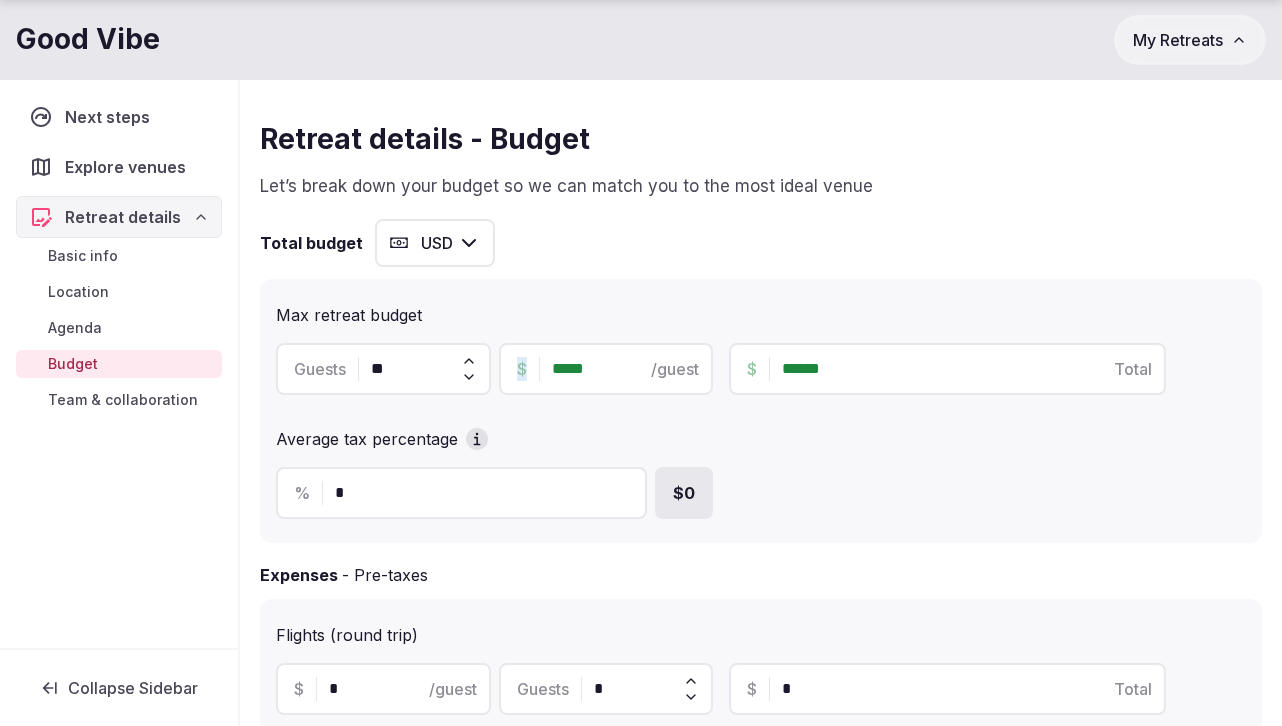 click 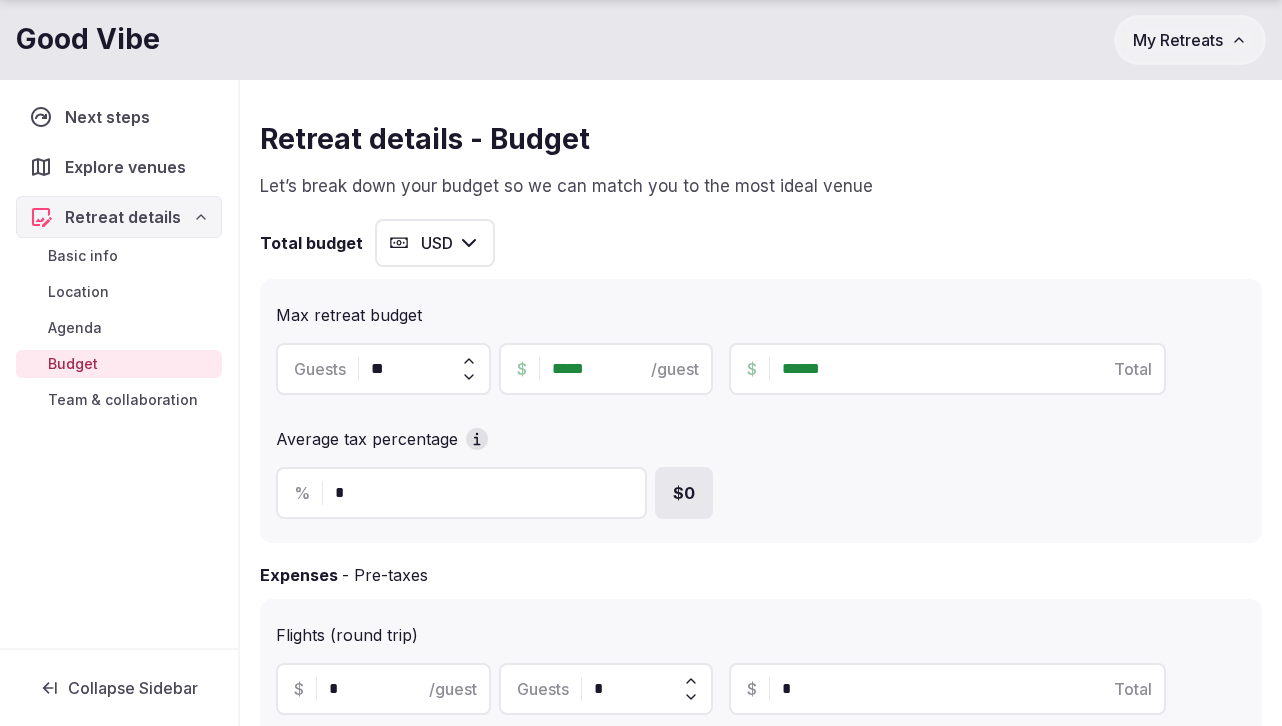 click 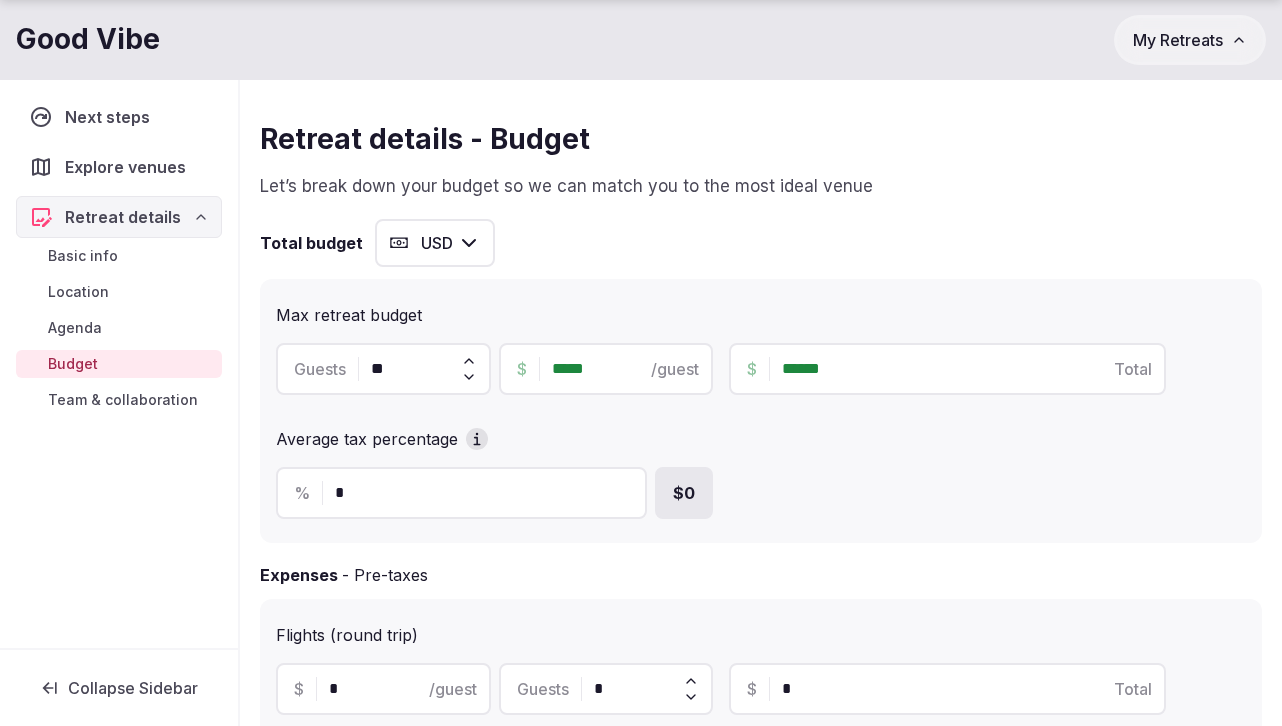 type on "**" 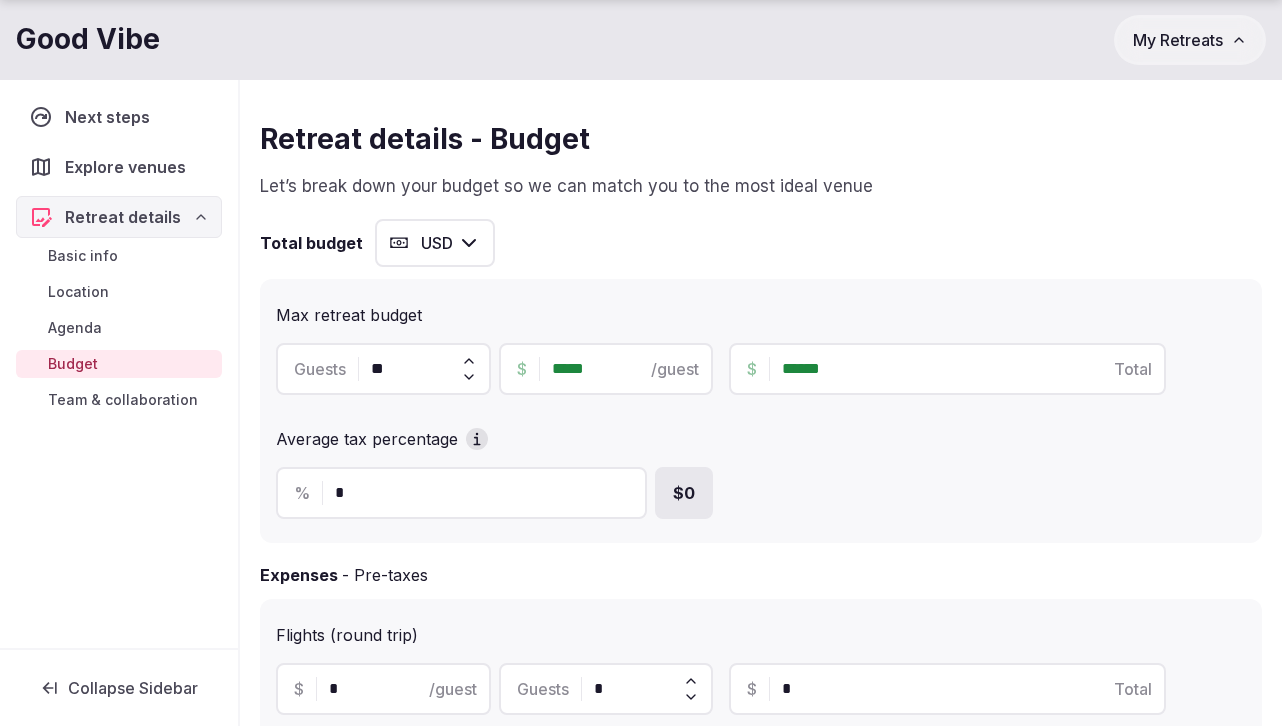 drag, startPoint x: 597, startPoint y: 371, endPoint x: 540, endPoint y: 364, distance: 57.428215 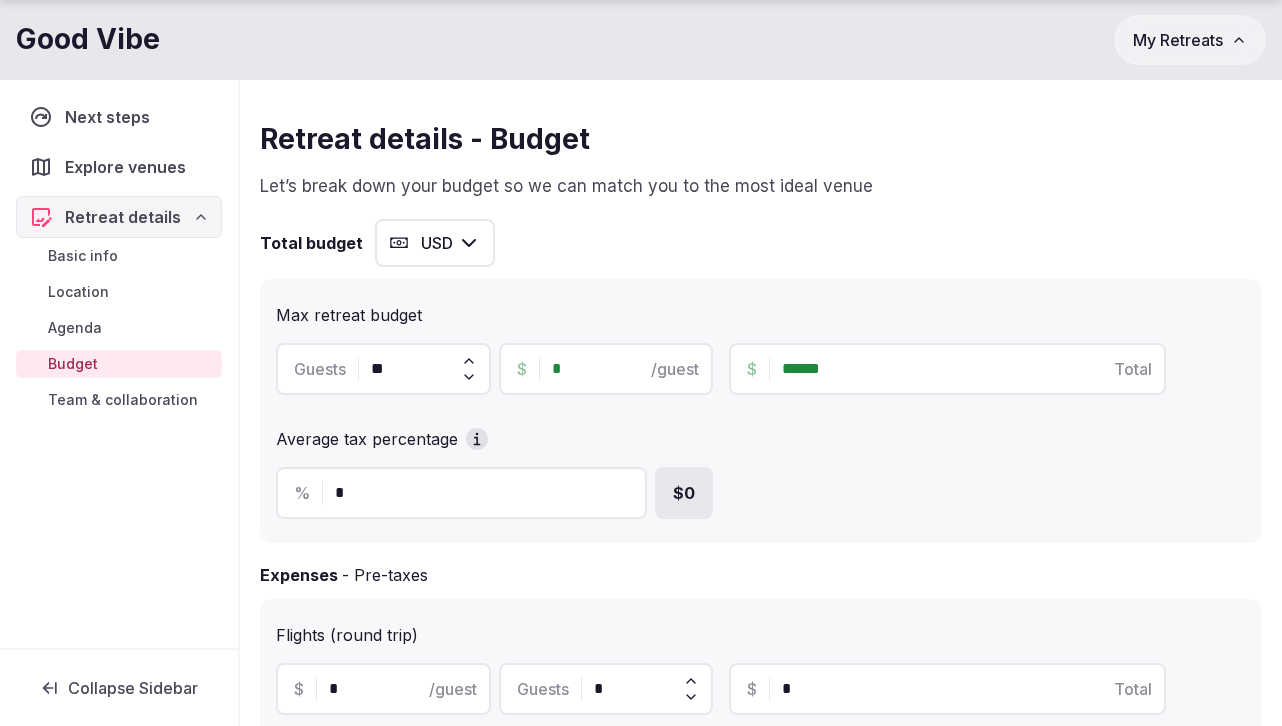 type on "******" 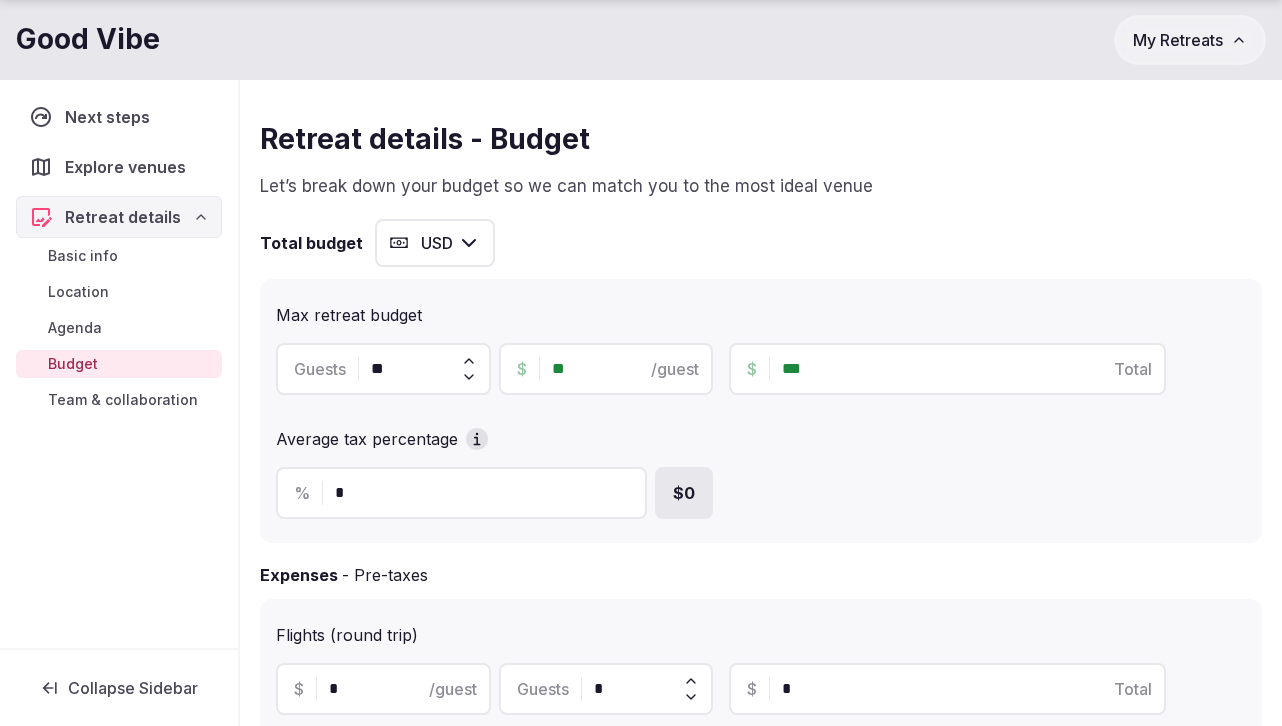 type on "***" 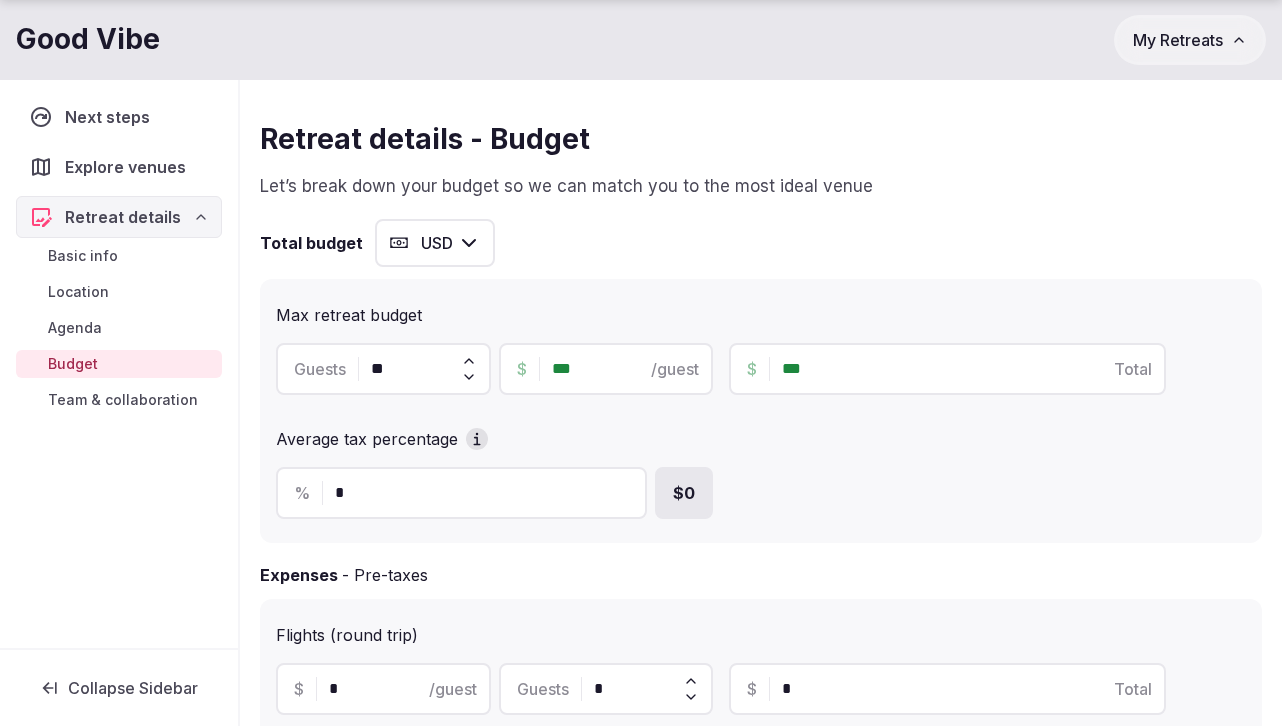 type on "***" 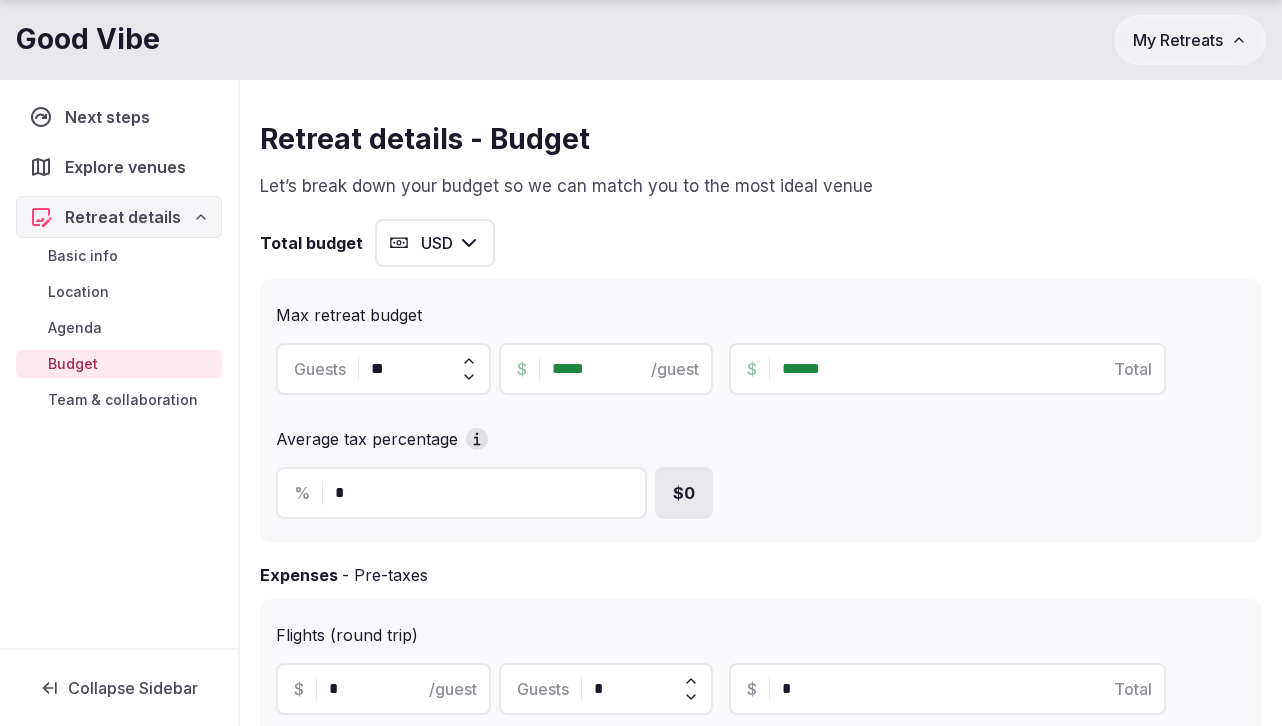 type on "******" 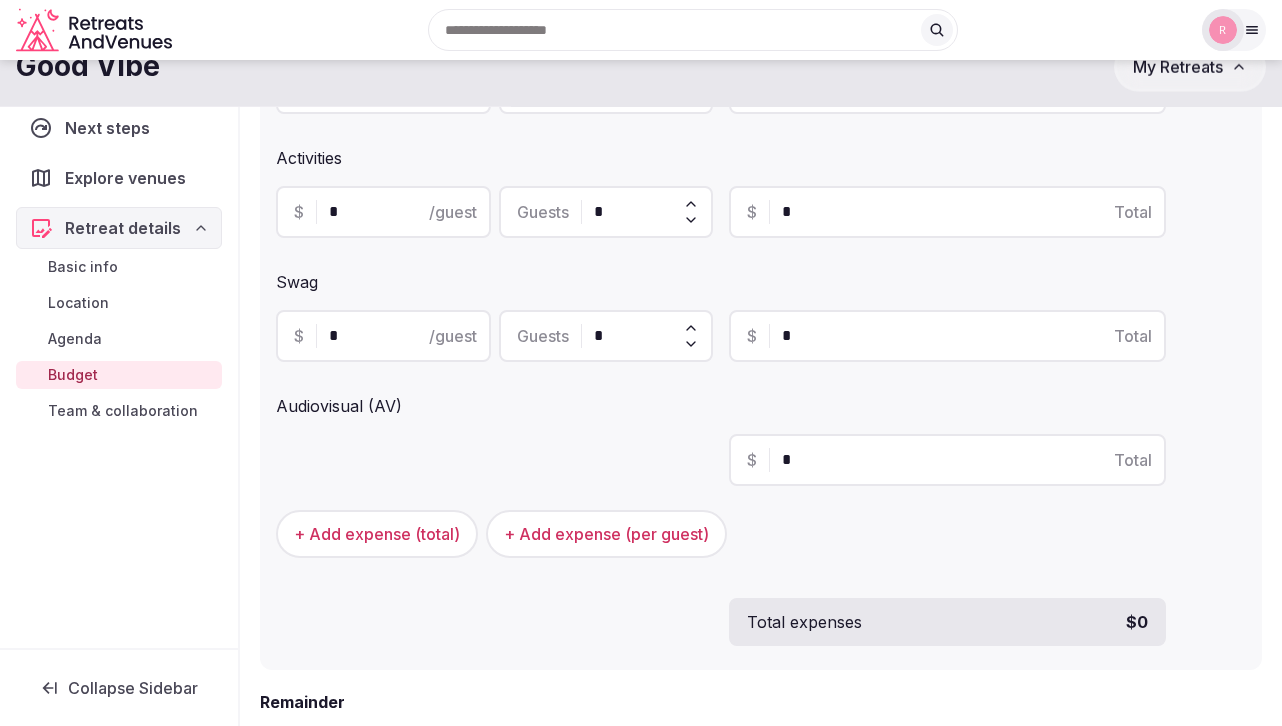 scroll, scrollTop: 0, scrollLeft: 0, axis: both 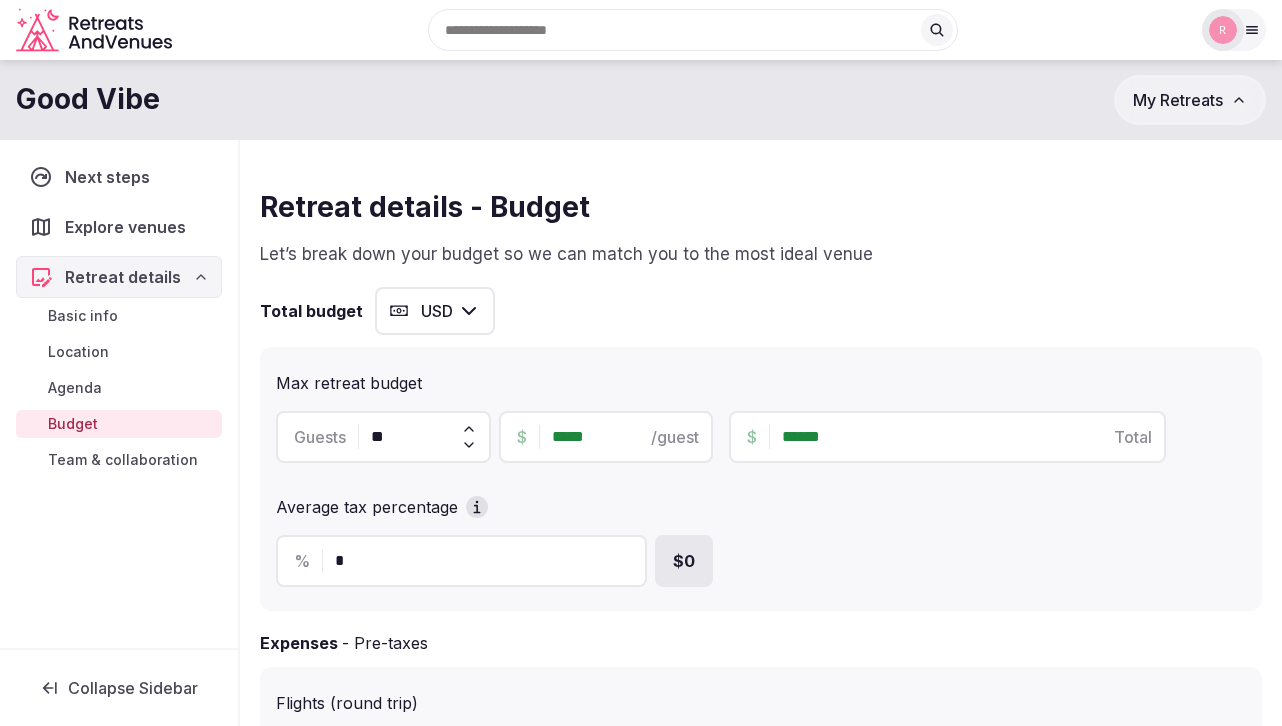 type on "*****" 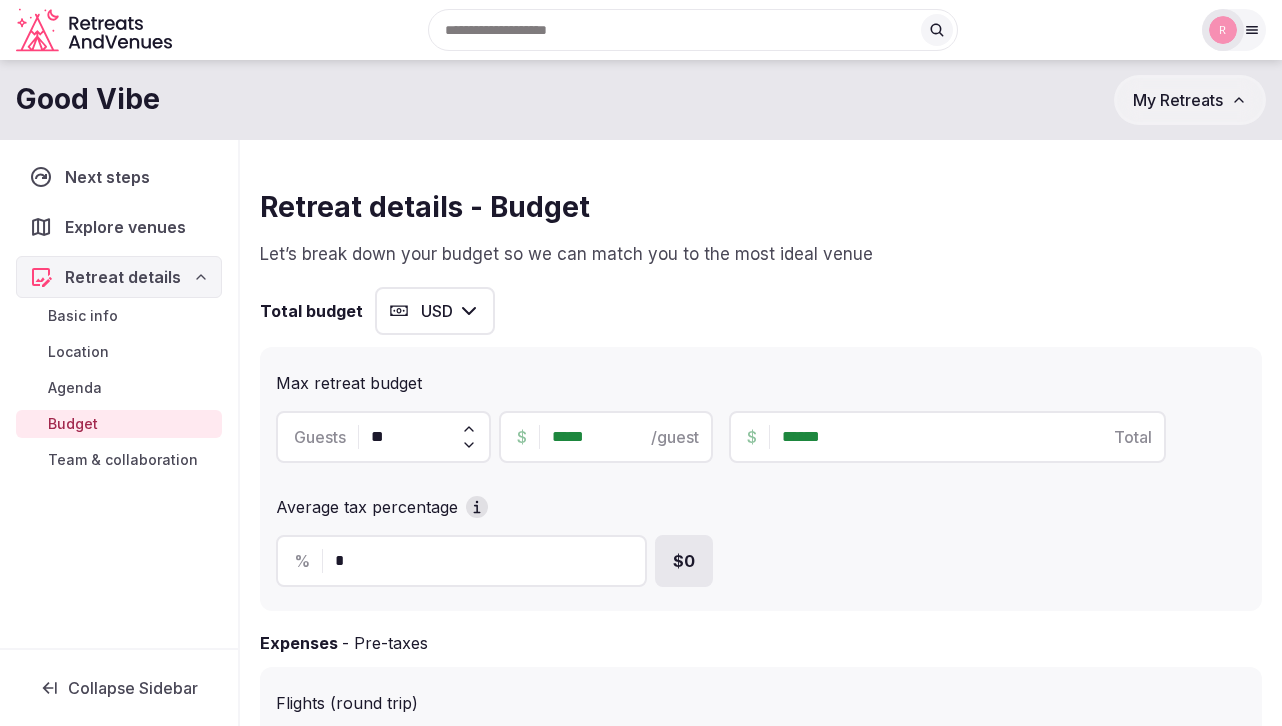 click on "Explore venues" at bounding box center [125, 227] 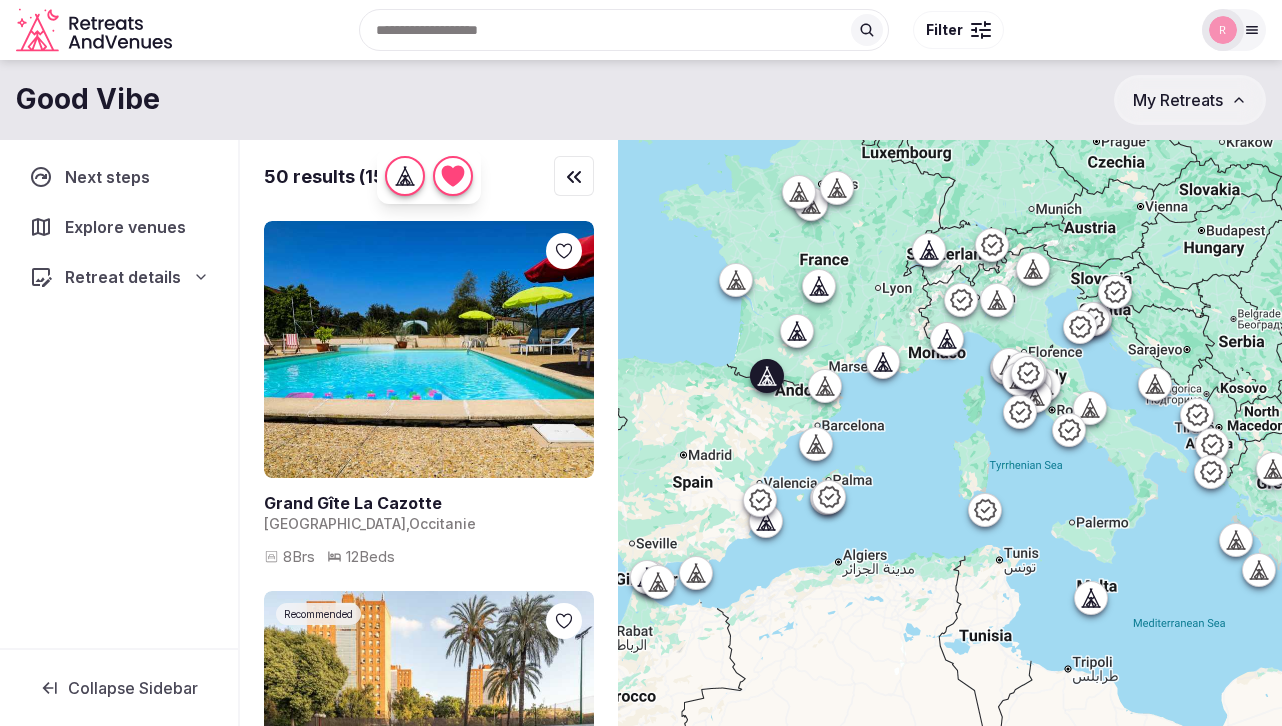 scroll, scrollTop: 0, scrollLeft: 0, axis: both 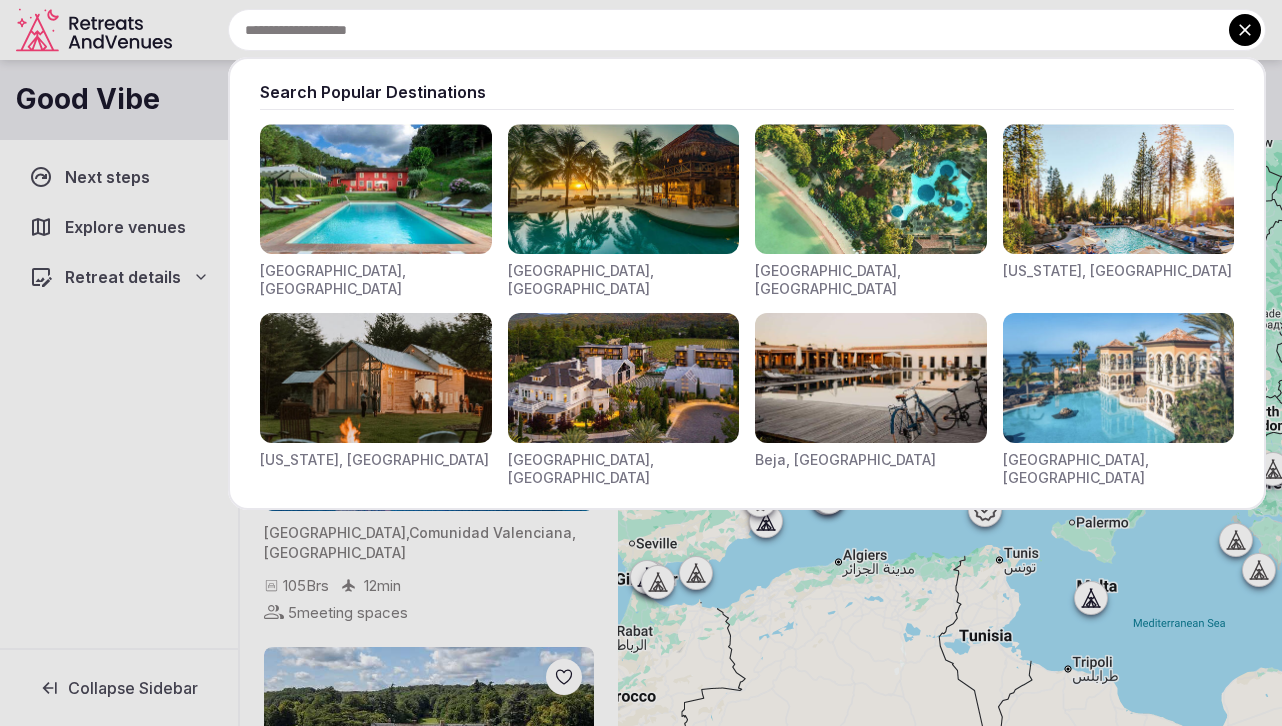 click at bounding box center (747, 30) 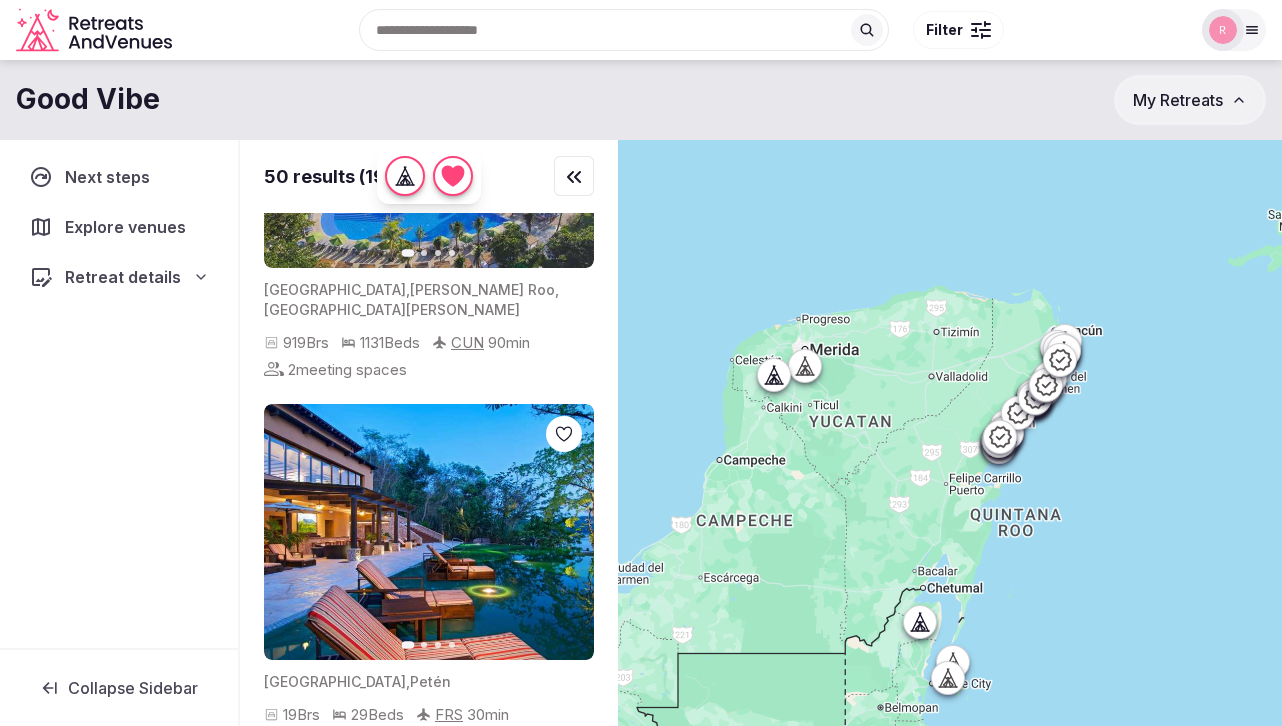 scroll, scrollTop: 4237, scrollLeft: 0, axis: vertical 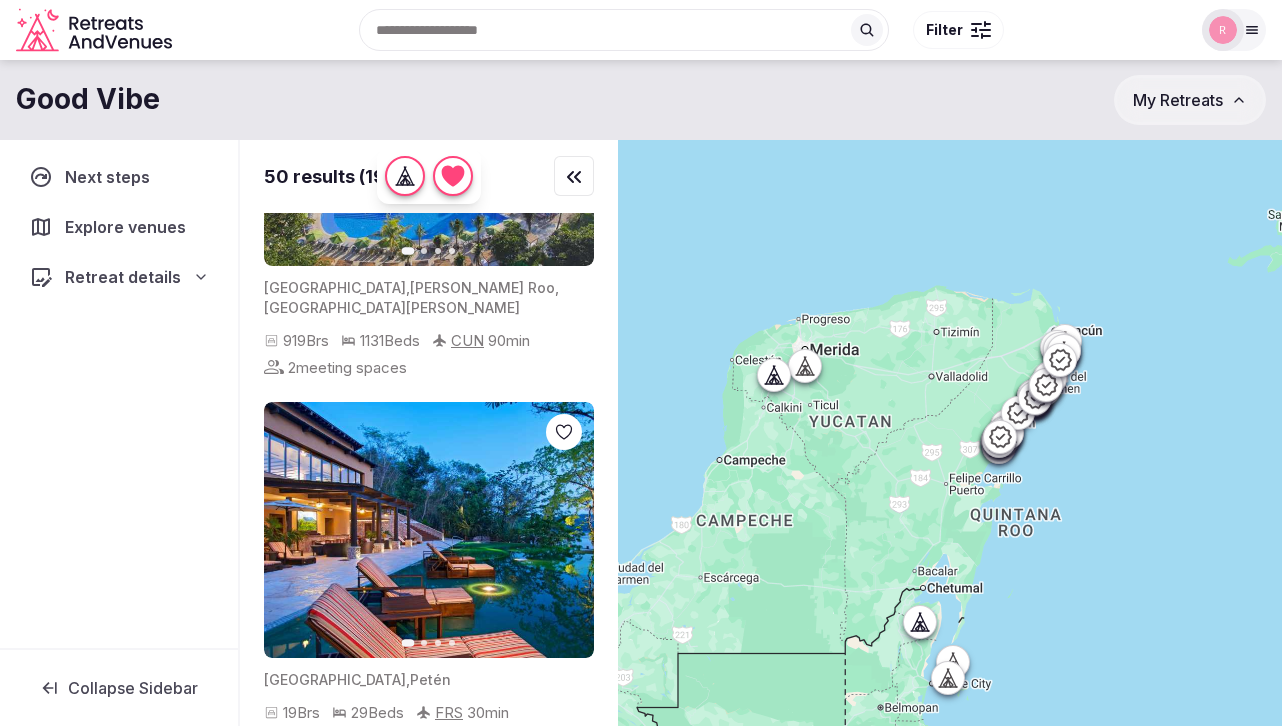 click on "Next slide" at bounding box center (566, 530) 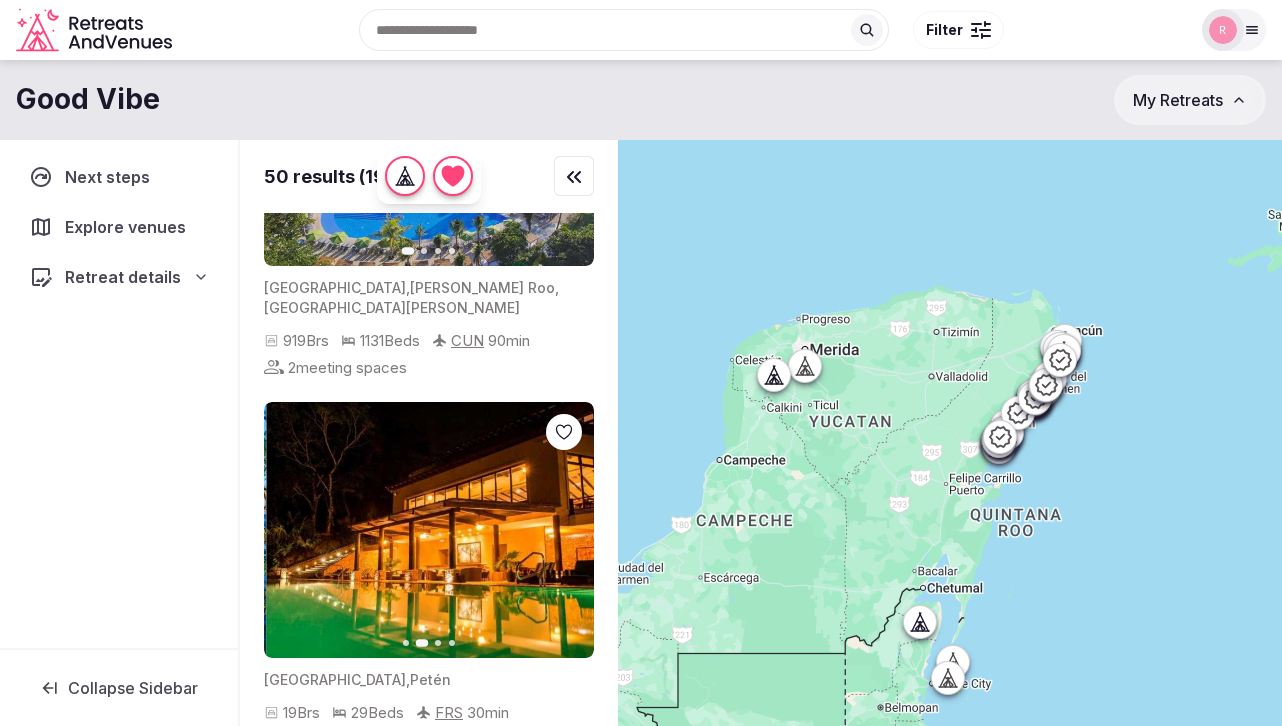 click 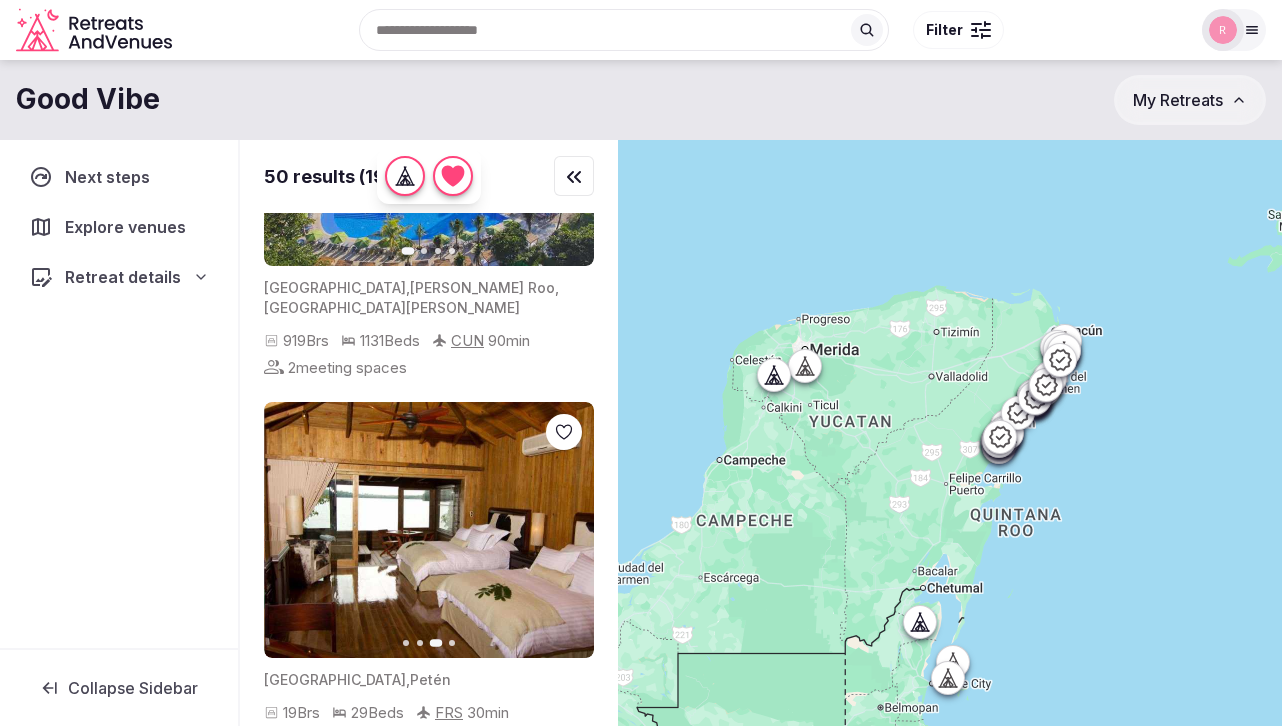 click 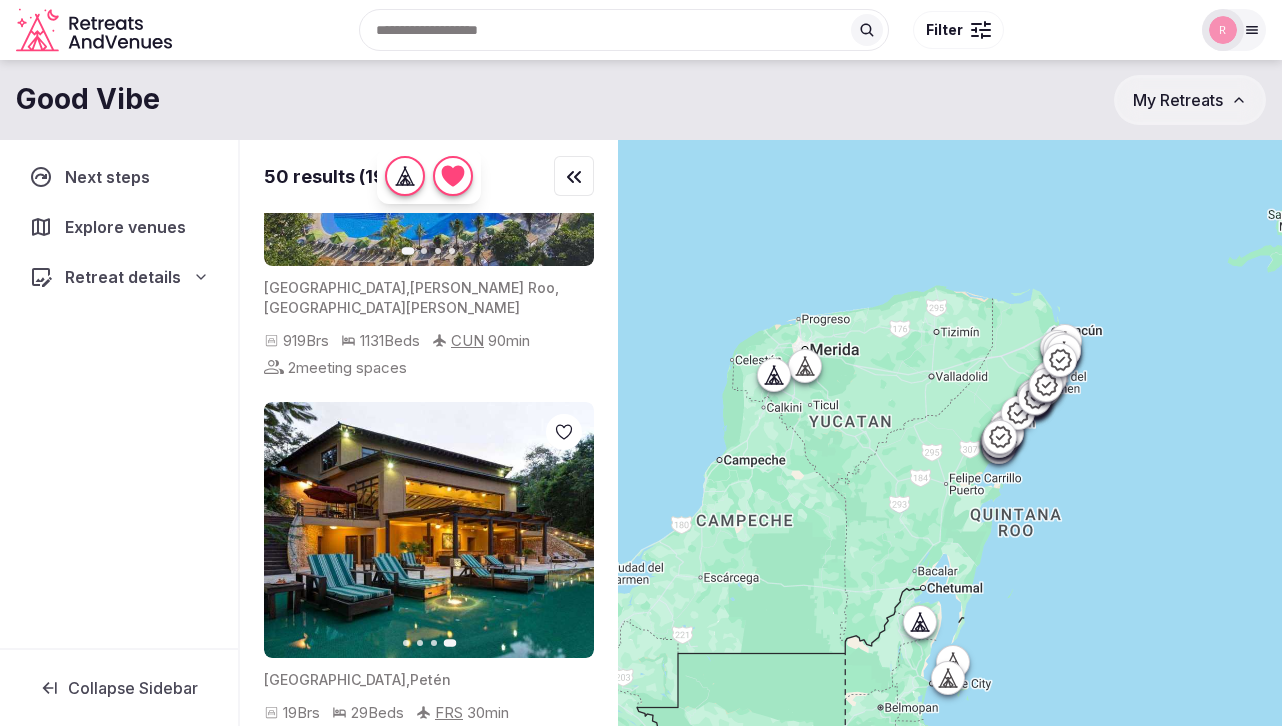 click on "Previous slide" at bounding box center (292, 530) 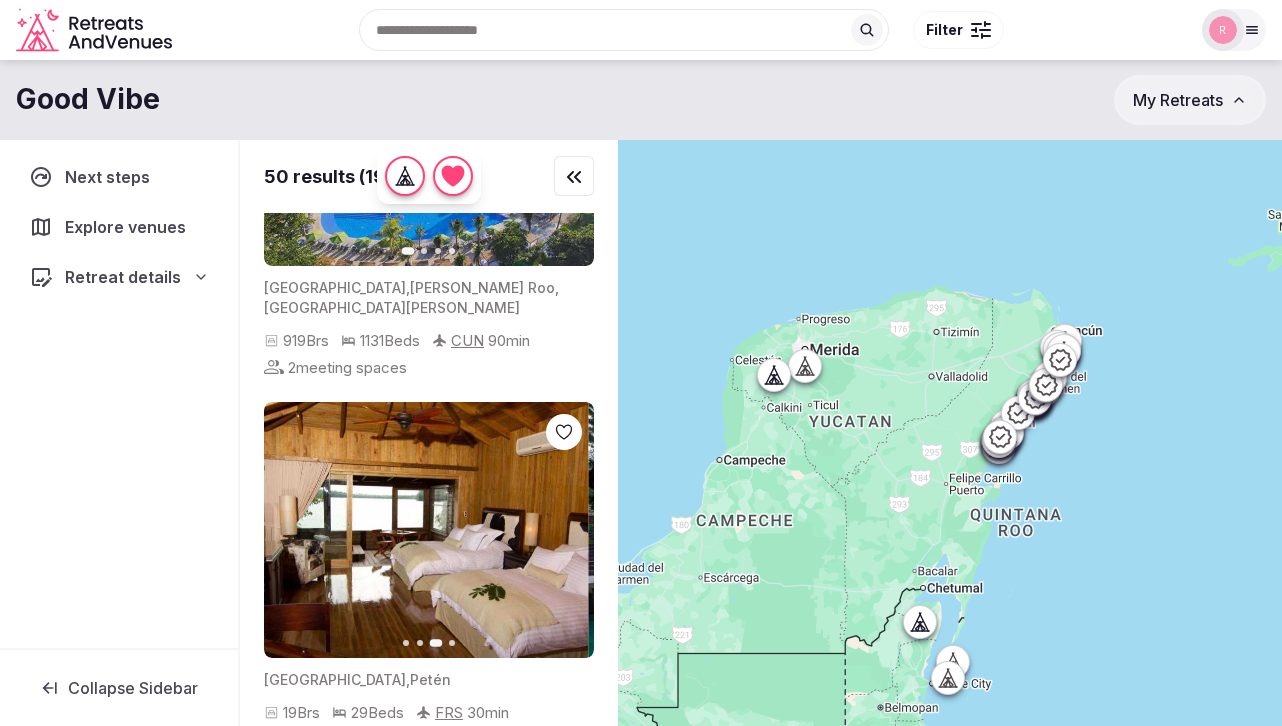 click on "Previous slide" at bounding box center [292, 530] 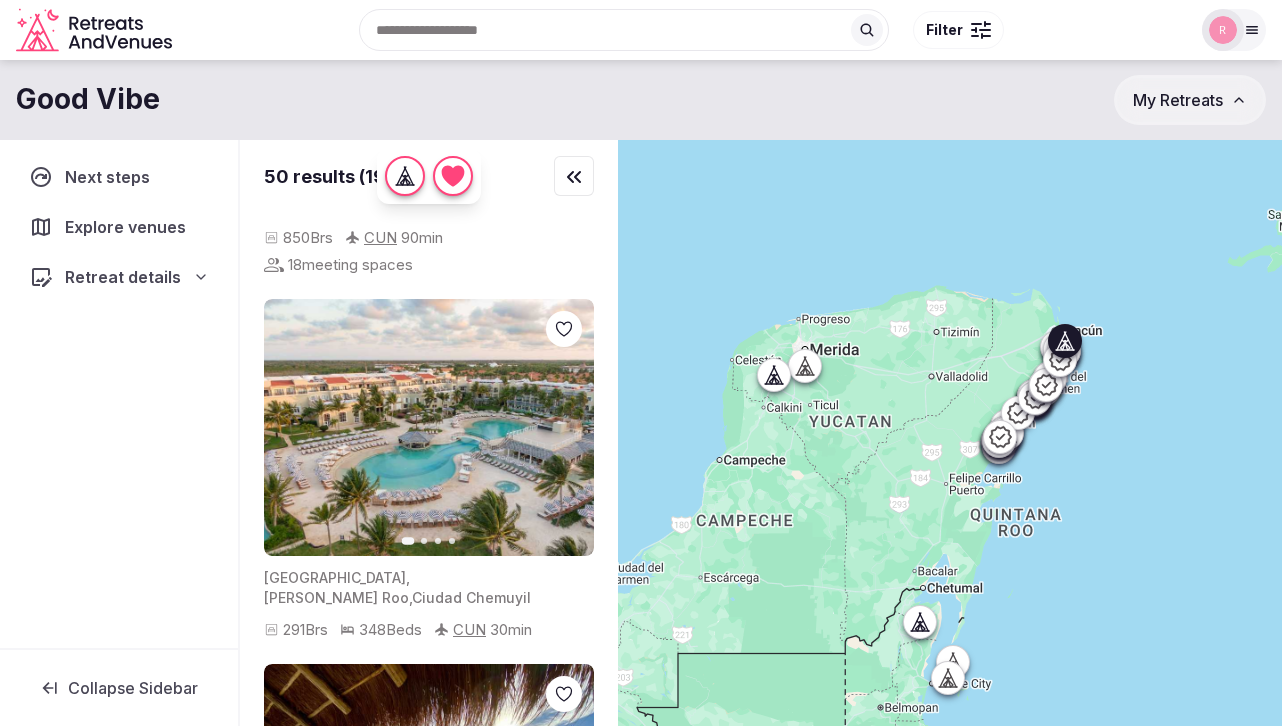 scroll, scrollTop: 8845, scrollLeft: 0, axis: vertical 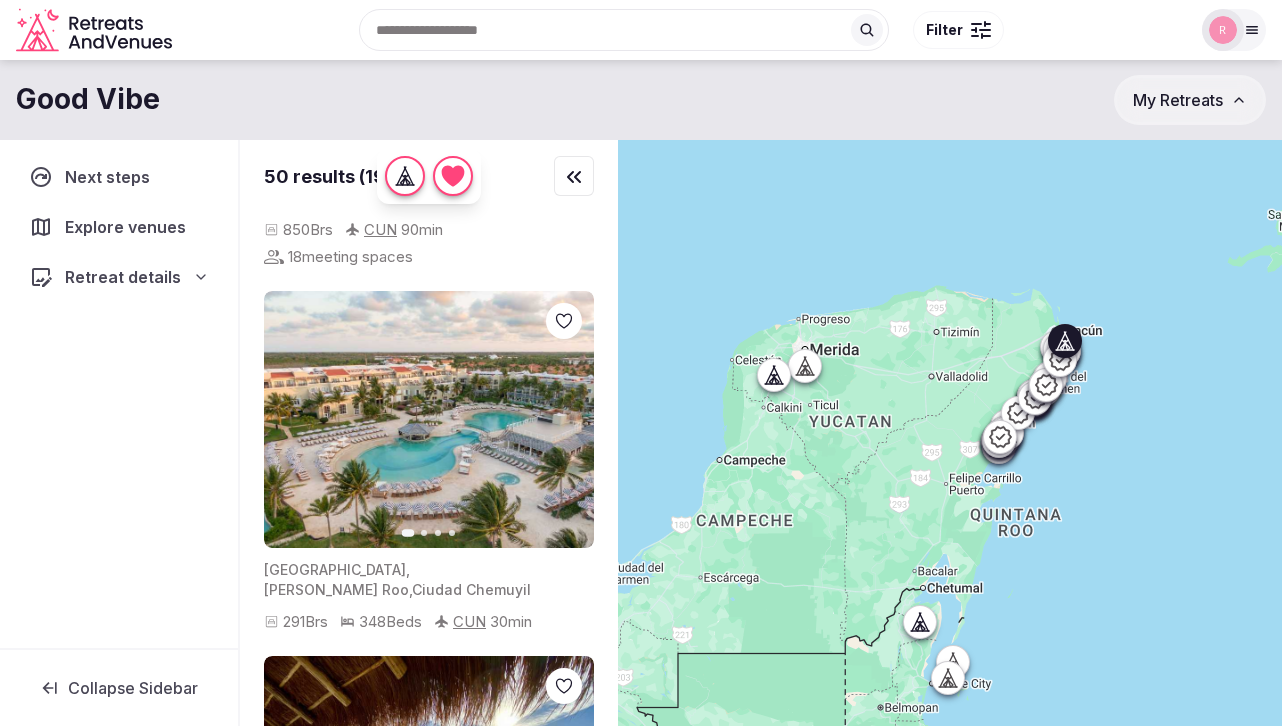 click 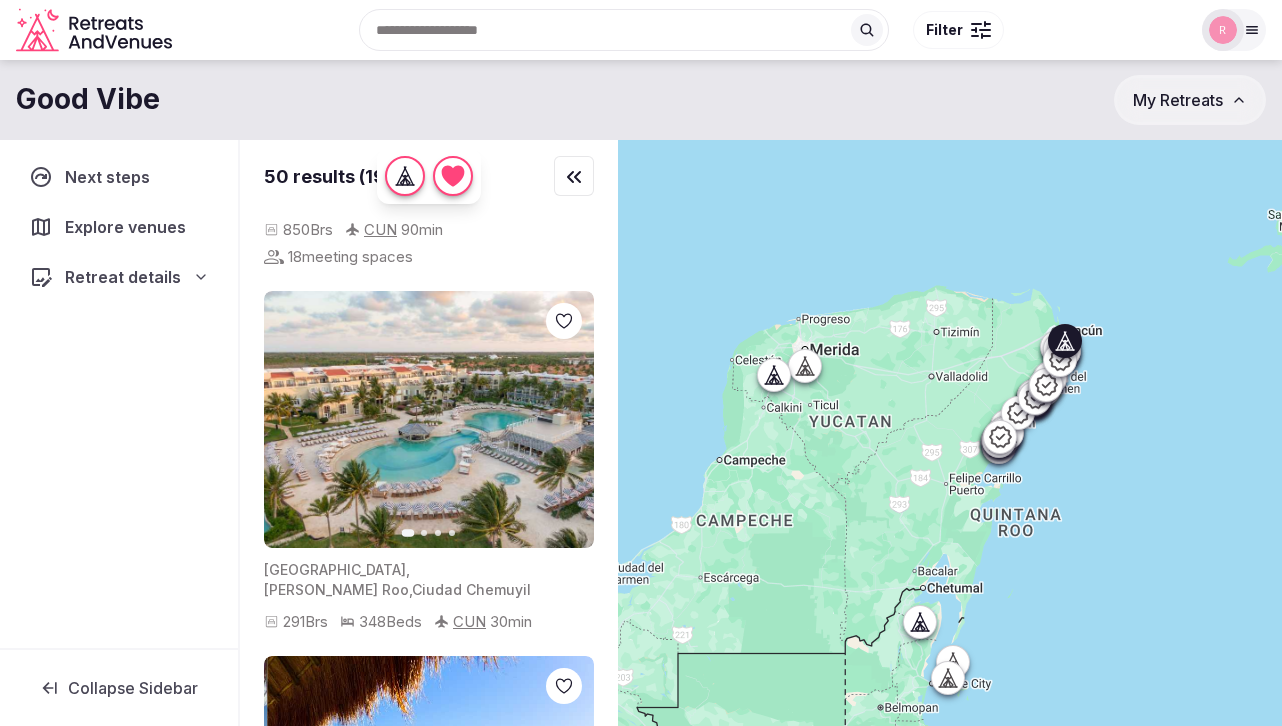 click 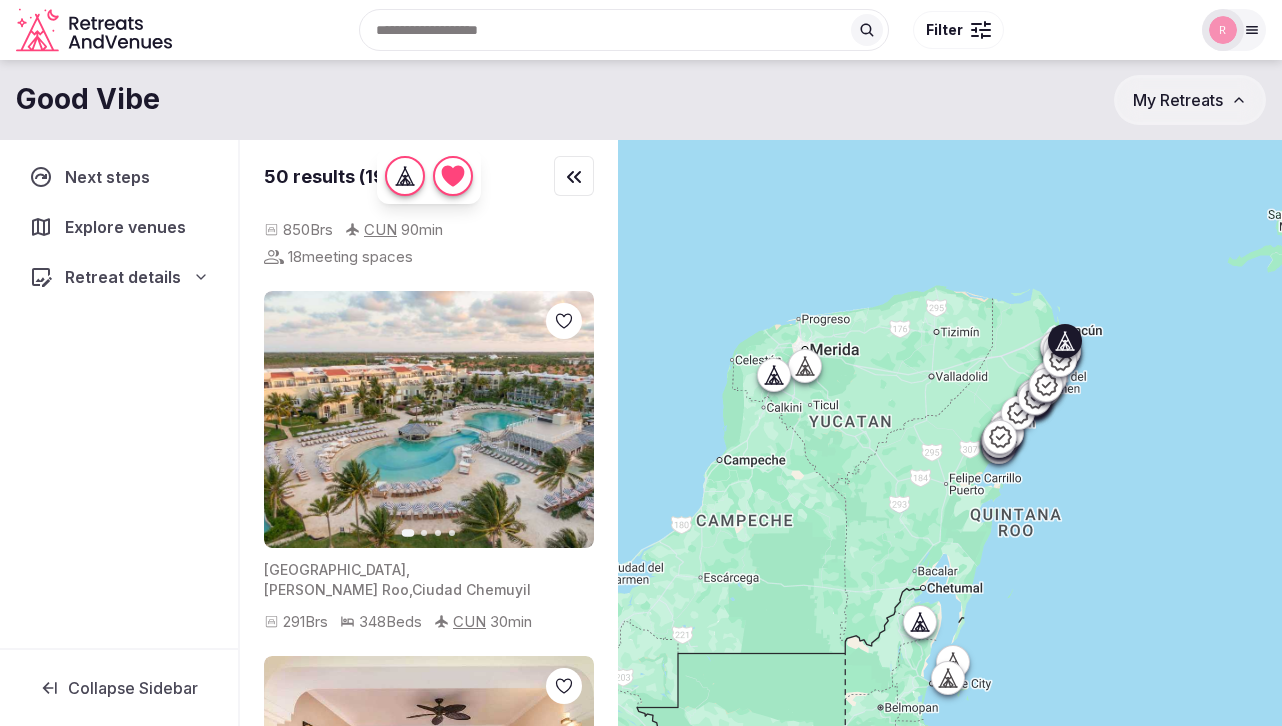 click on "Next slide" at bounding box center (566, 785) 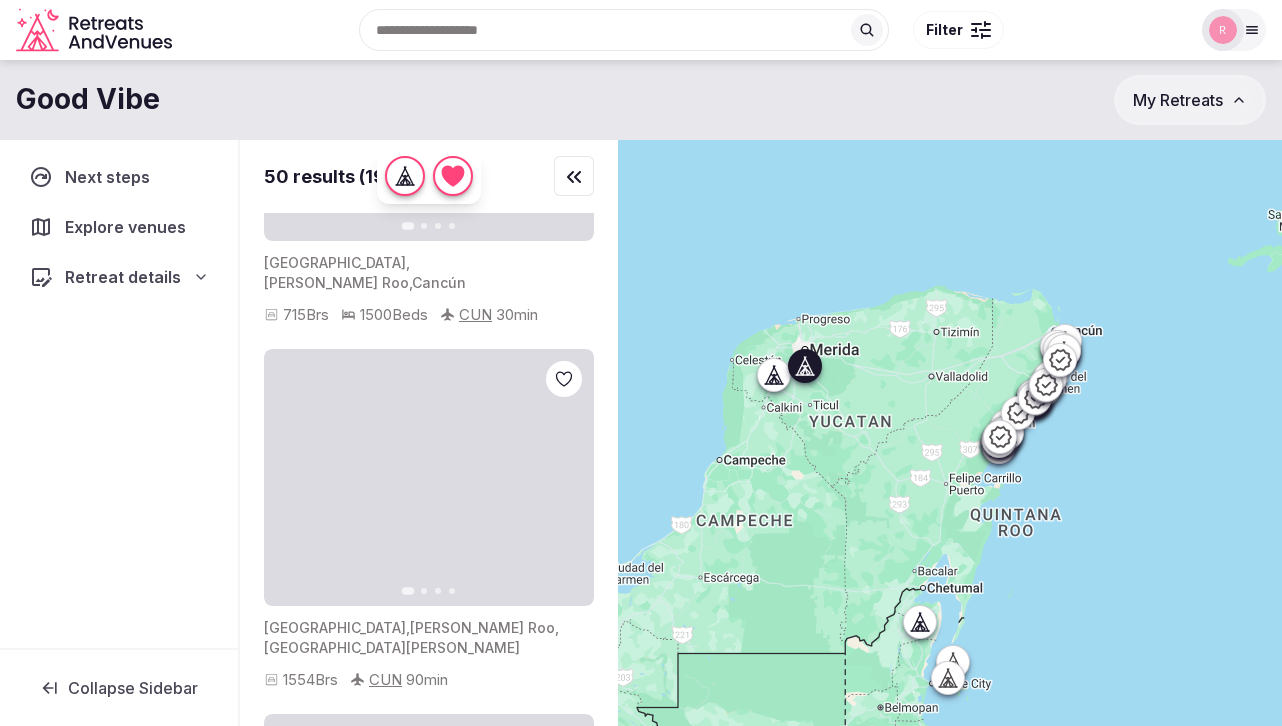 scroll, scrollTop: 10986, scrollLeft: 0, axis: vertical 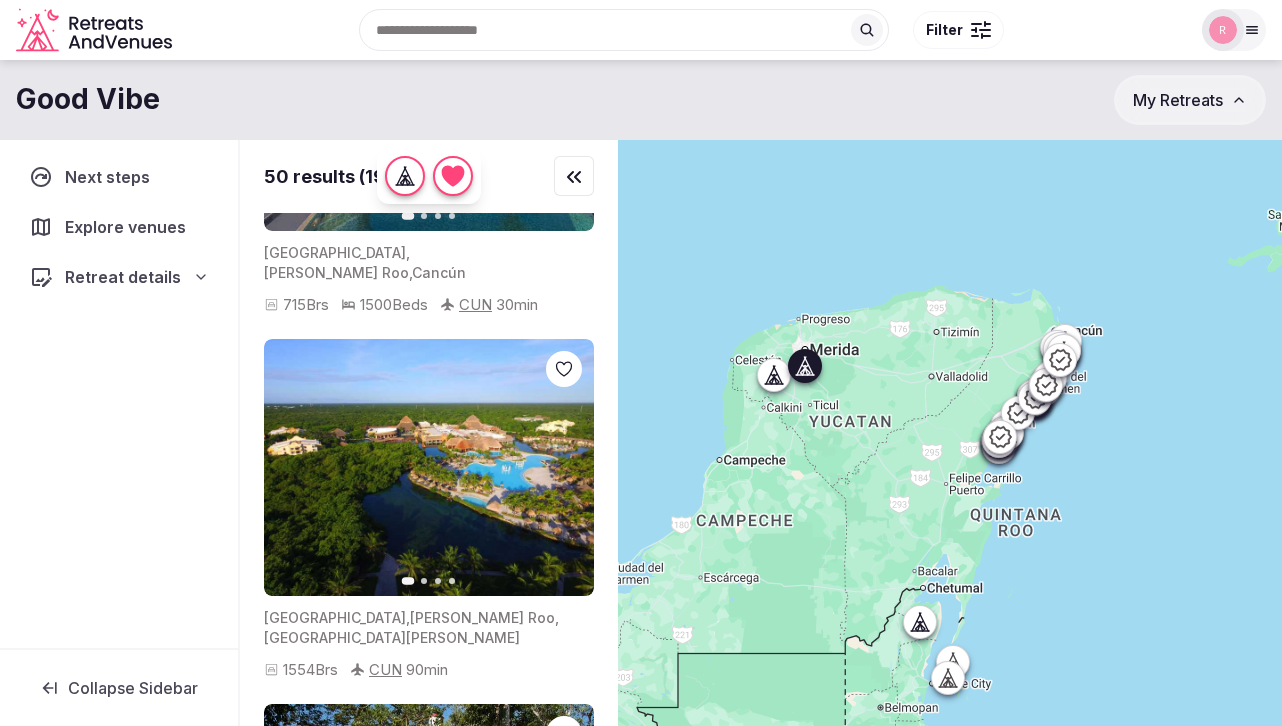 click 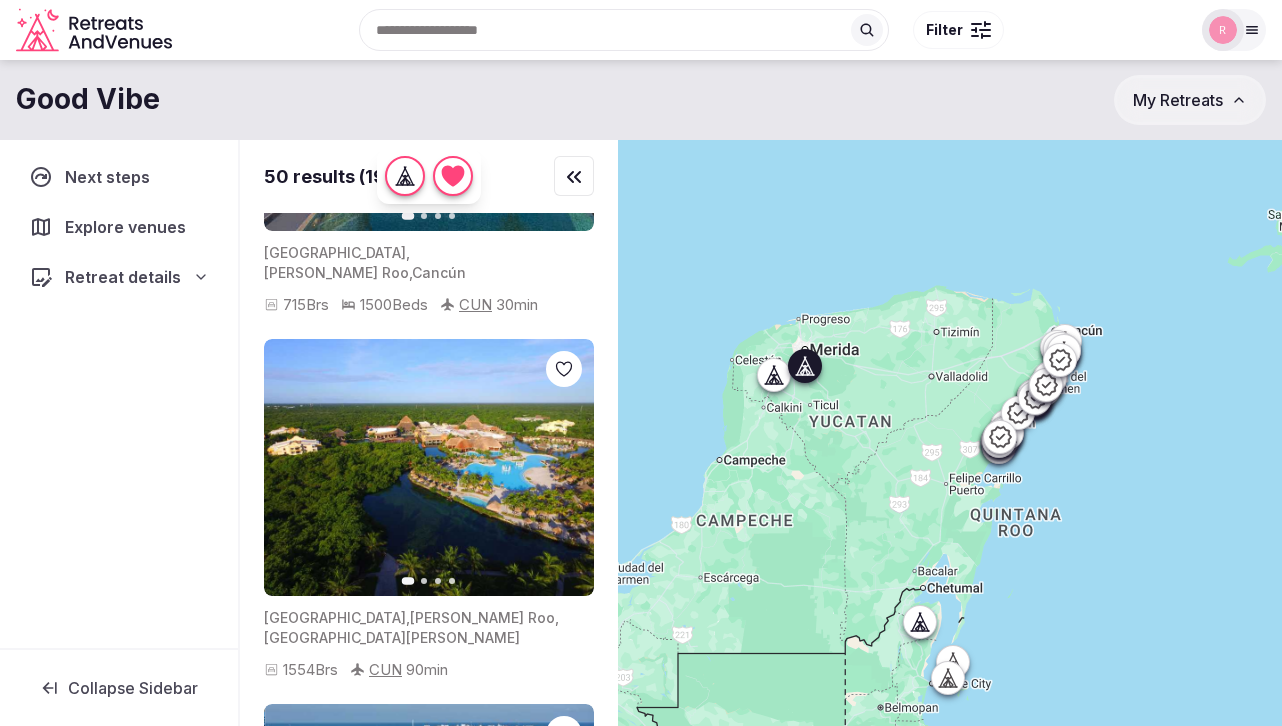 click 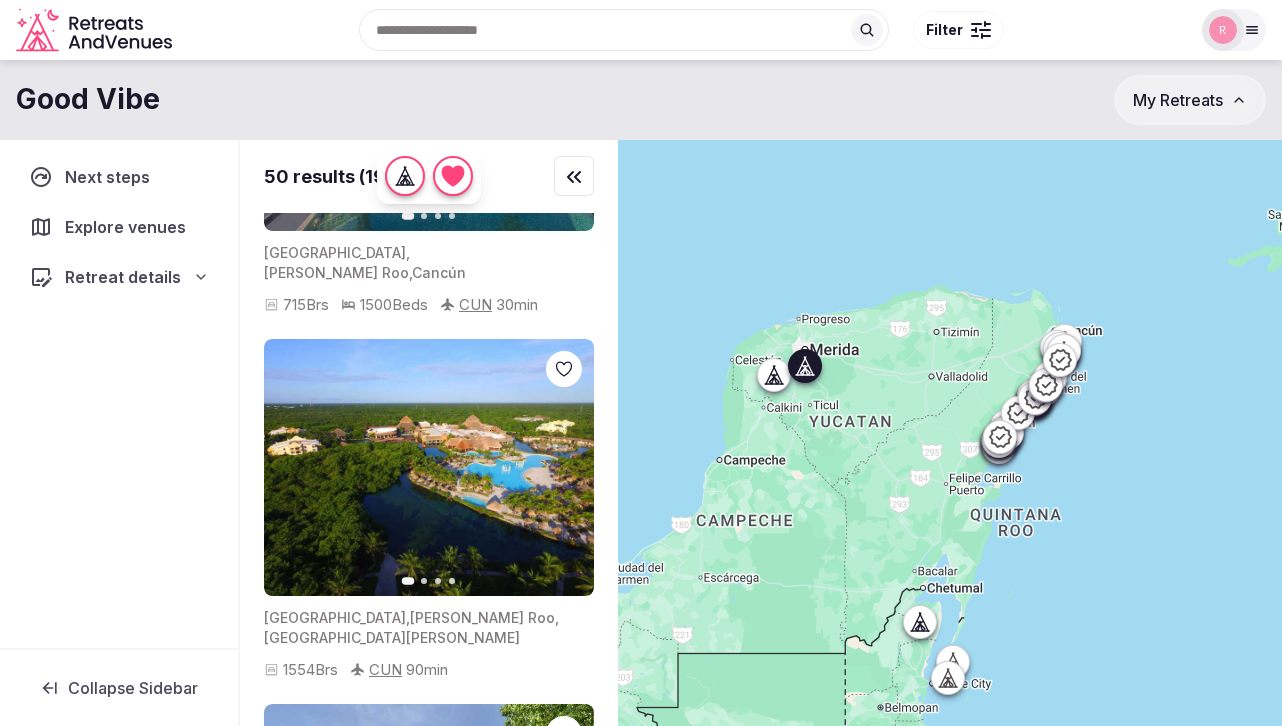 click 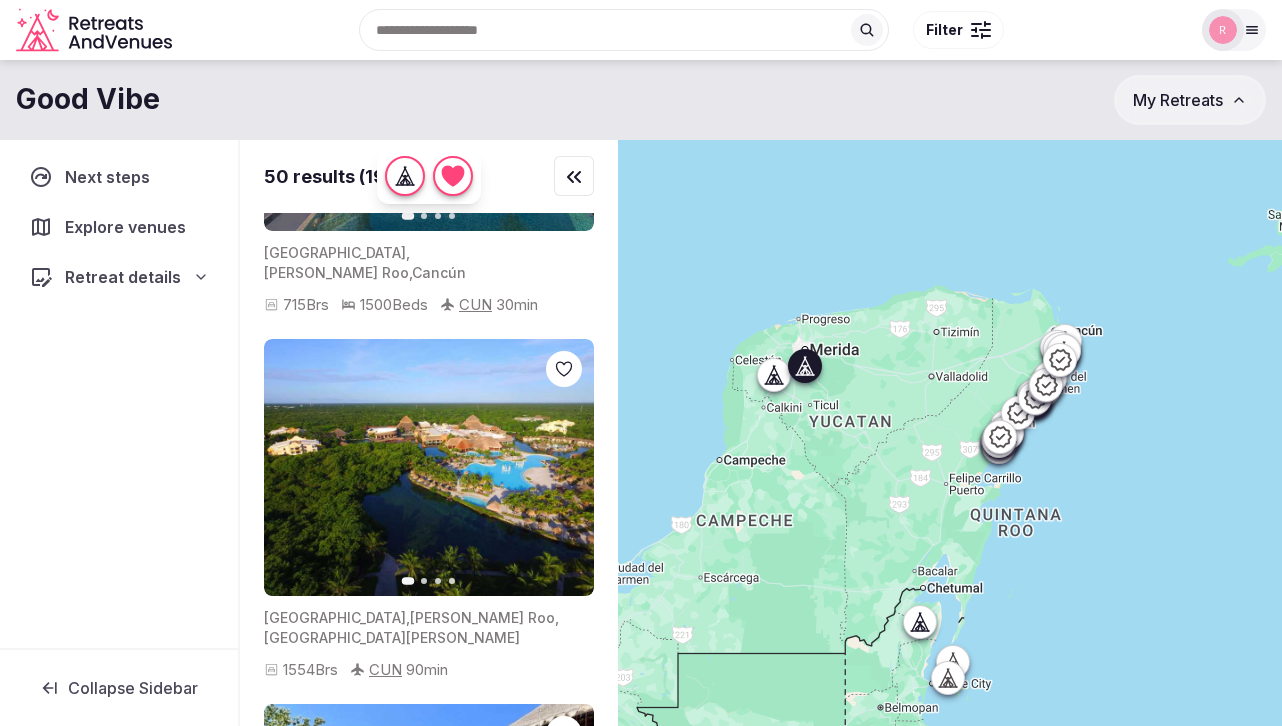 click at bounding box center (429, 832) 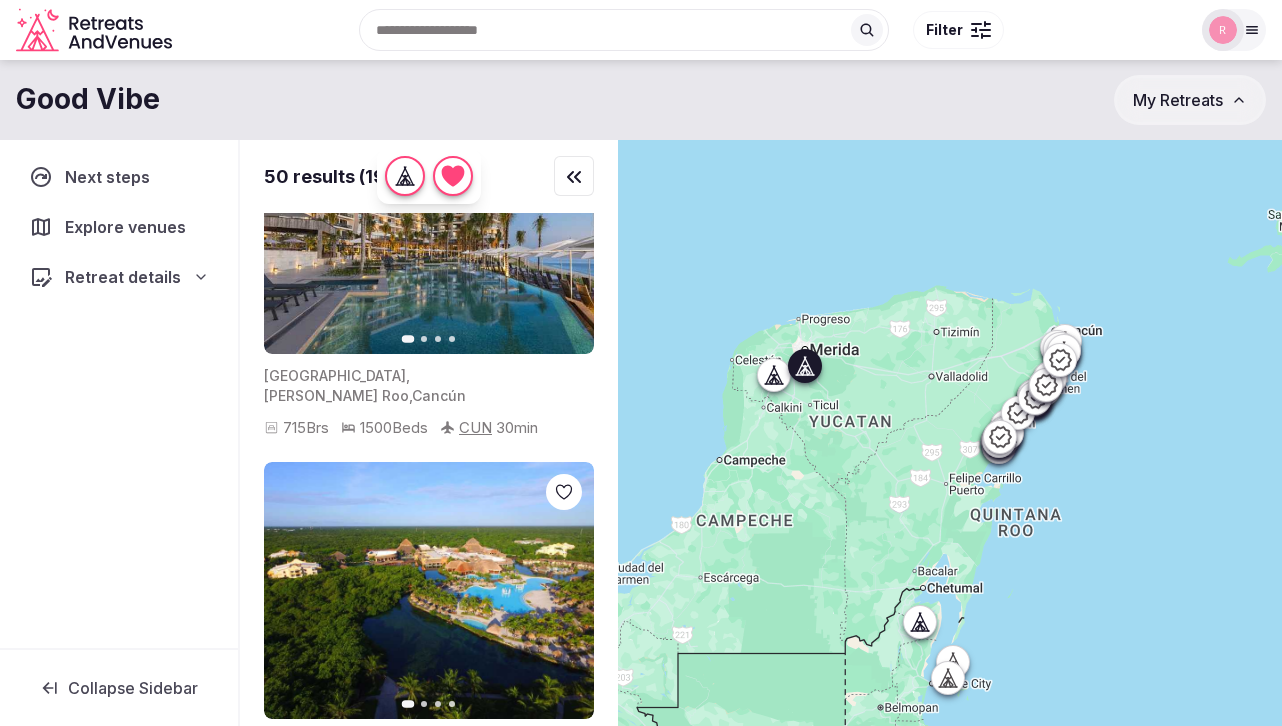 scroll, scrollTop: 10846, scrollLeft: 0, axis: vertical 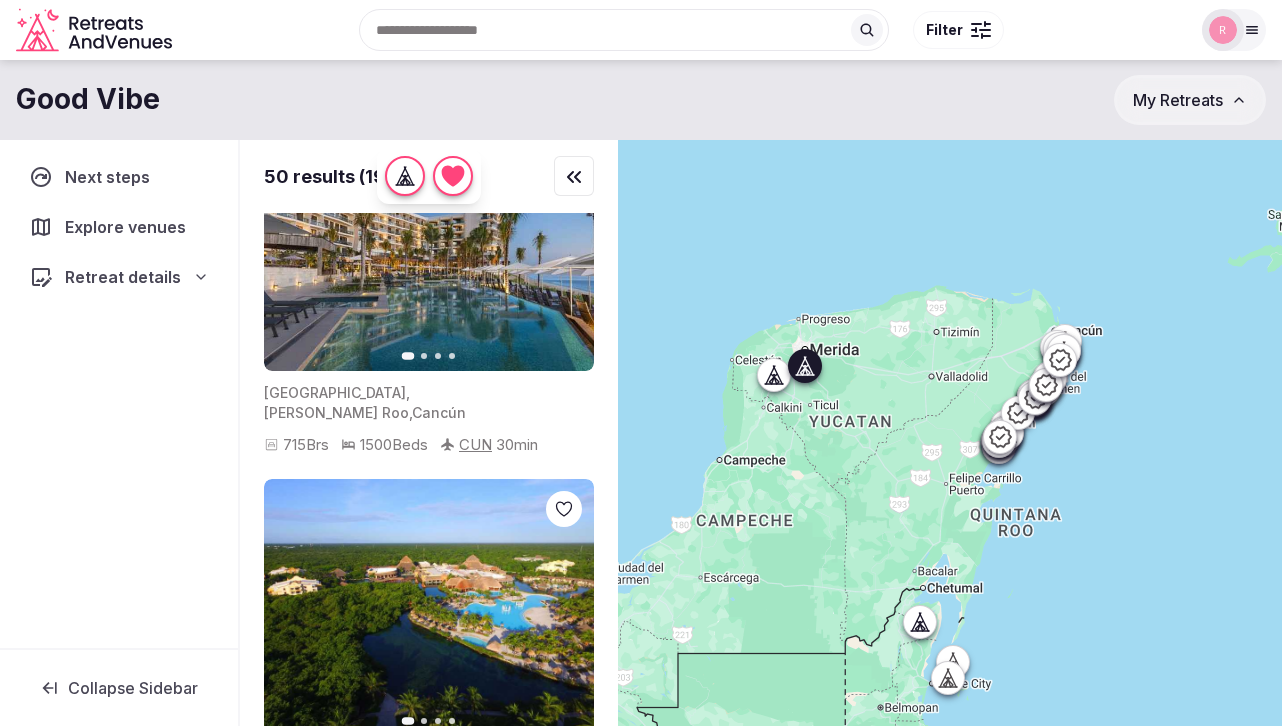 click on "[GEOGRAPHIC_DATA]" at bounding box center (335, 1142) 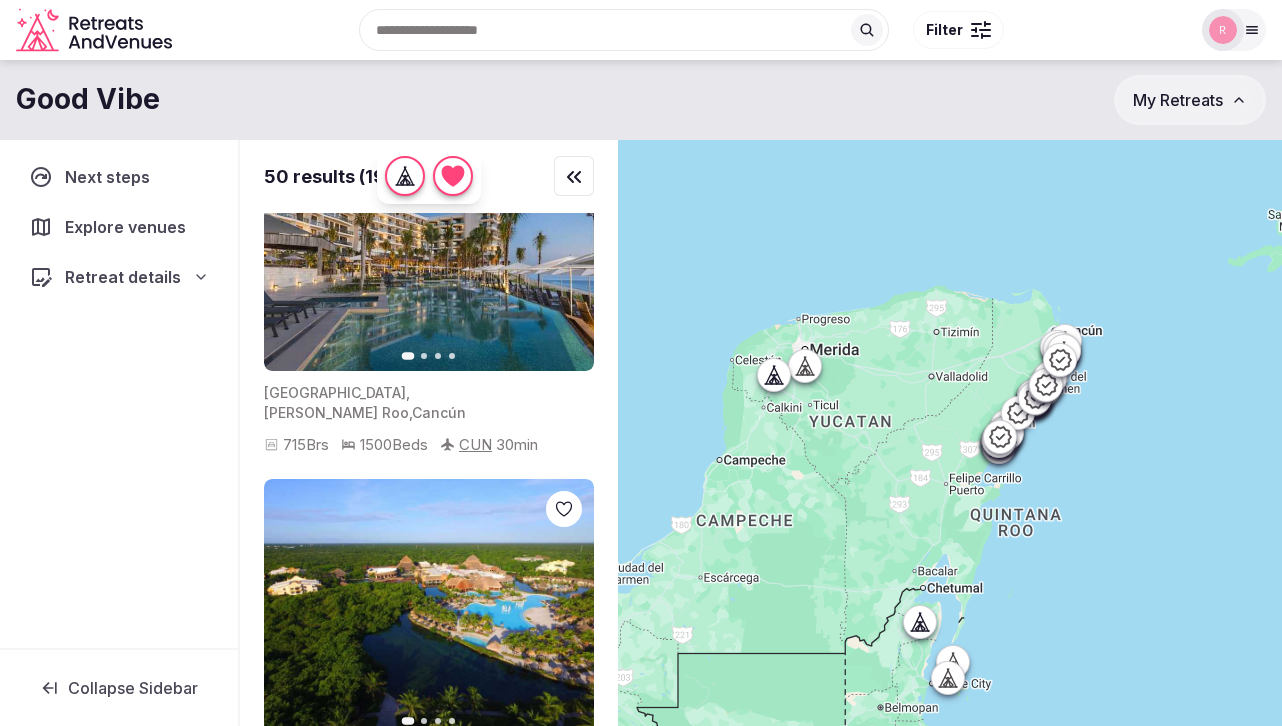 click 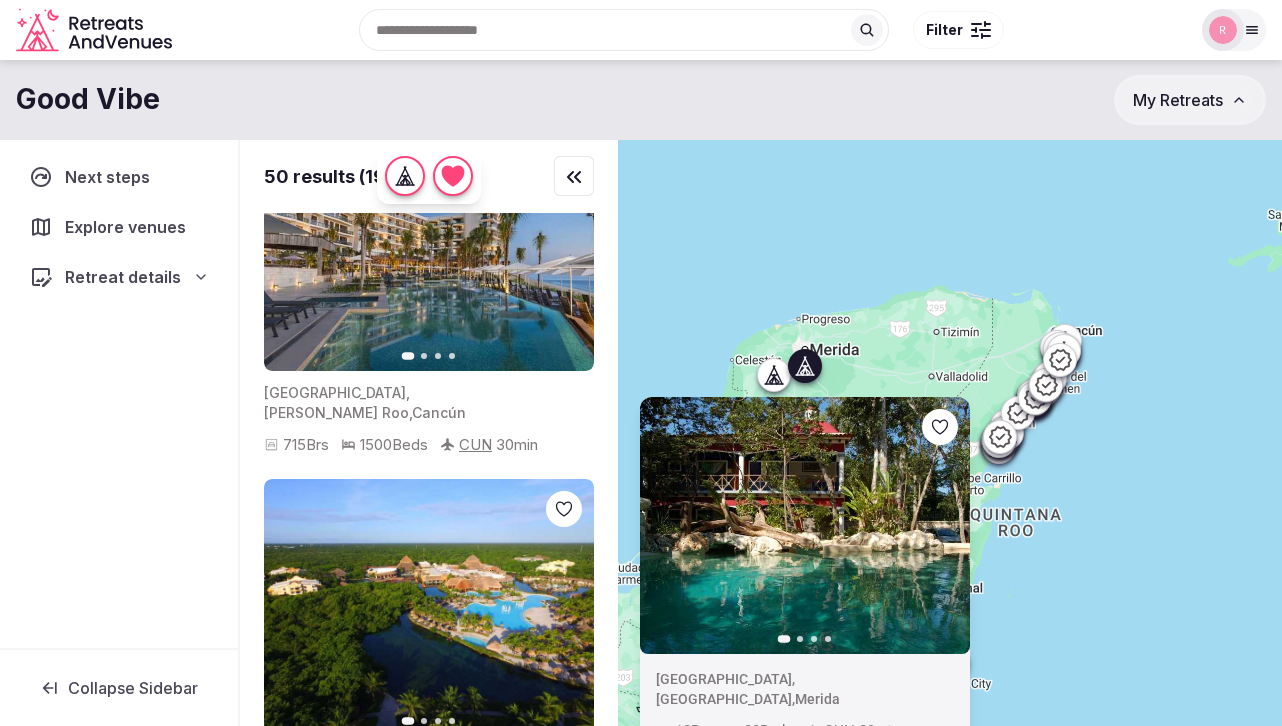 scroll, scrollTop: 68, scrollLeft: 0, axis: vertical 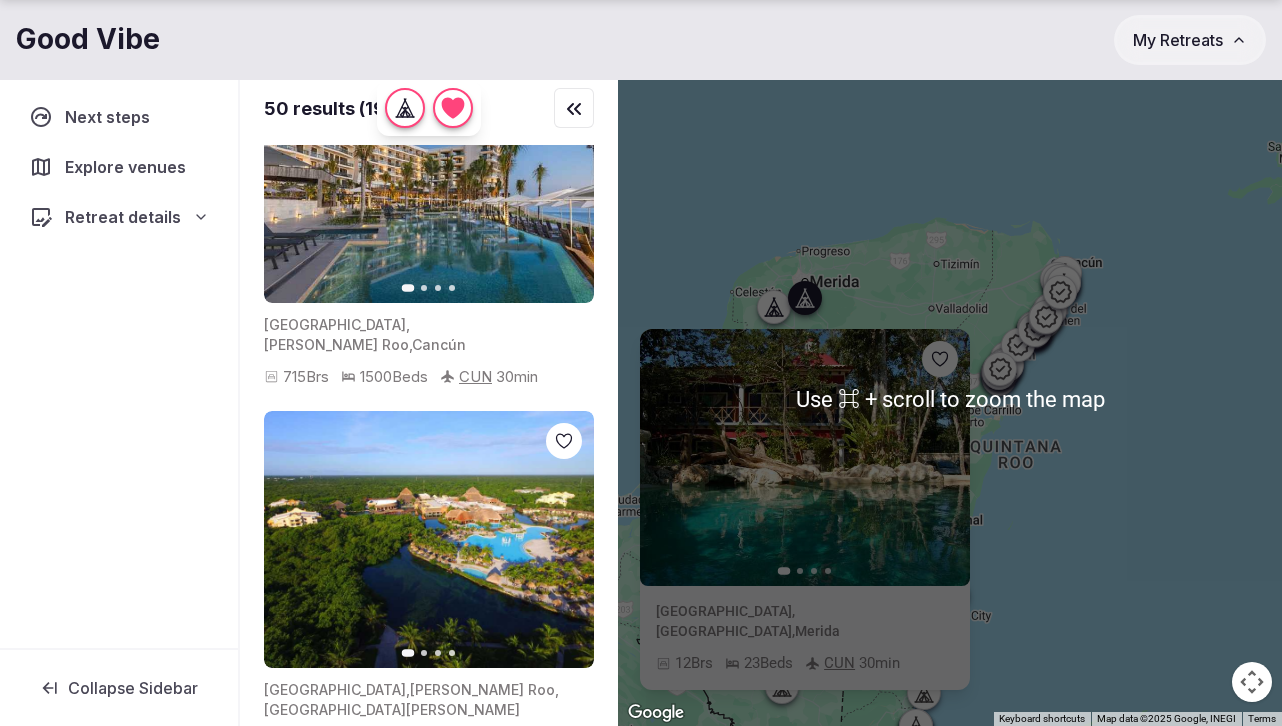 click at bounding box center [805, 457] 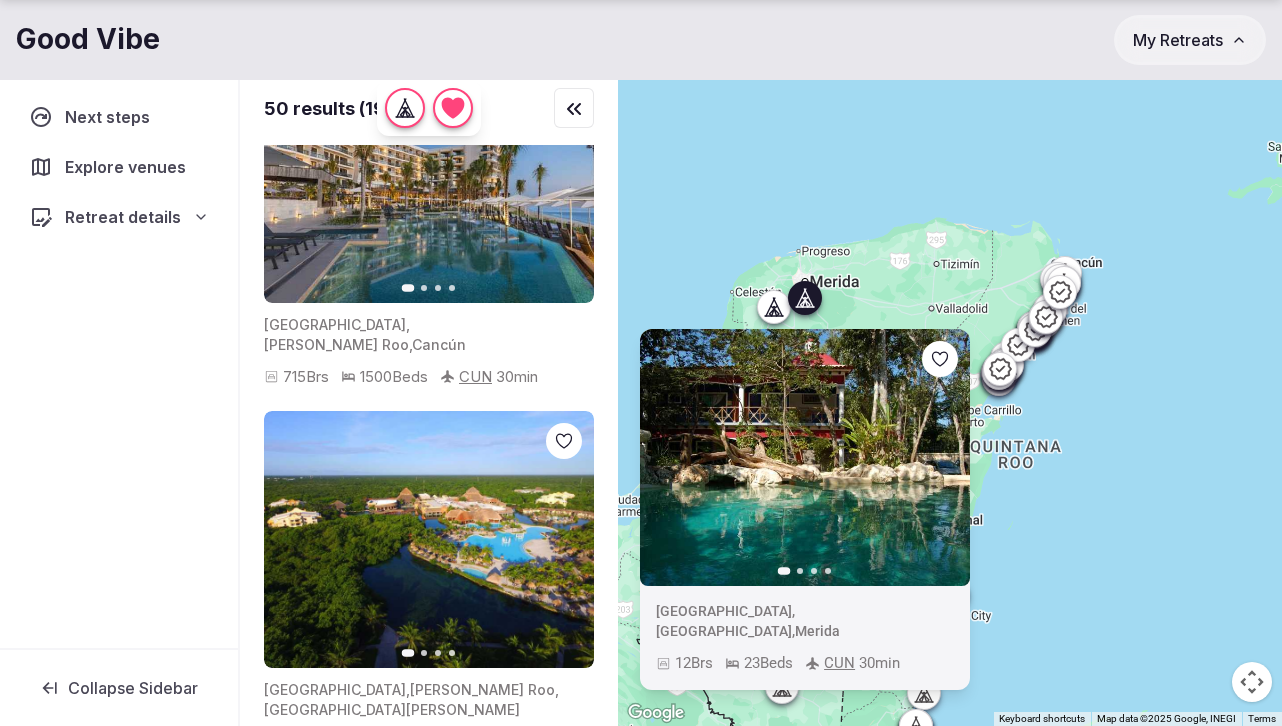 click at bounding box center [429, 904] 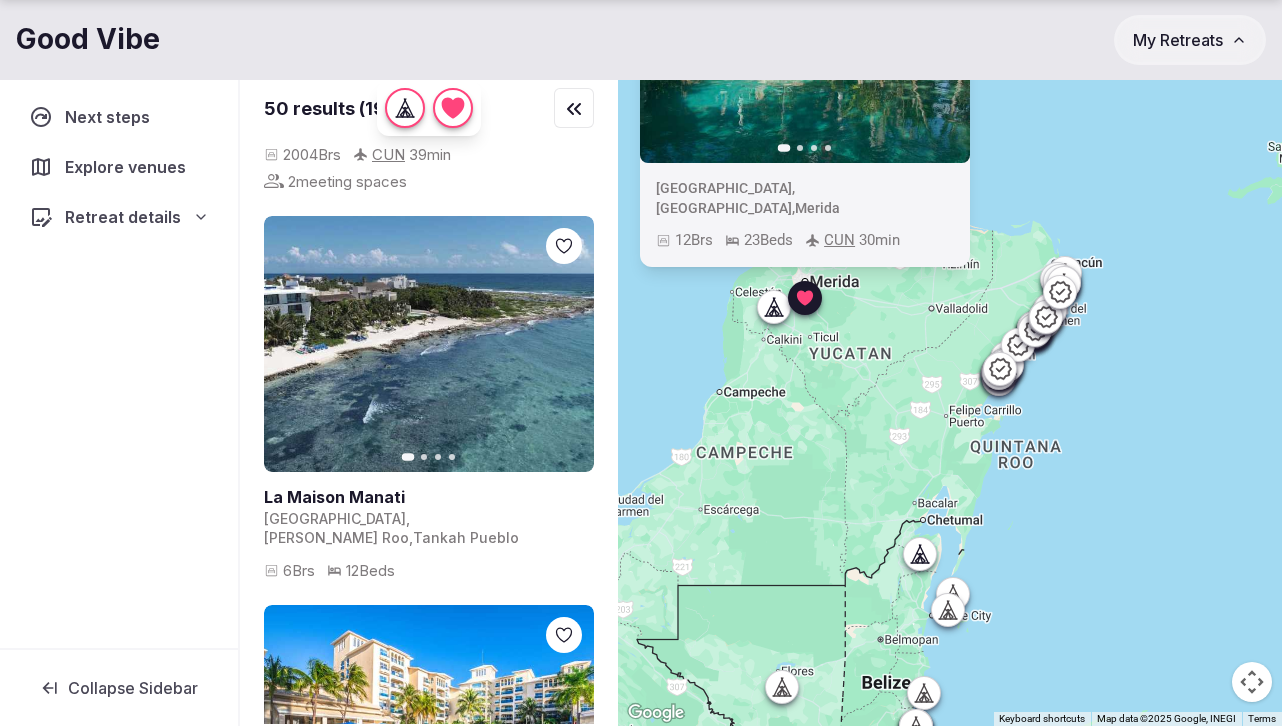 scroll, scrollTop: 13308, scrollLeft: 0, axis: vertical 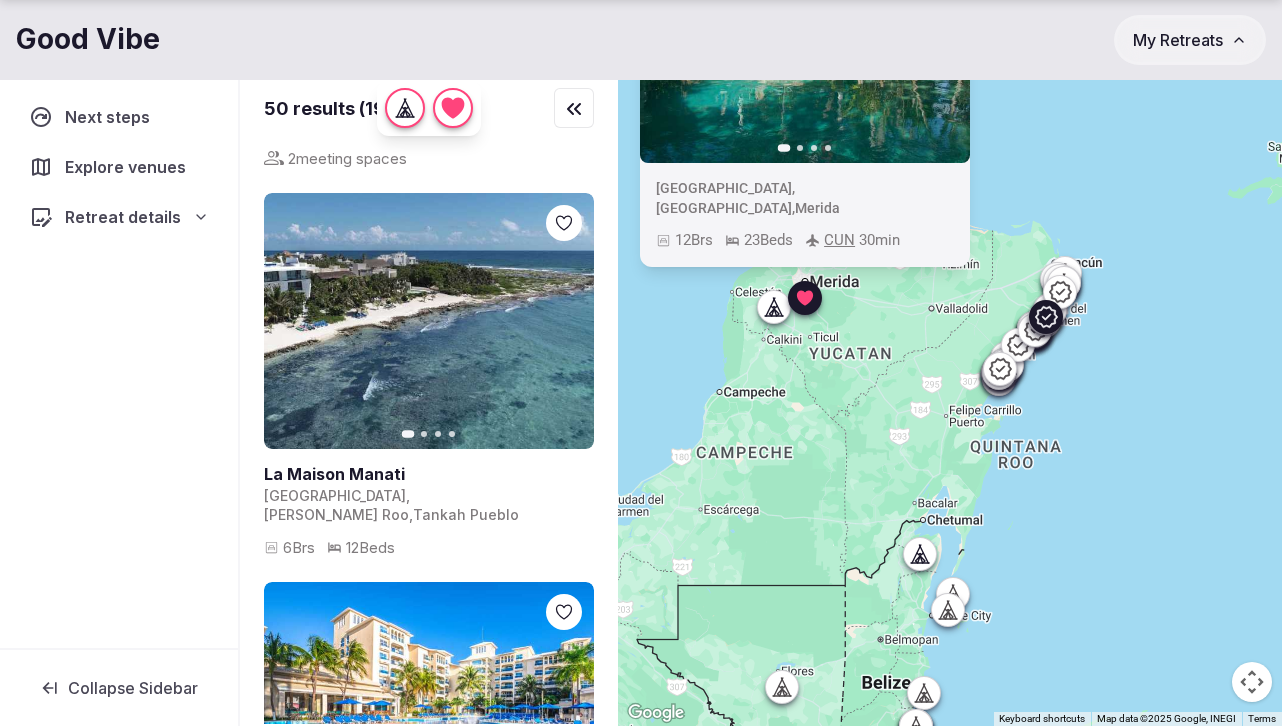 click 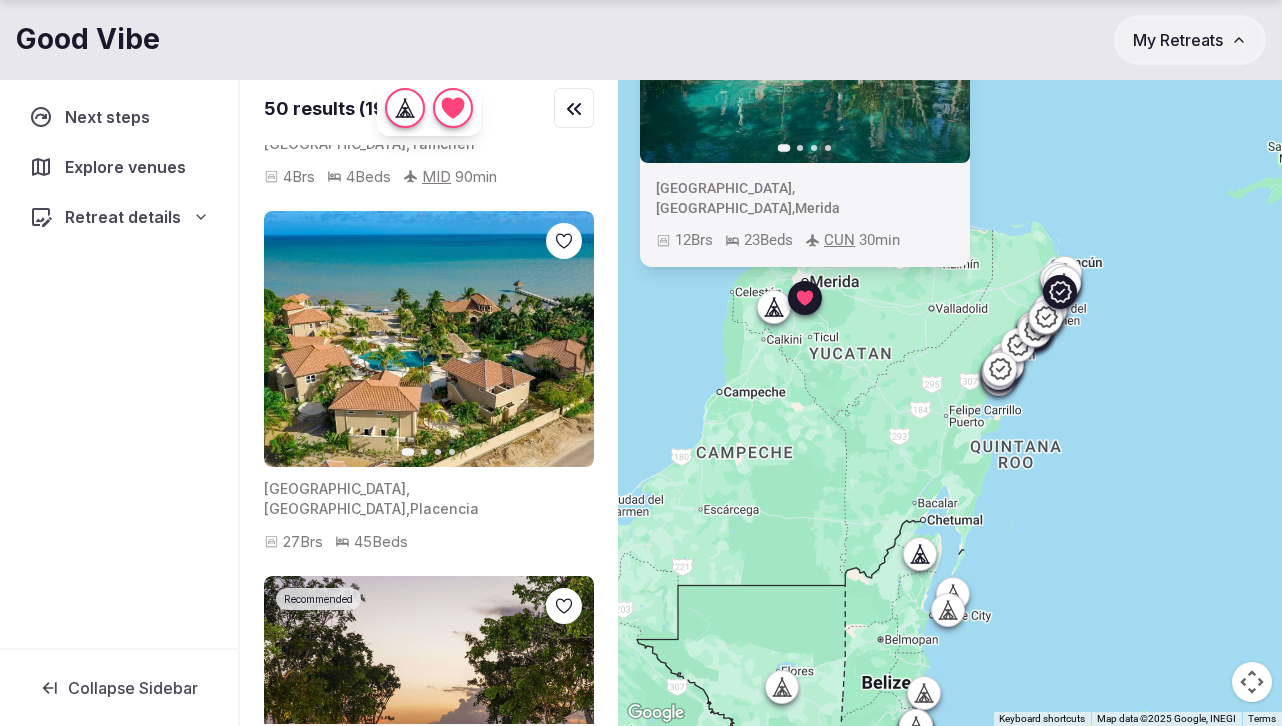 scroll, scrollTop: 15205, scrollLeft: 0, axis: vertical 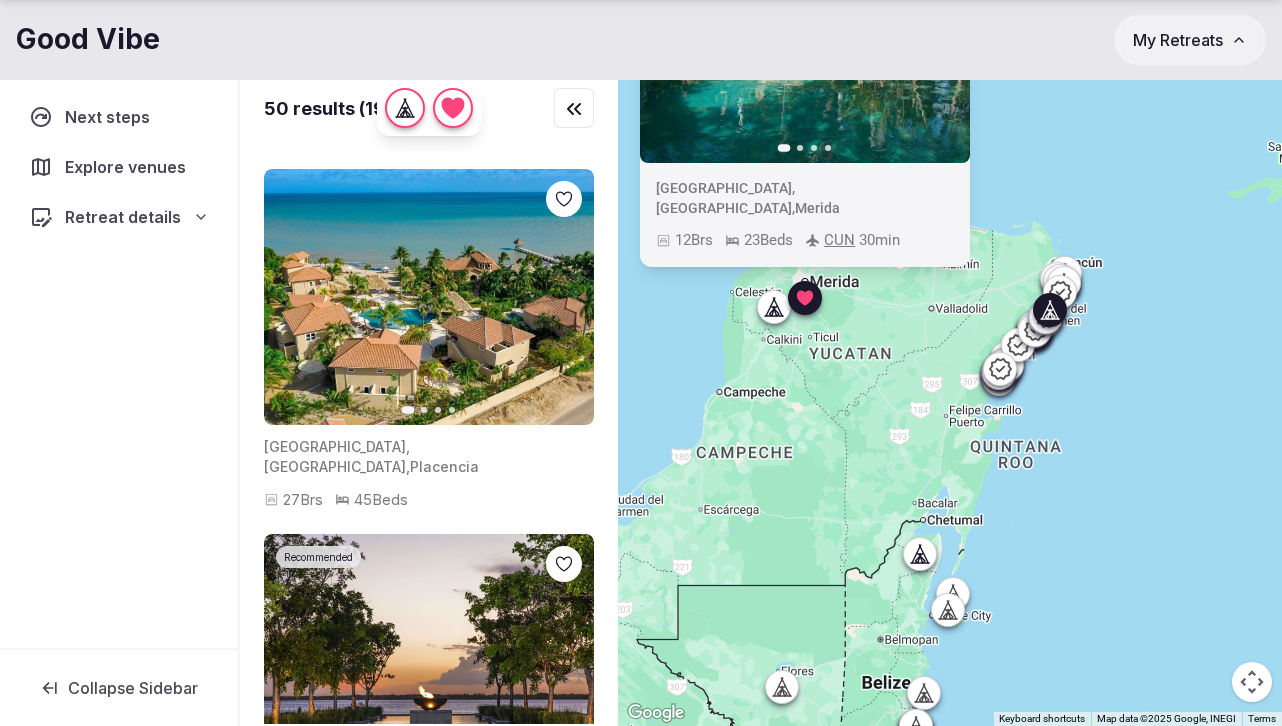 click on "Next slide" at bounding box center [566, 1027] 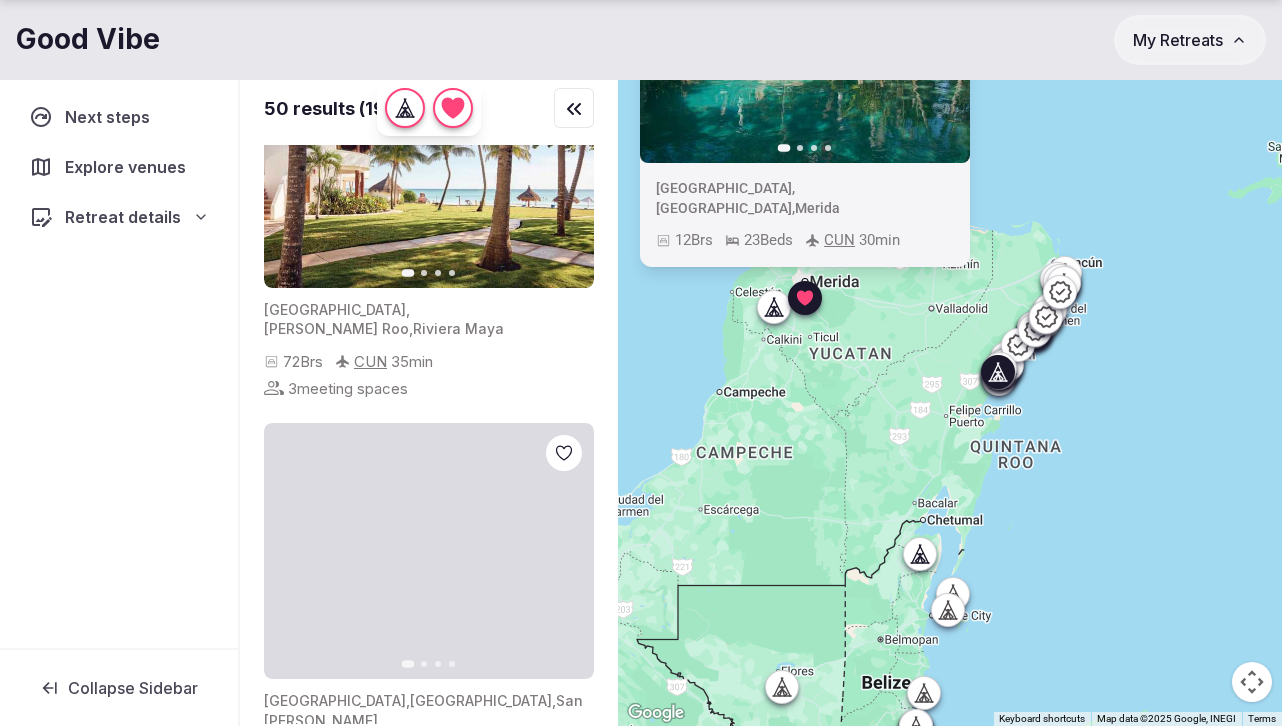 scroll, scrollTop: 0, scrollLeft: 0, axis: both 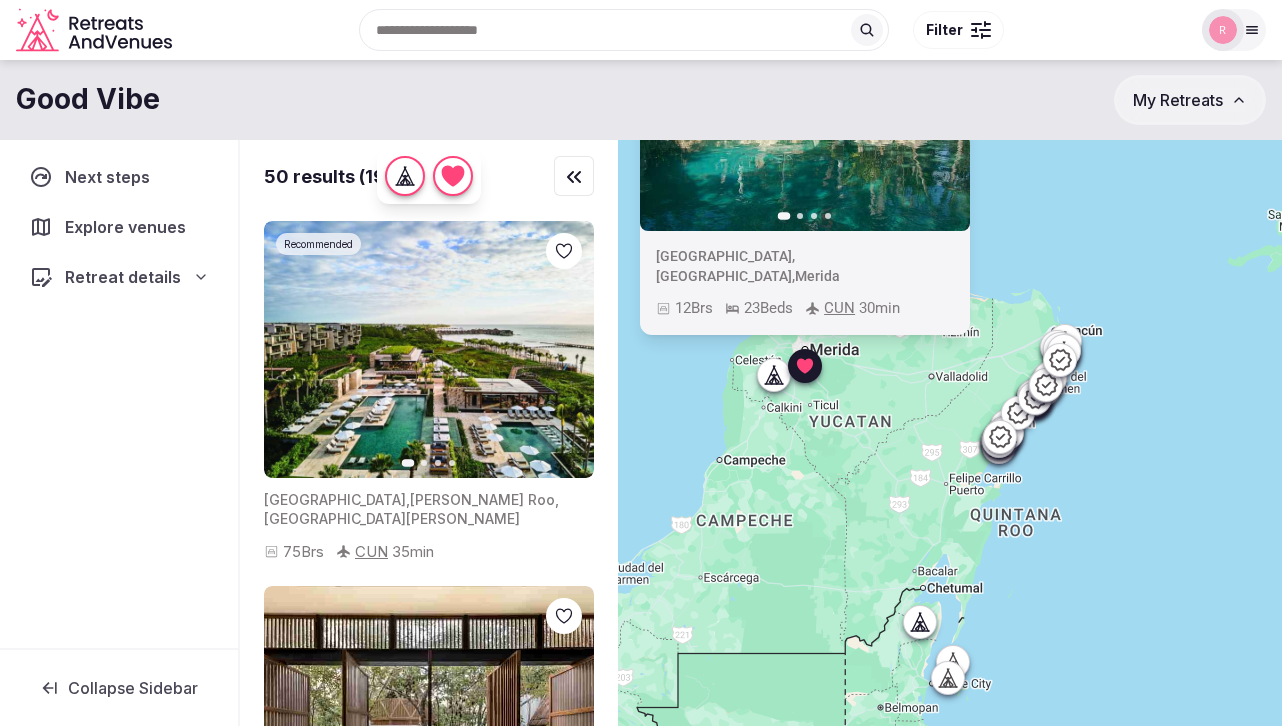 click on "Filter" at bounding box center (944, 30) 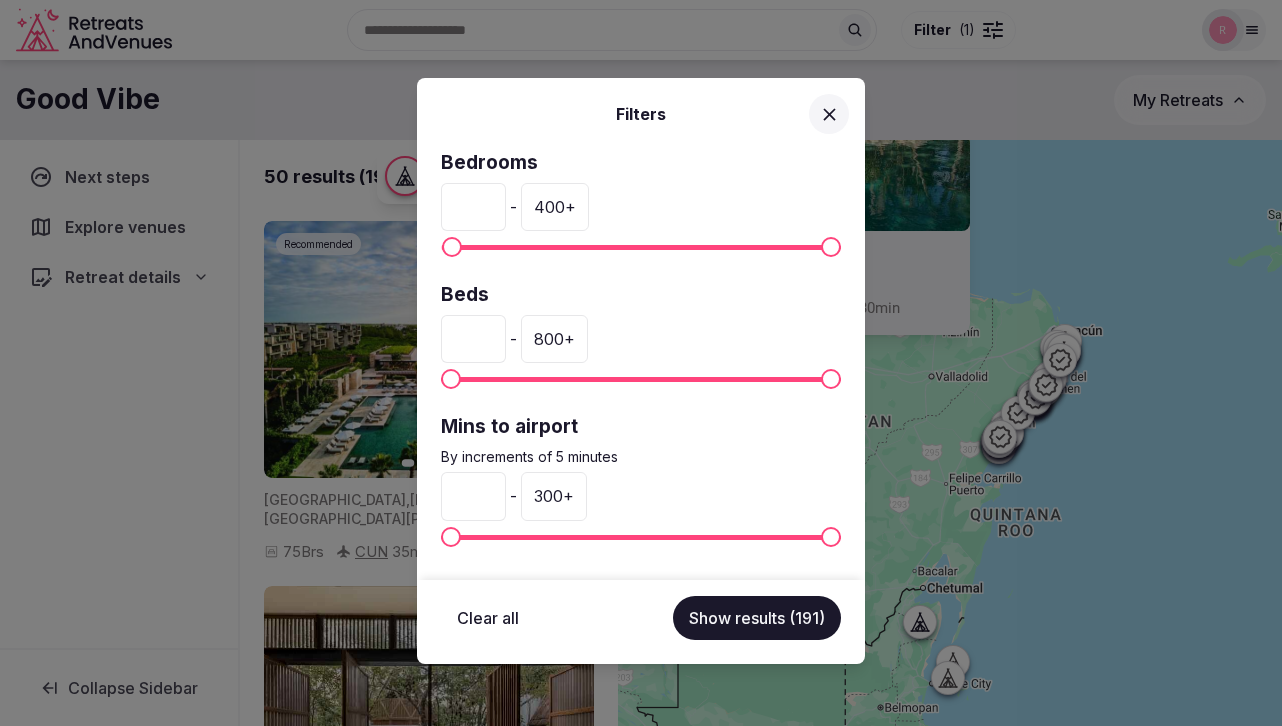click on "*" at bounding box center [473, 207] 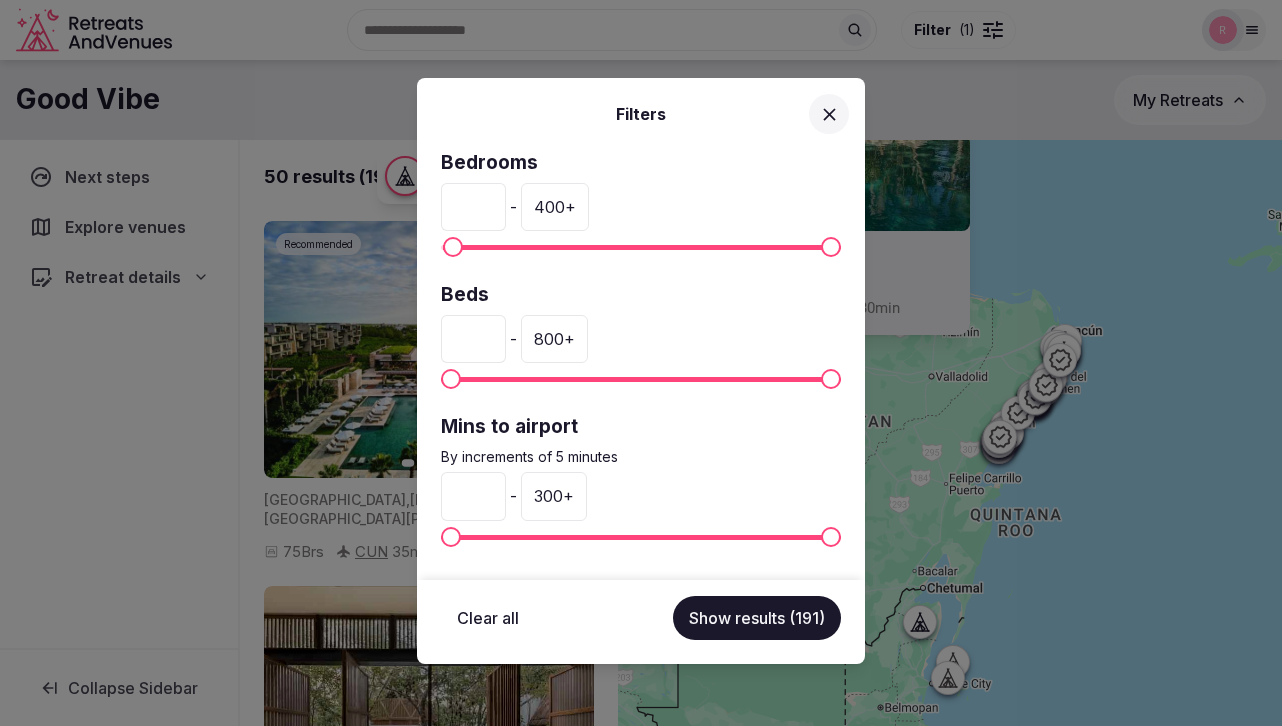 click on "*" at bounding box center (473, 207) 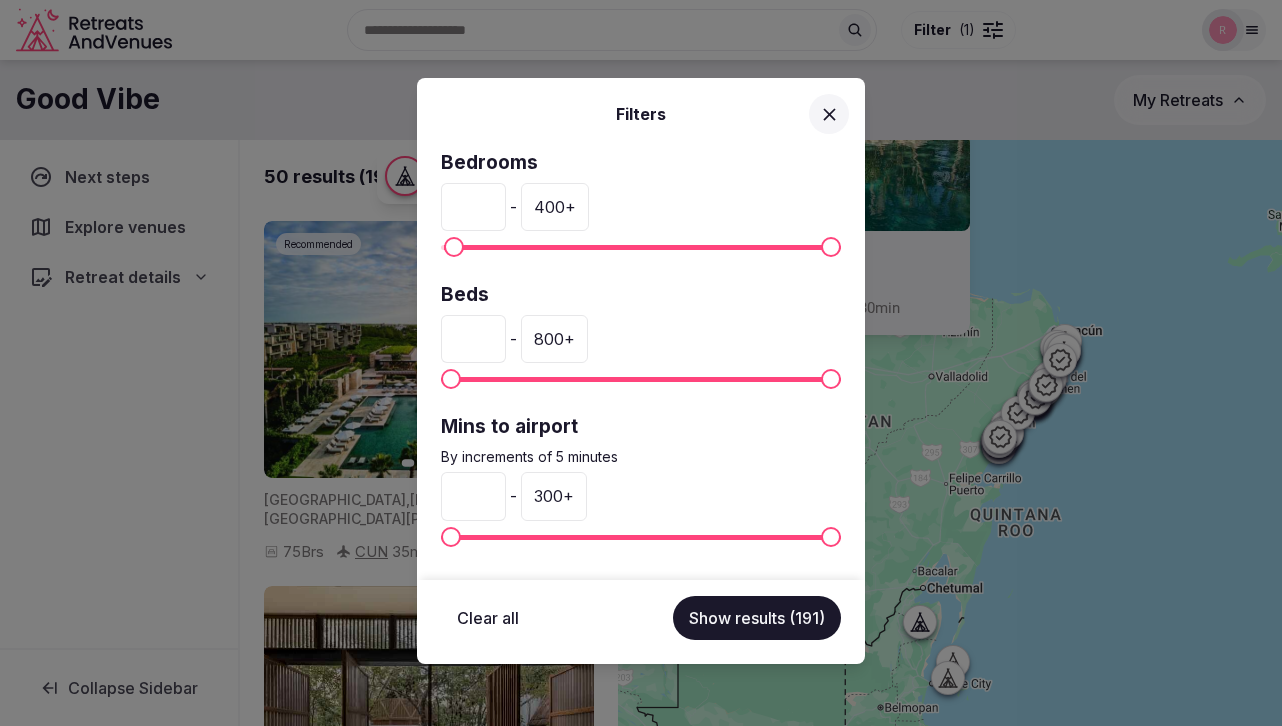 click on "*" at bounding box center (473, 207) 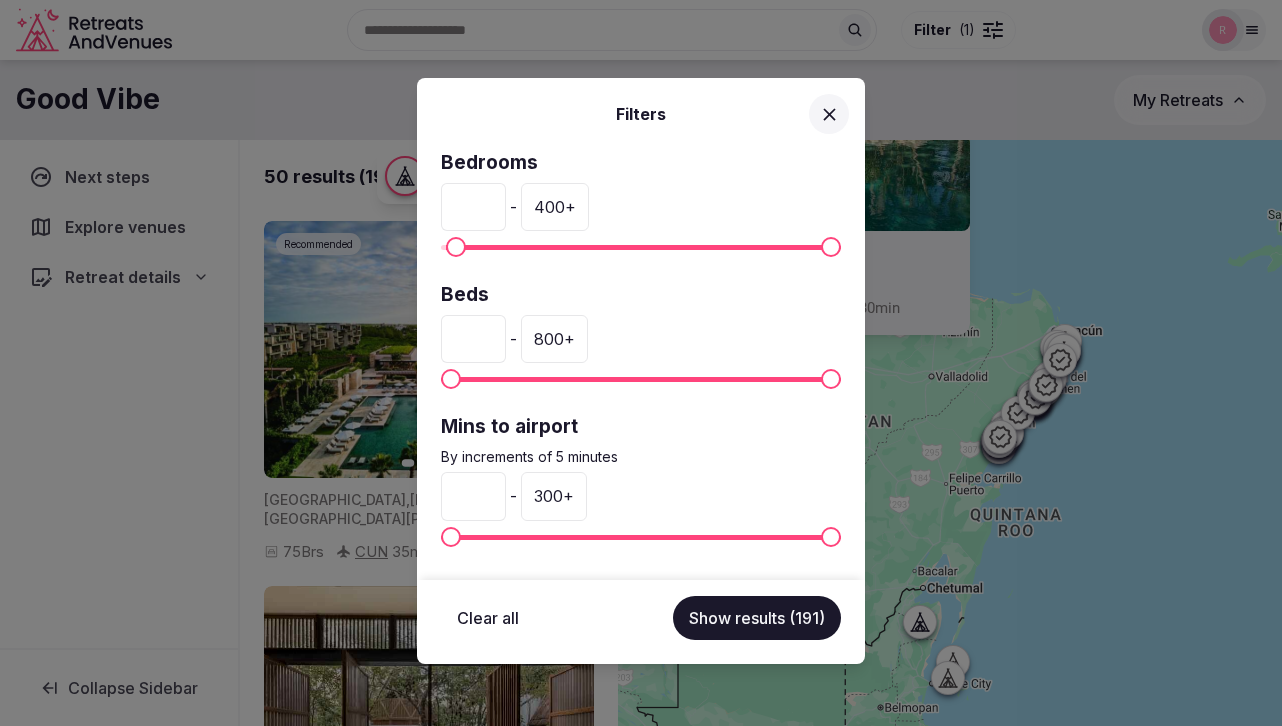 click on "*" at bounding box center [473, 207] 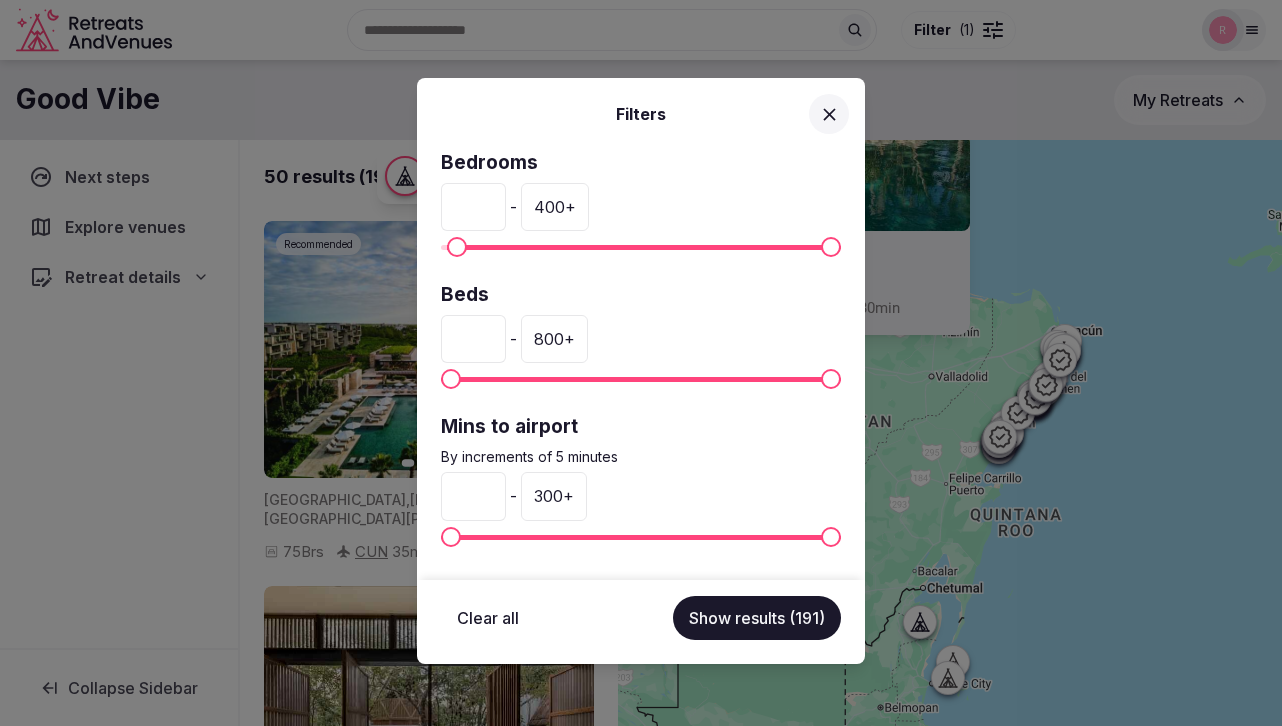 click on "*" at bounding box center (473, 207) 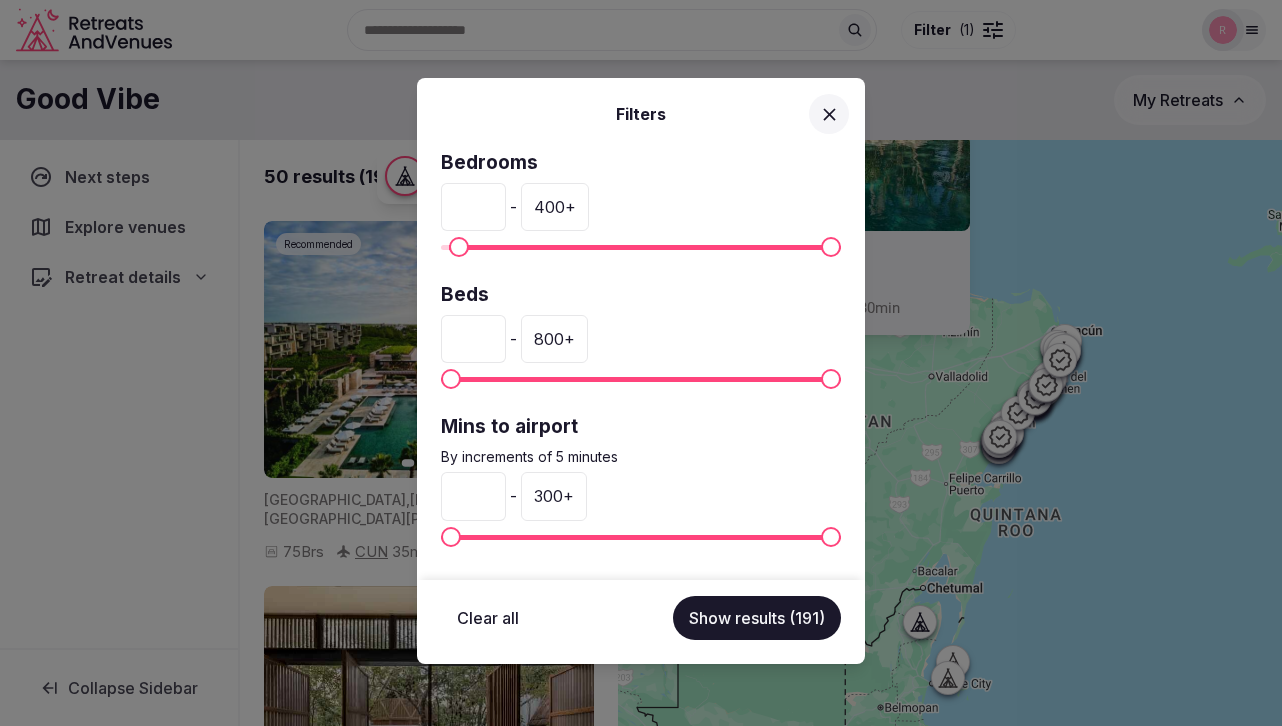 click on "*" at bounding box center [473, 207] 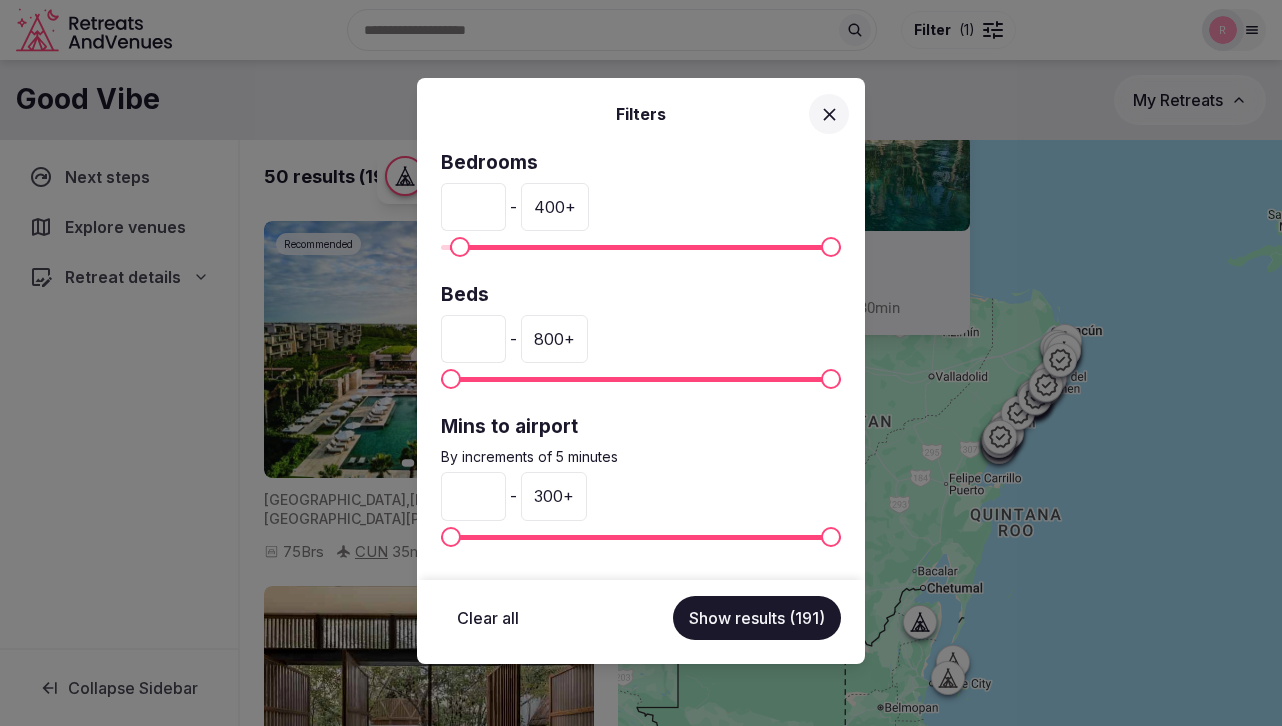 click on "**" at bounding box center (473, 207) 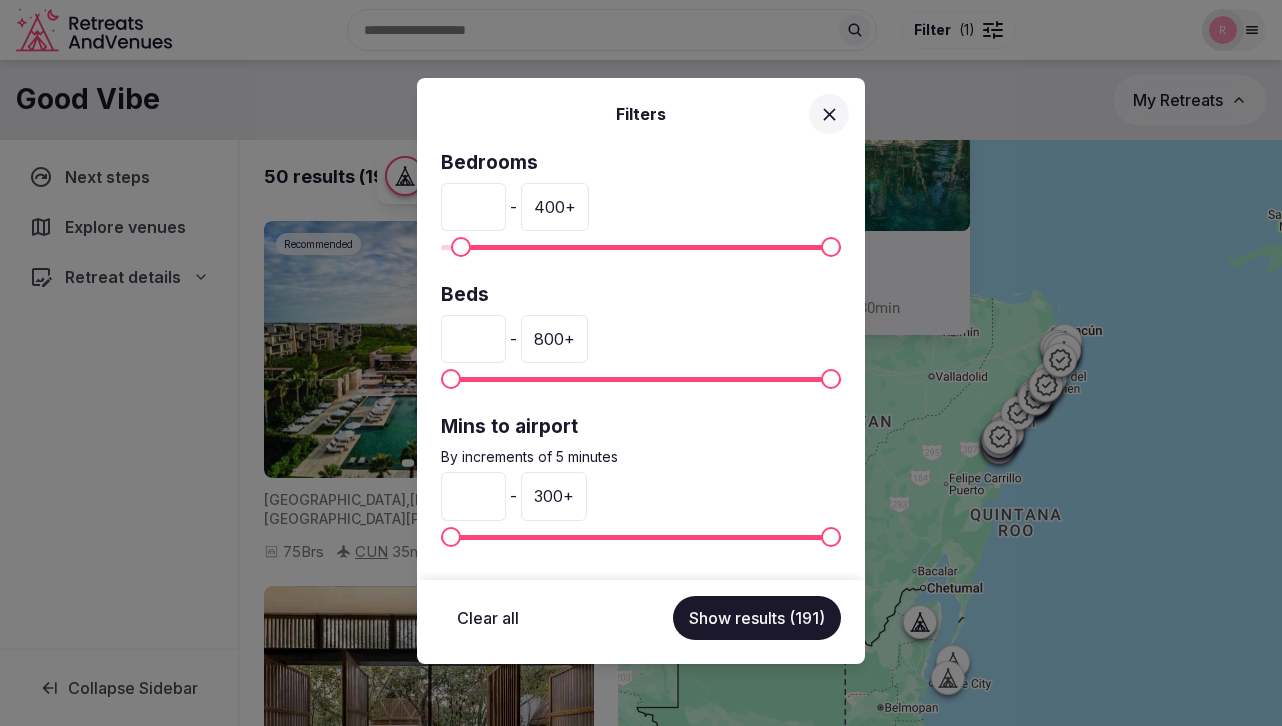 click on "**" at bounding box center [473, 207] 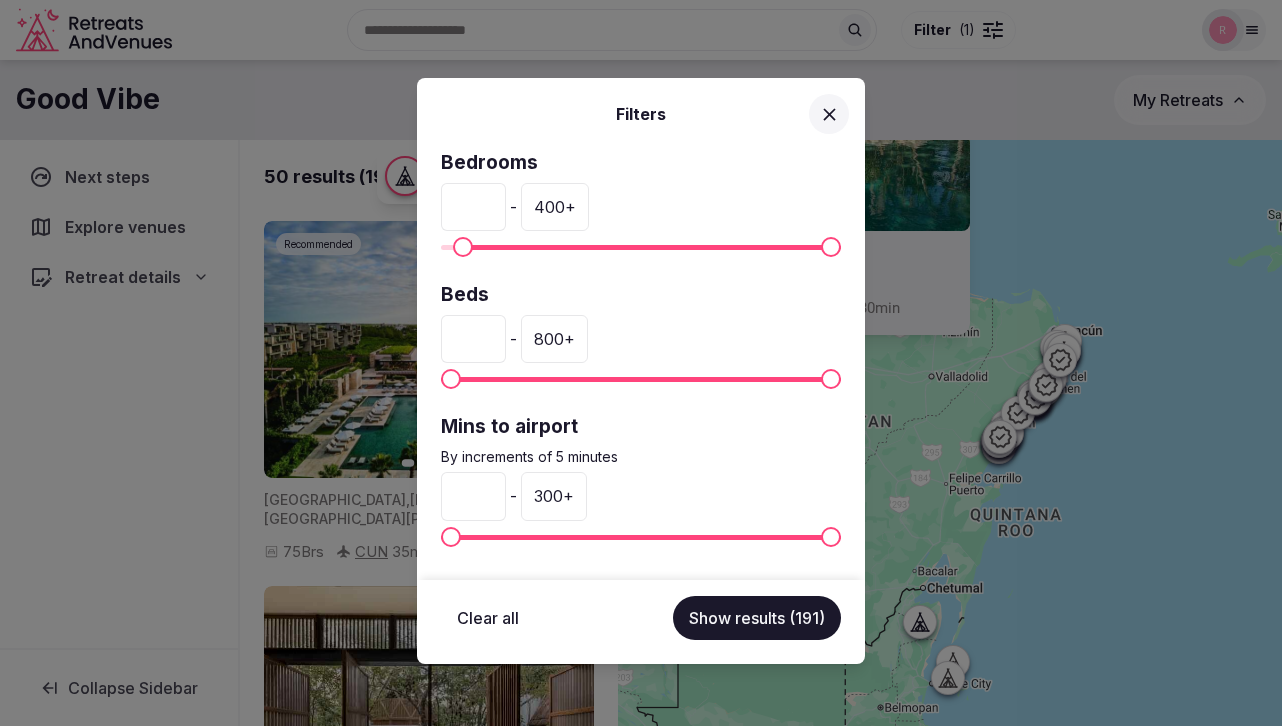 click on "**" at bounding box center [473, 207] 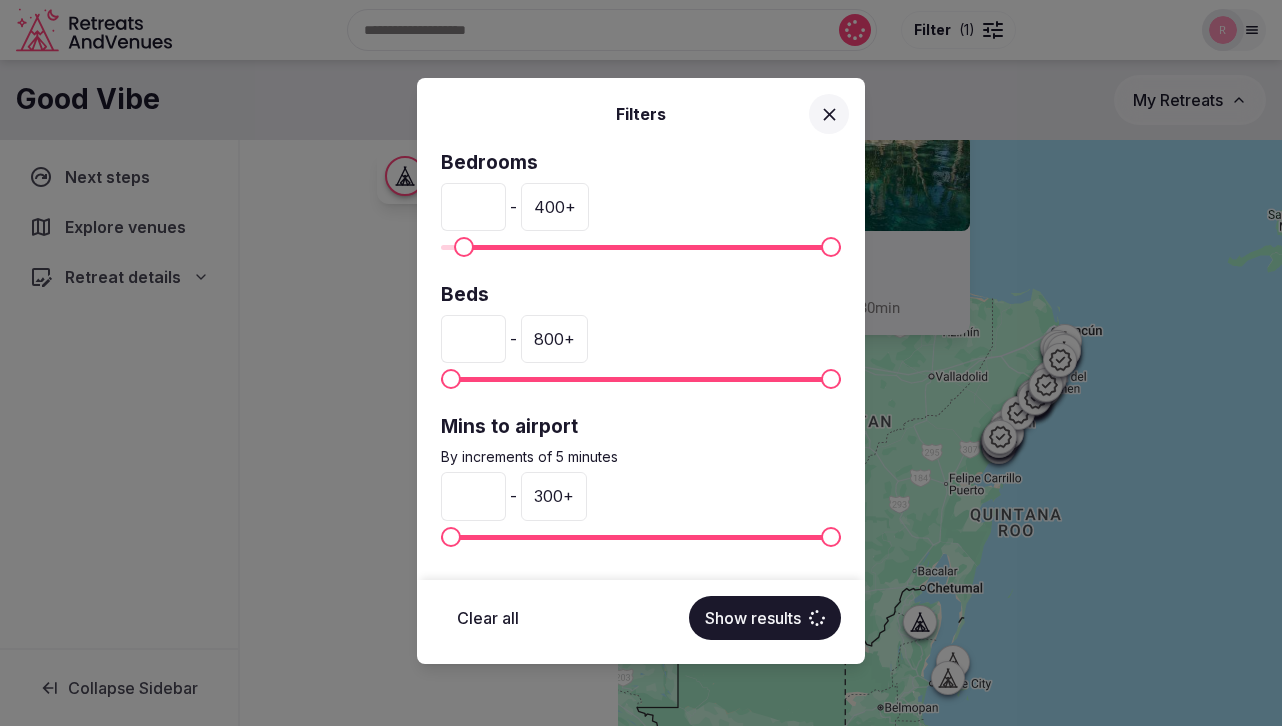 type on "**" 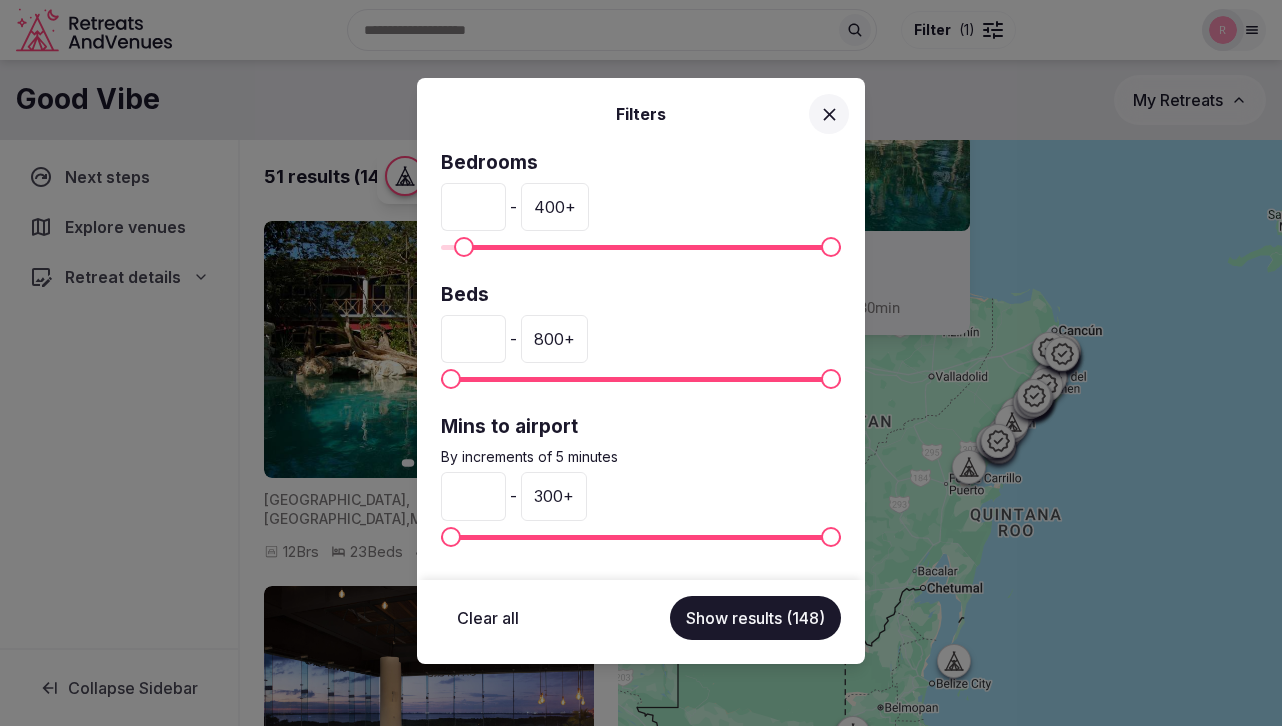 click on "400  +" at bounding box center [555, 207] 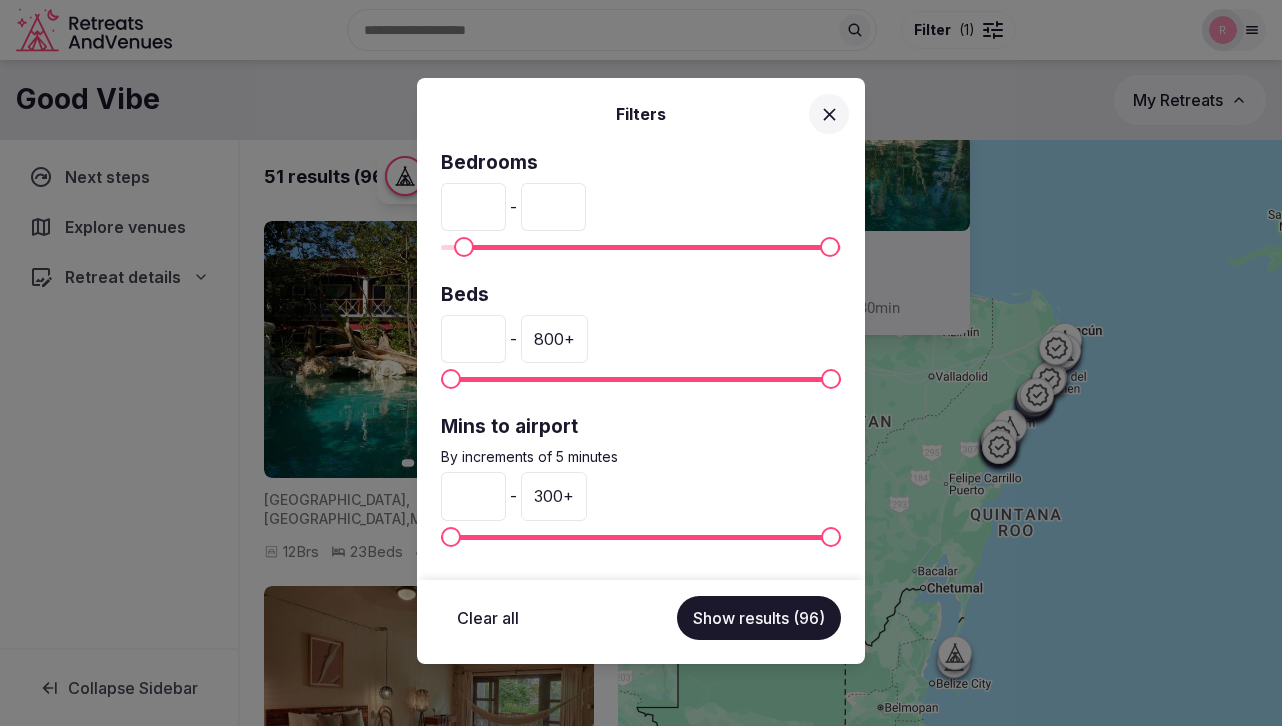 drag, startPoint x: 570, startPoint y: 204, endPoint x: 533, endPoint y: 204, distance: 37 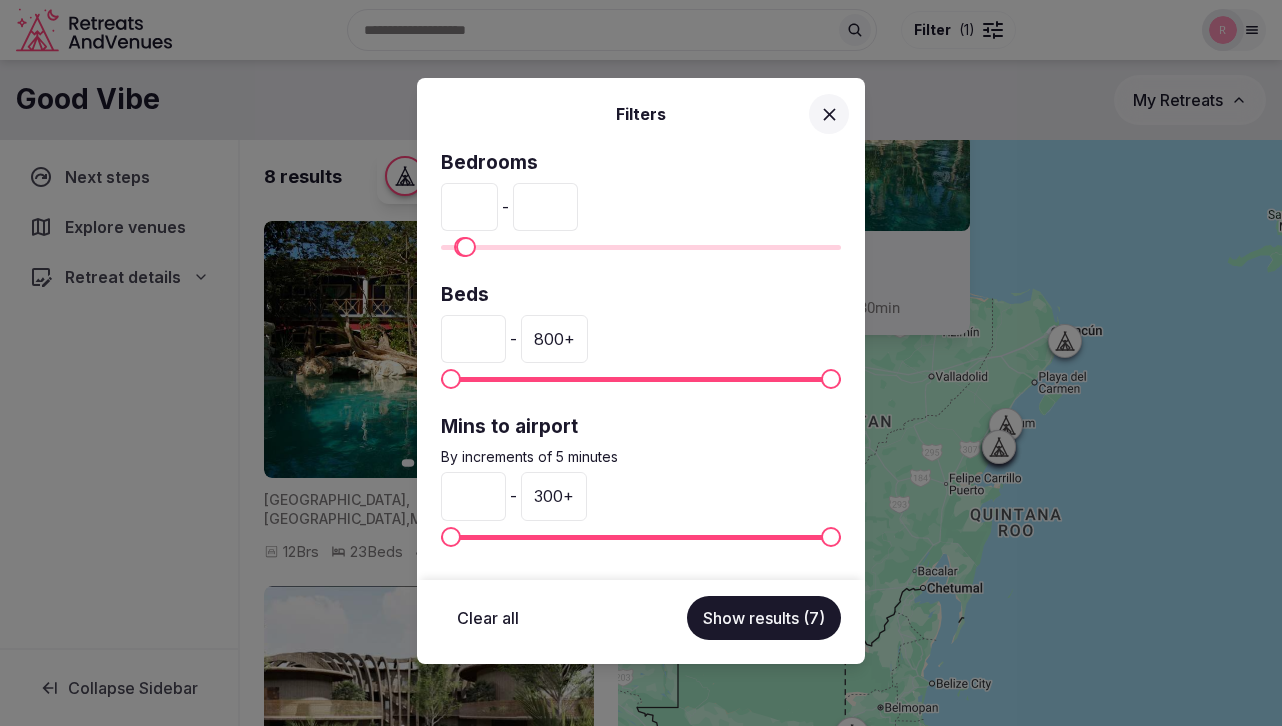 type on "**" 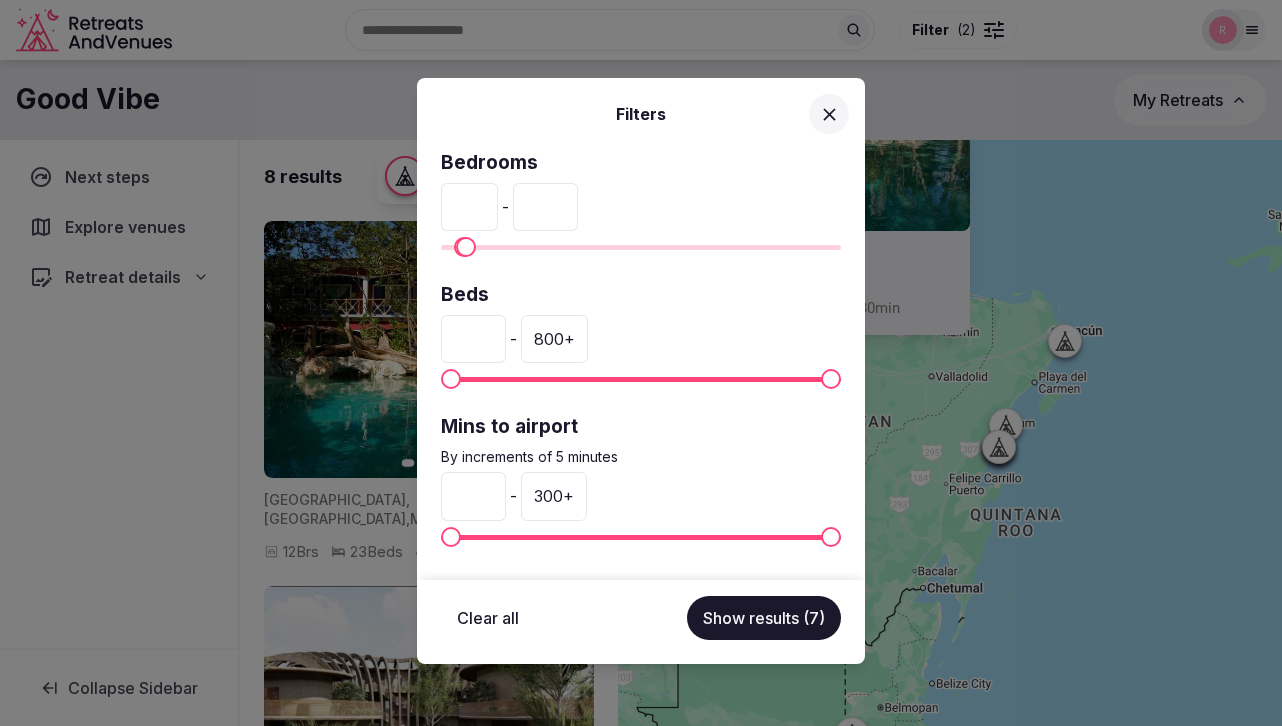 click on "*" at bounding box center [473, 339] 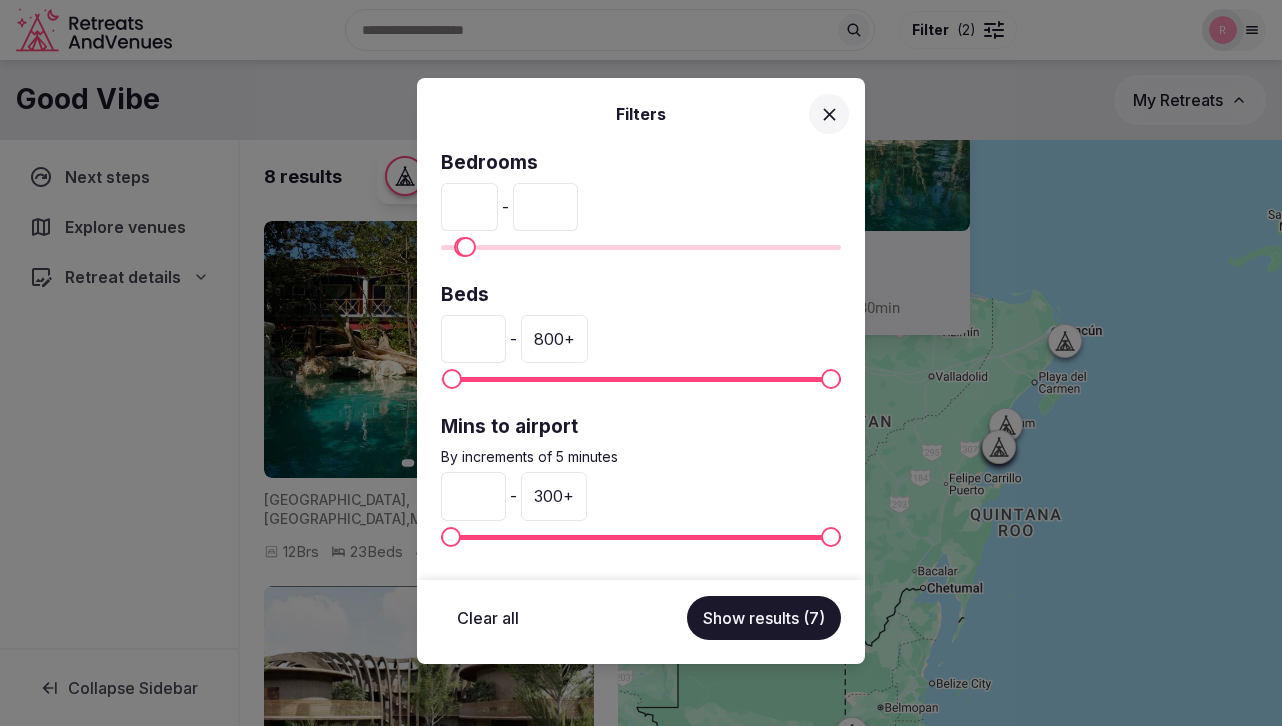 click on "*" at bounding box center (473, 339) 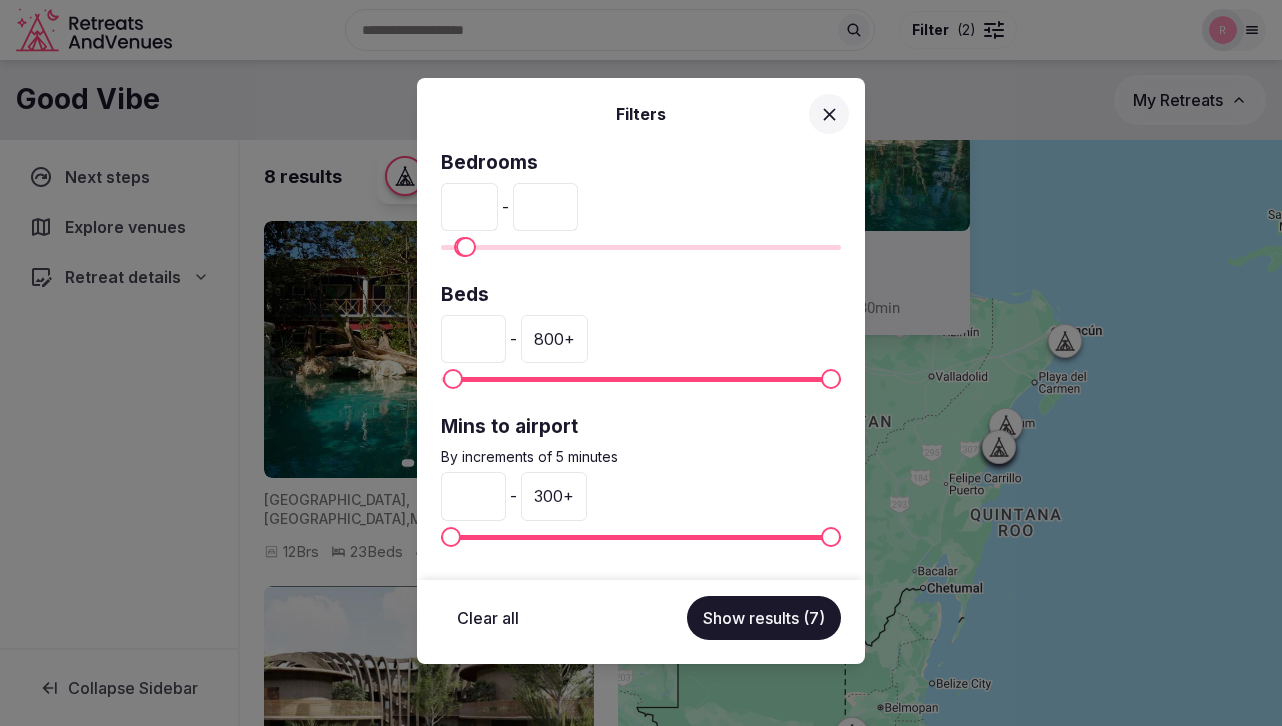 click on "*" at bounding box center (473, 339) 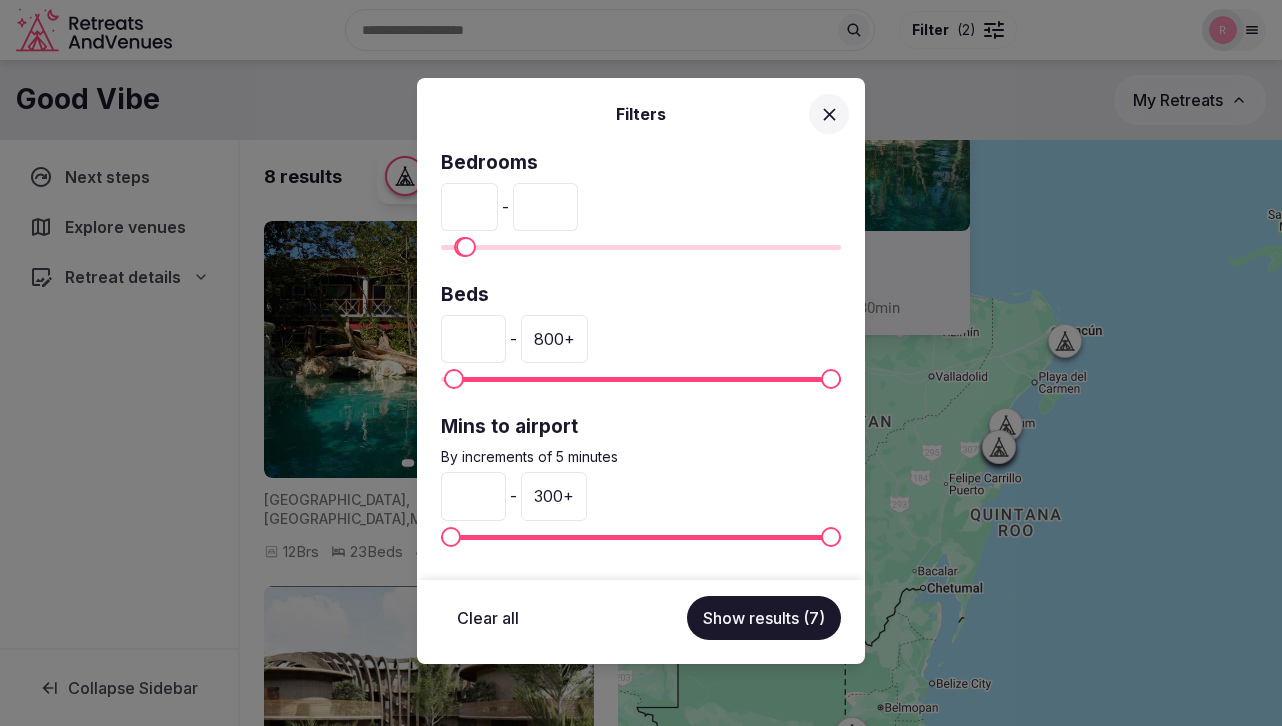 click on "*" at bounding box center (473, 339) 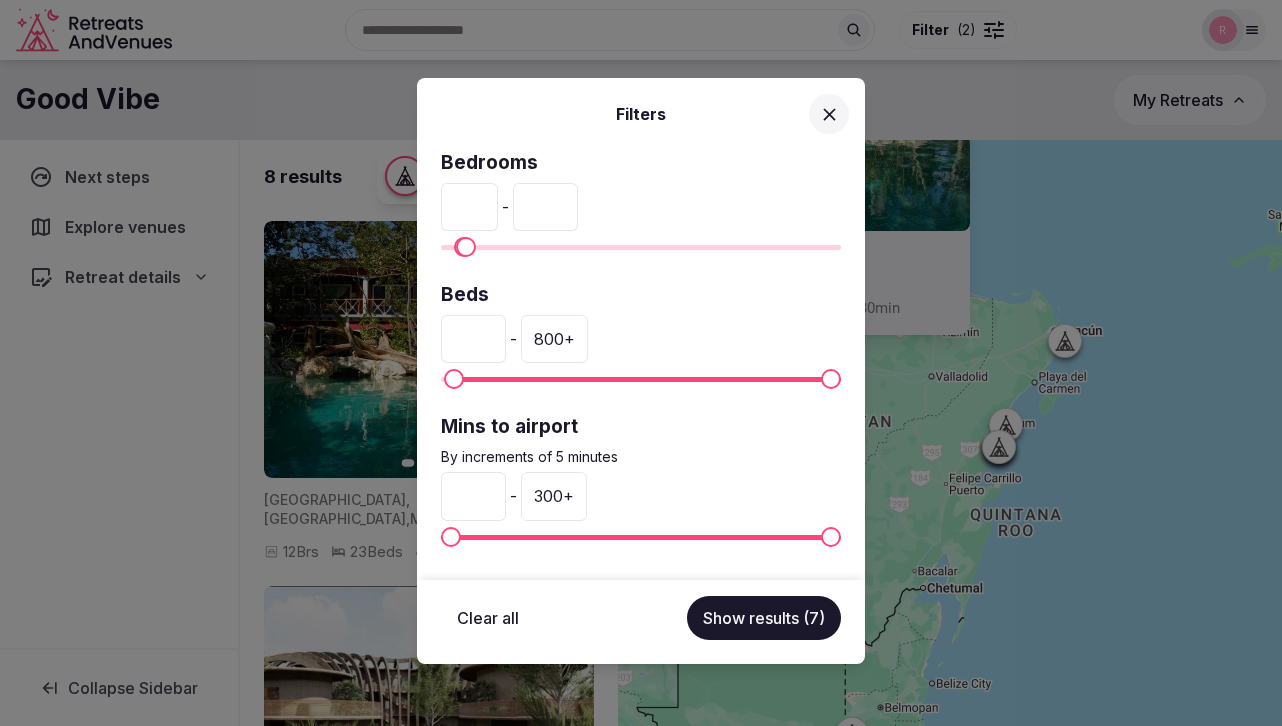 click on "*" at bounding box center [473, 339] 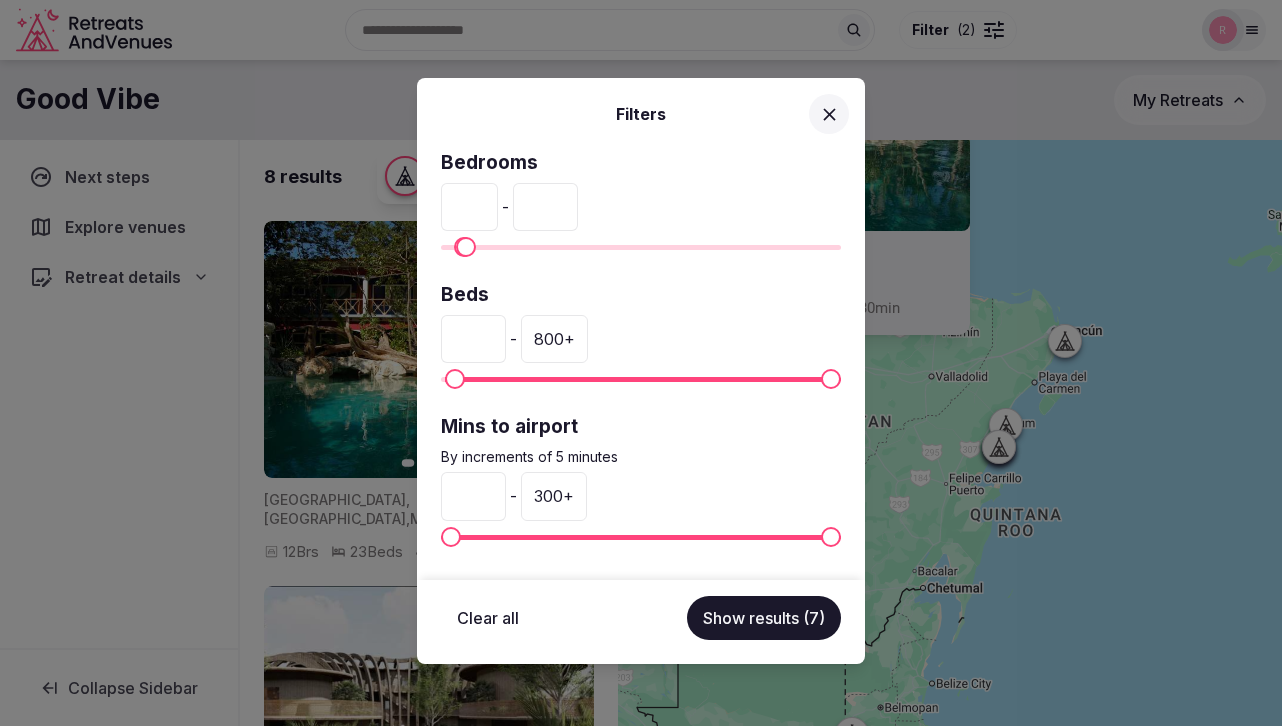 click on "*" at bounding box center [473, 339] 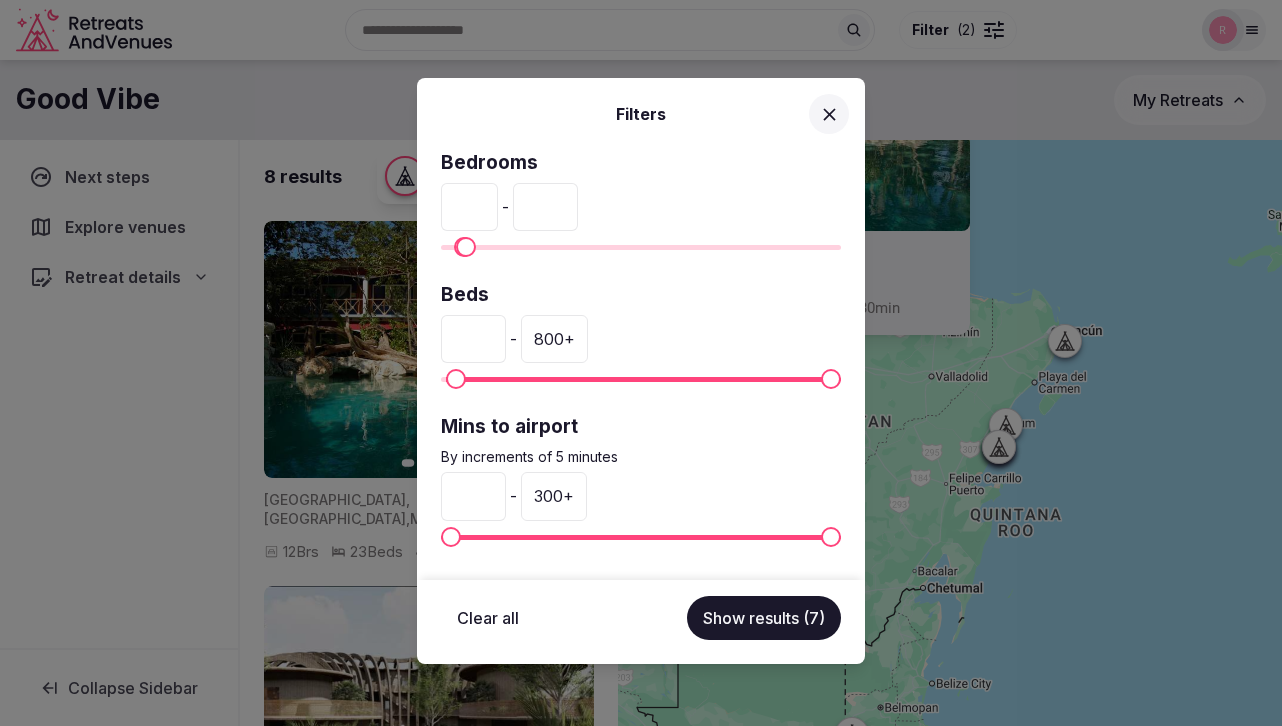 click on "**" at bounding box center (473, 339) 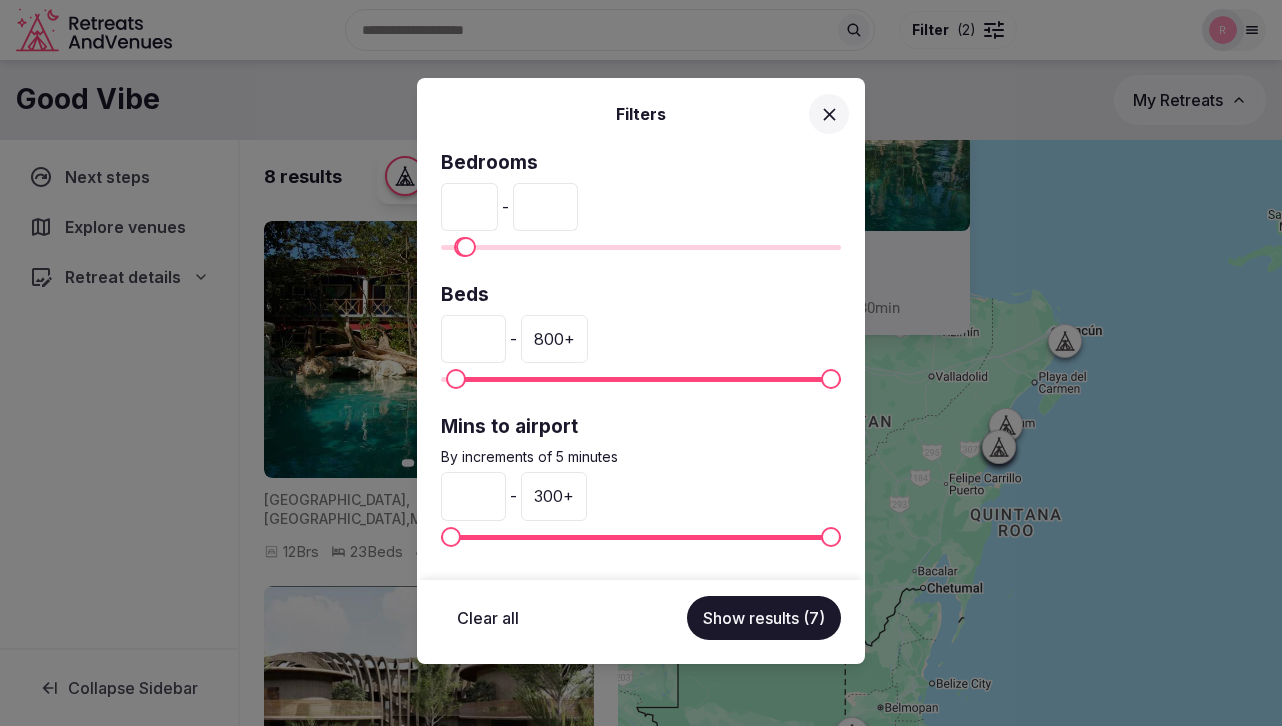 click on "**" at bounding box center [473, 339] 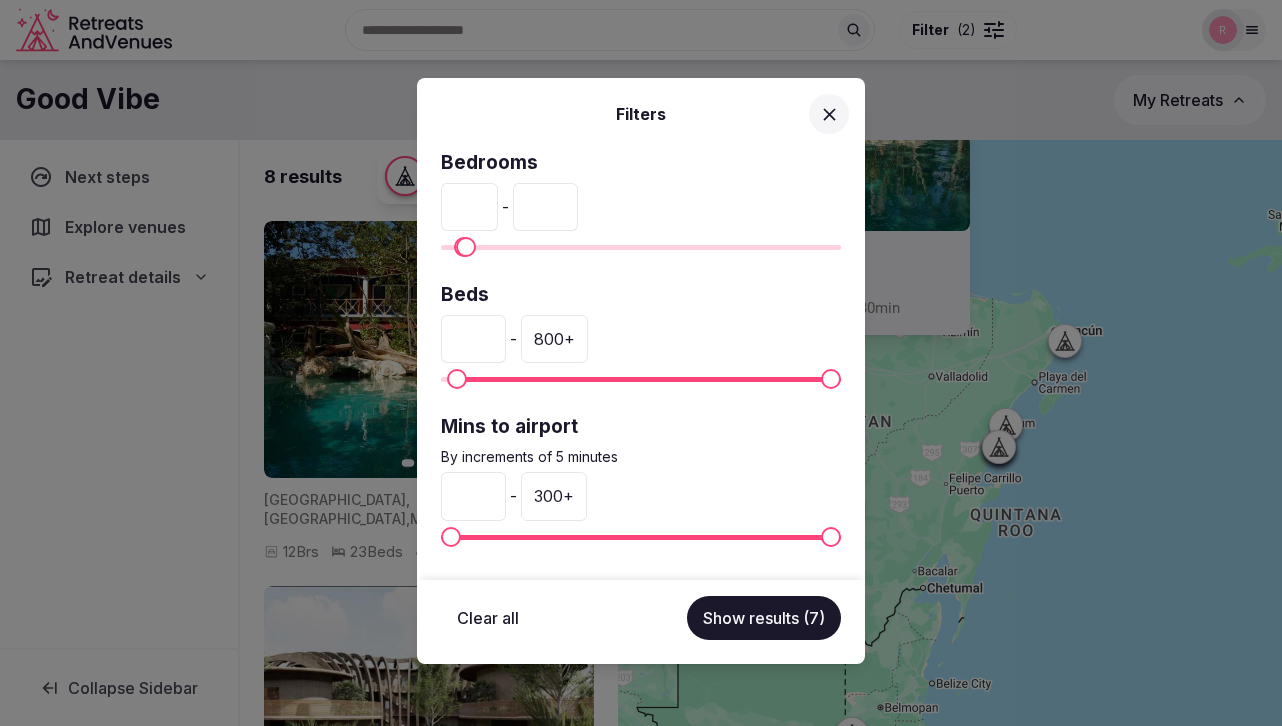 click on "**" at bounding box center (473, 339) 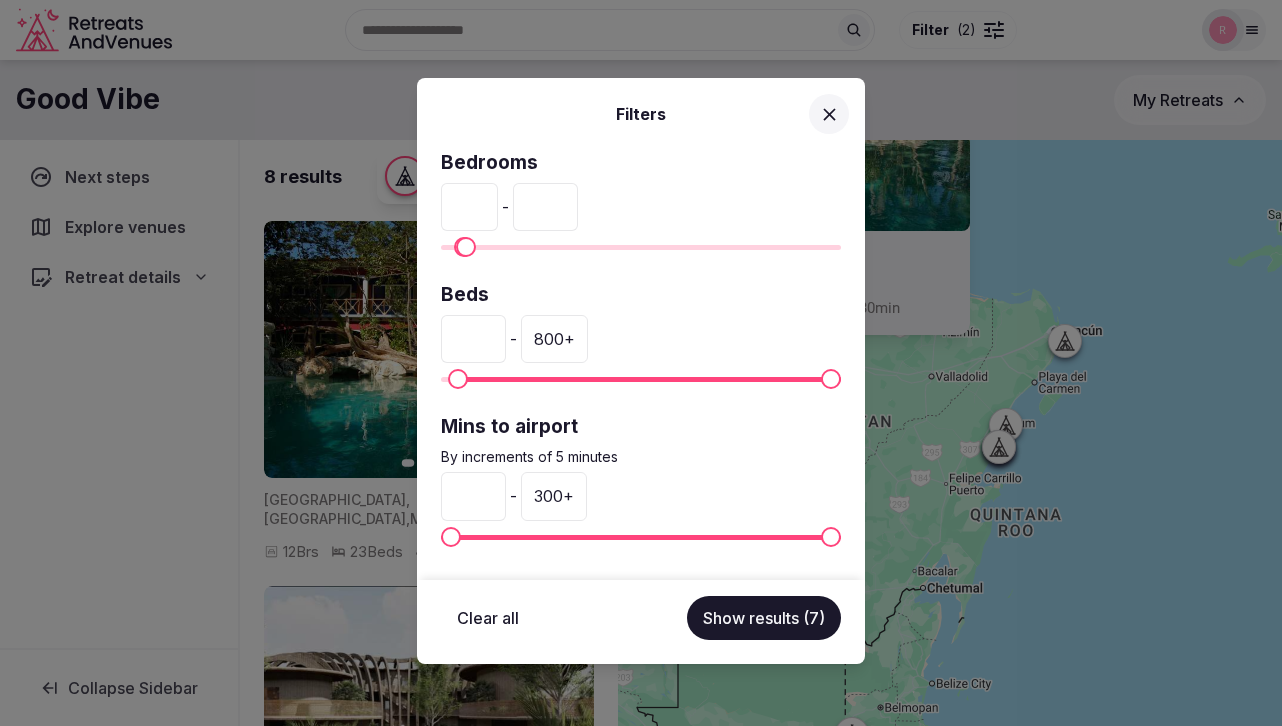 click on "**" at bounding box center (473, 339) 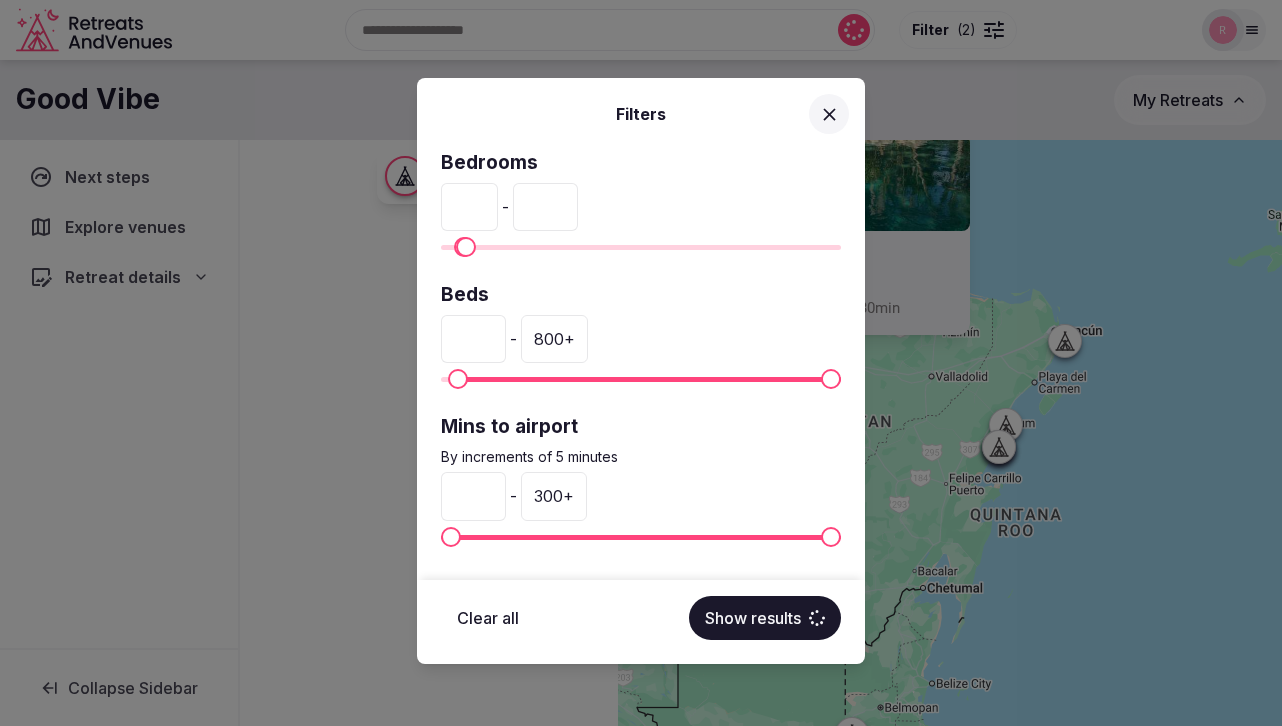 type on "**" 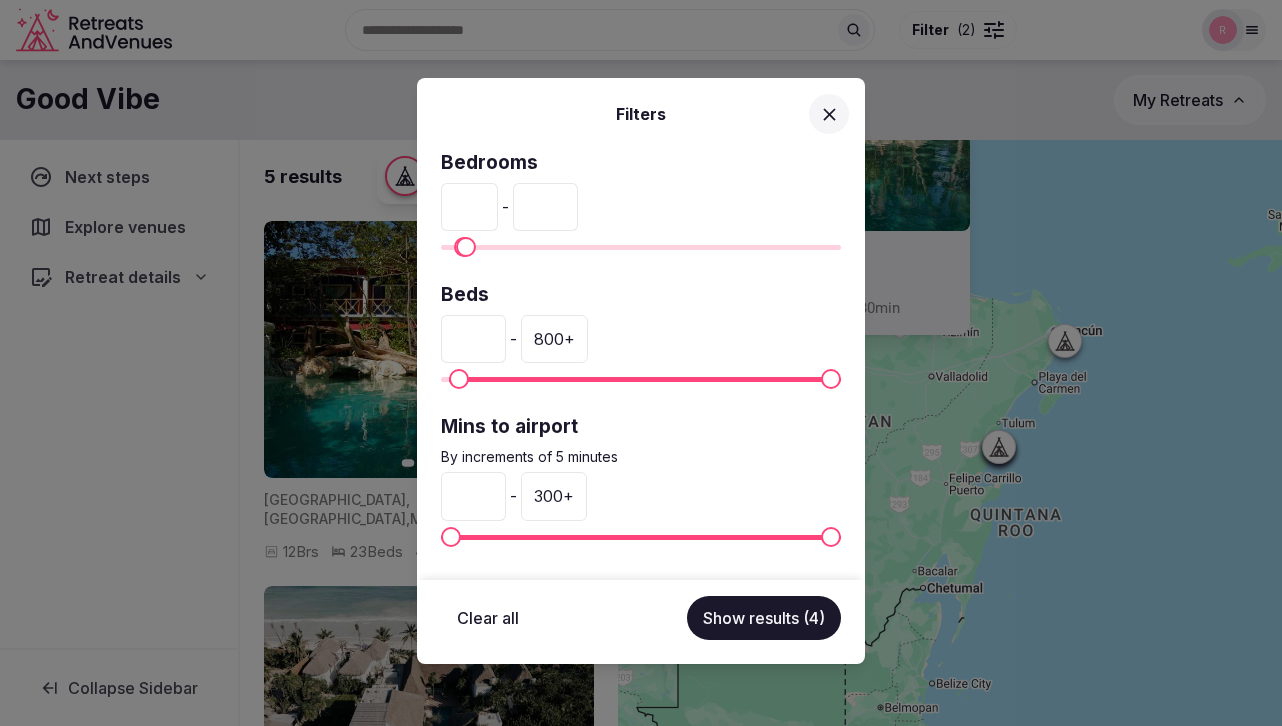 click on "800  +" at bounding box center [554, 339] 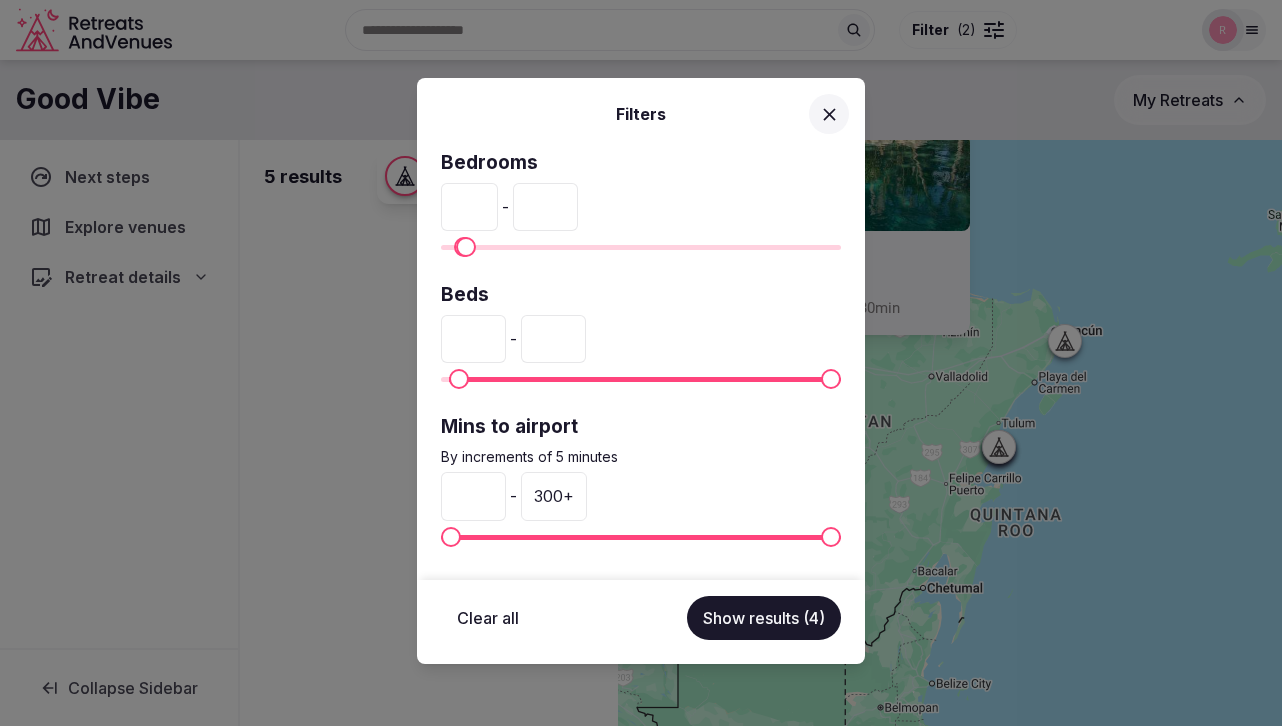 type on "*" 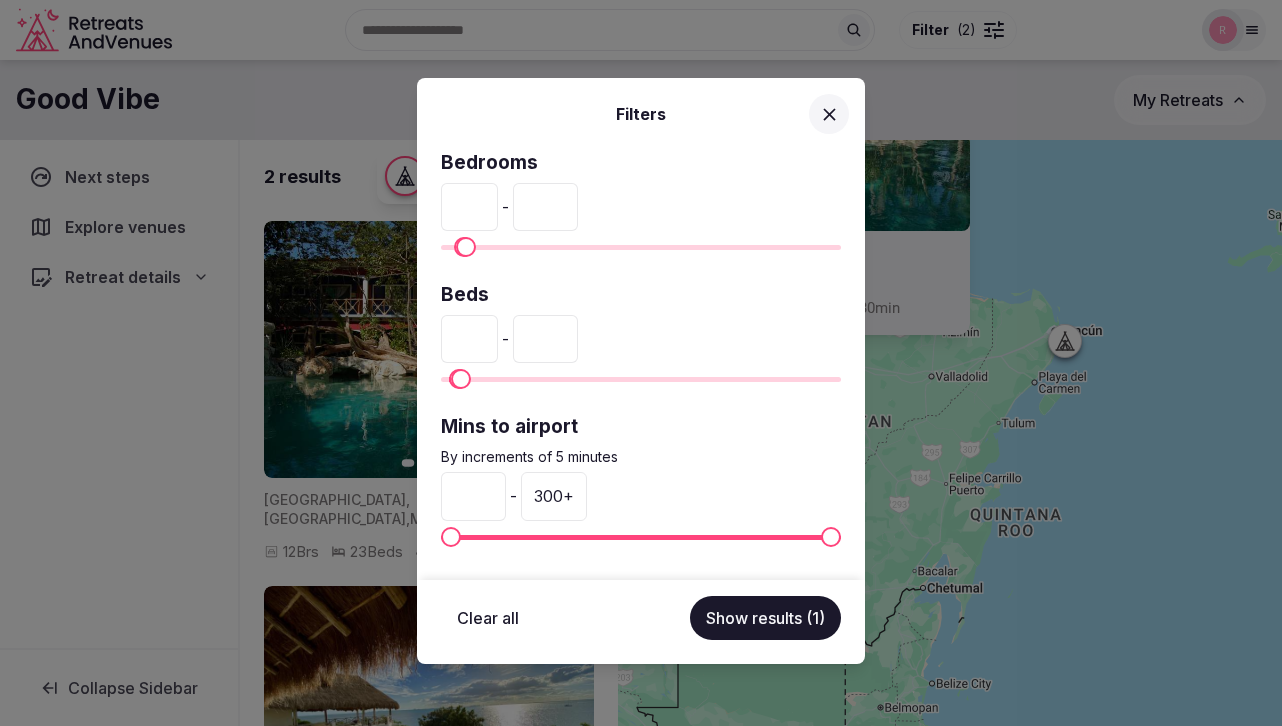 type on "**" 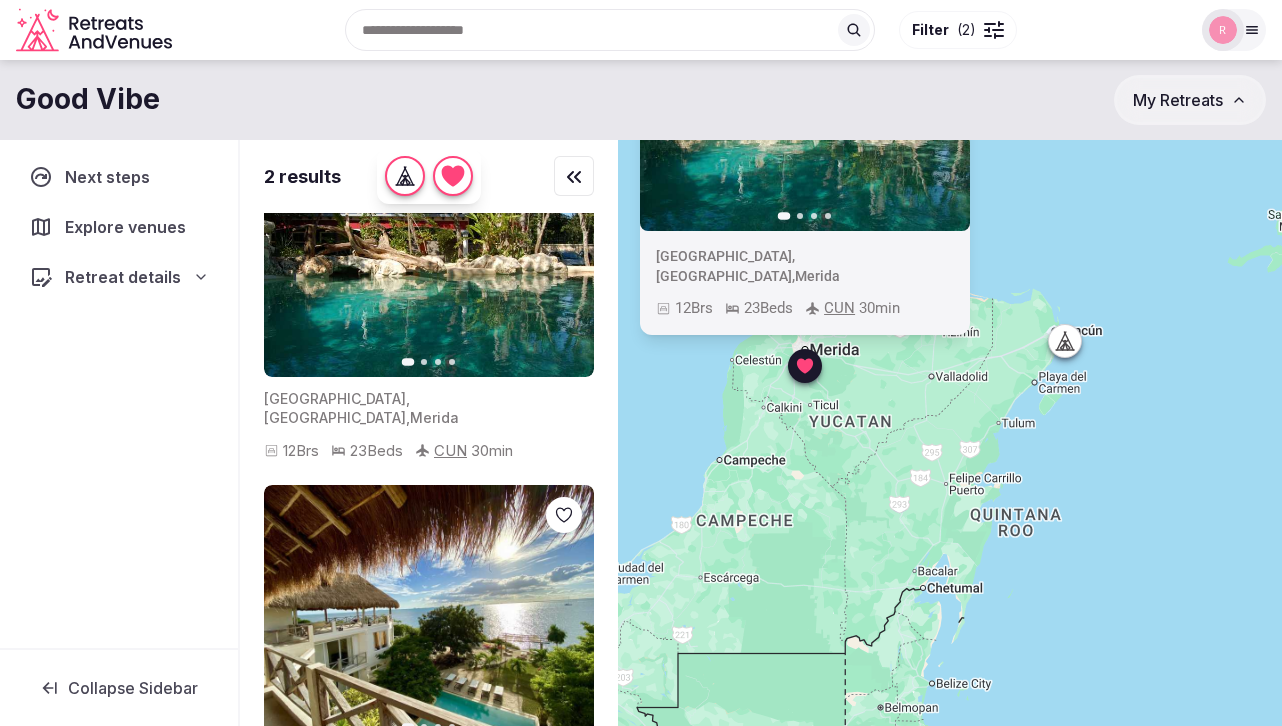 scroll, scrollTop: 0, scrollLeft: 0, axis: both 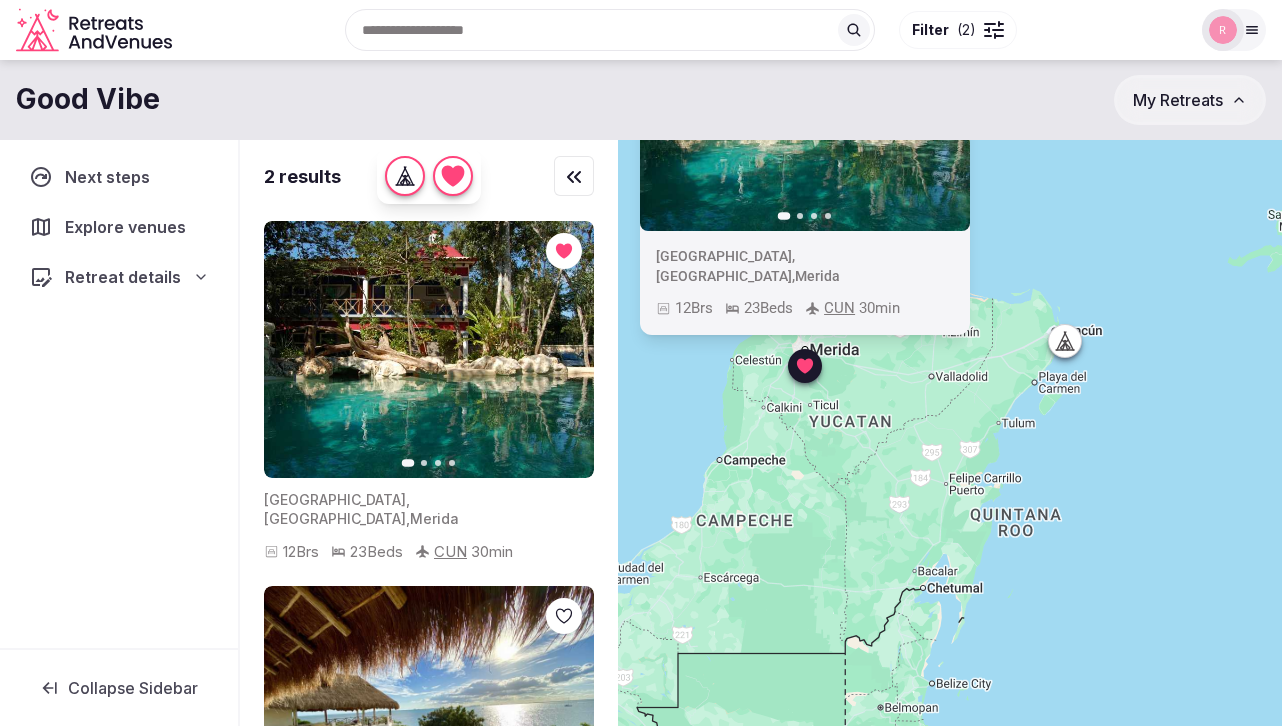 click 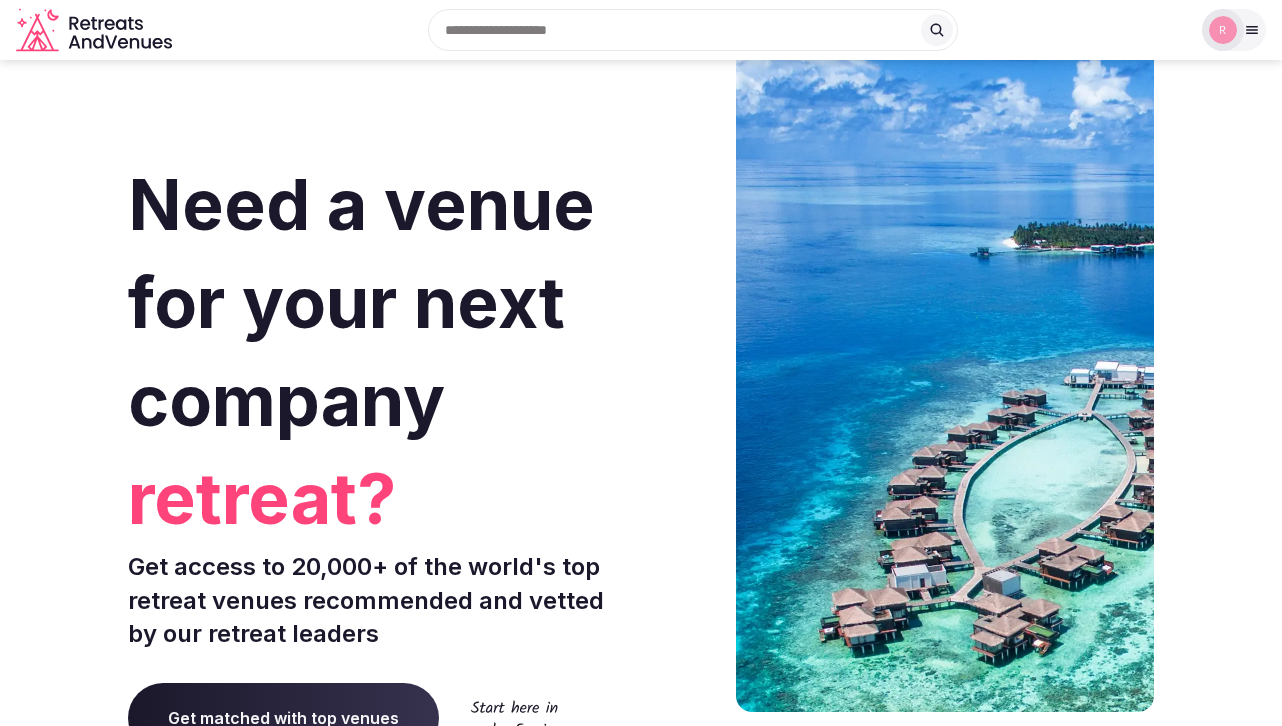 click at bounding box center (693, 30) 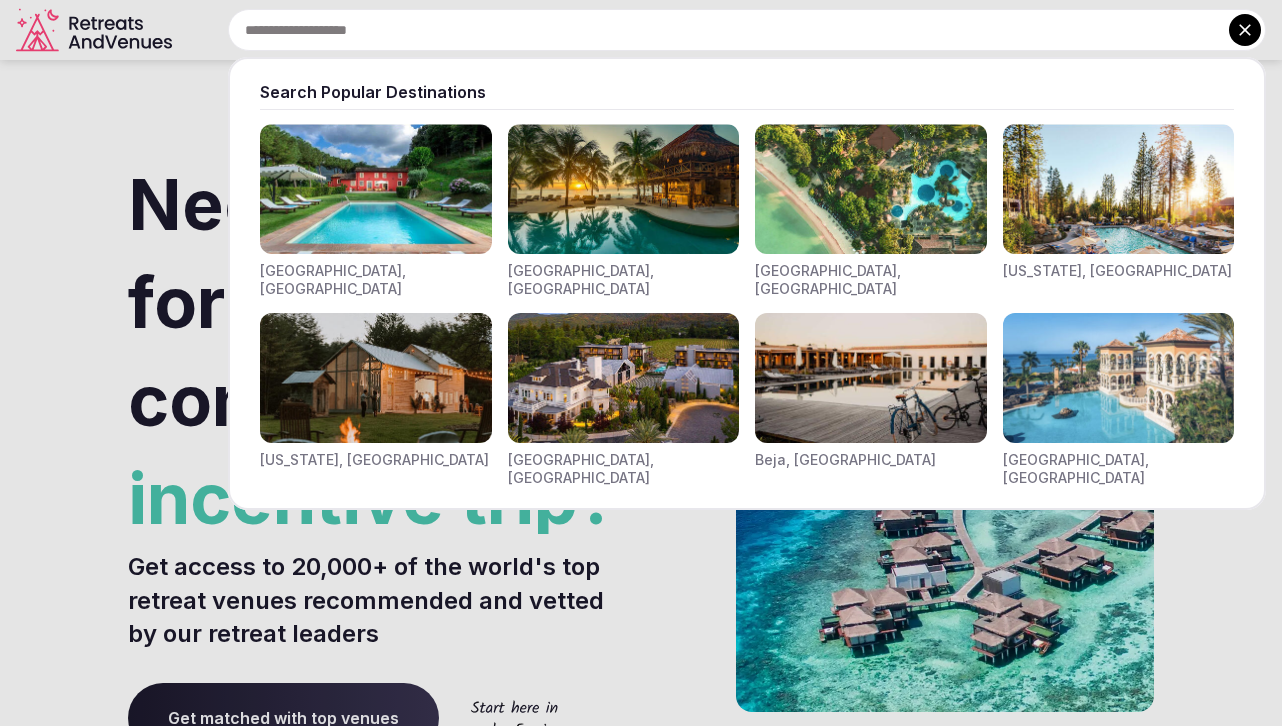 click at bounding box center [871, 378] 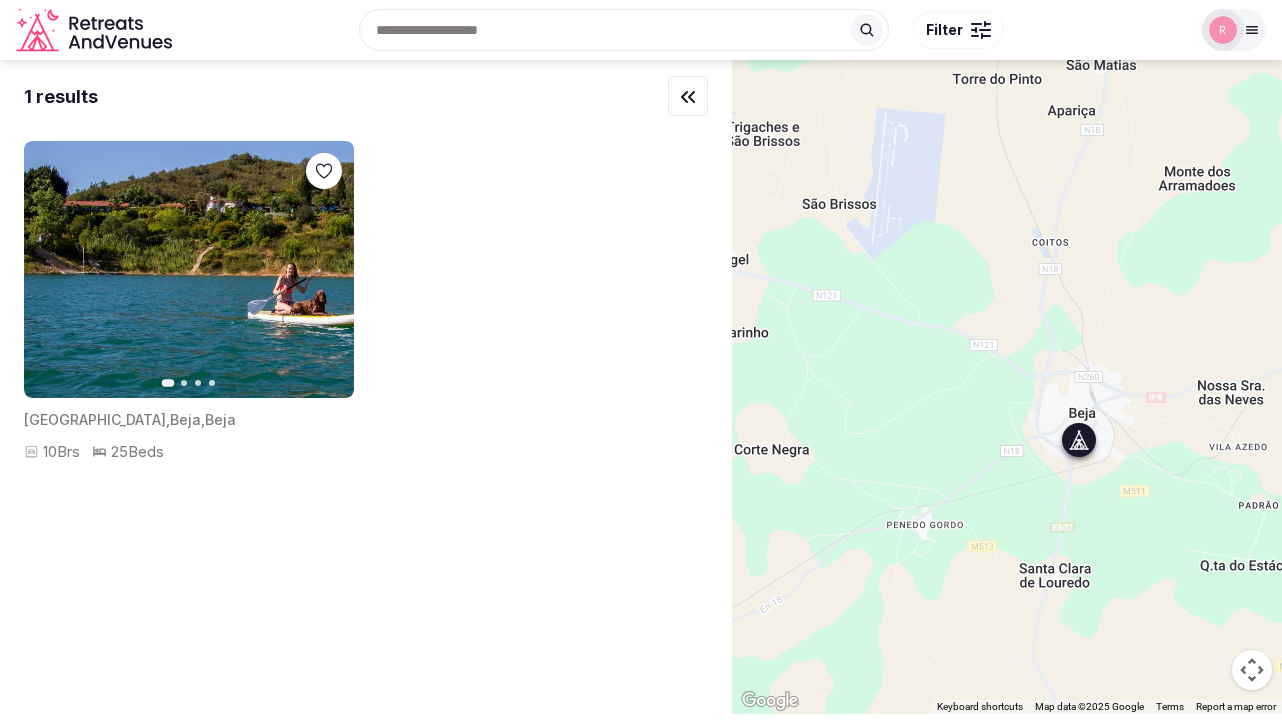 click 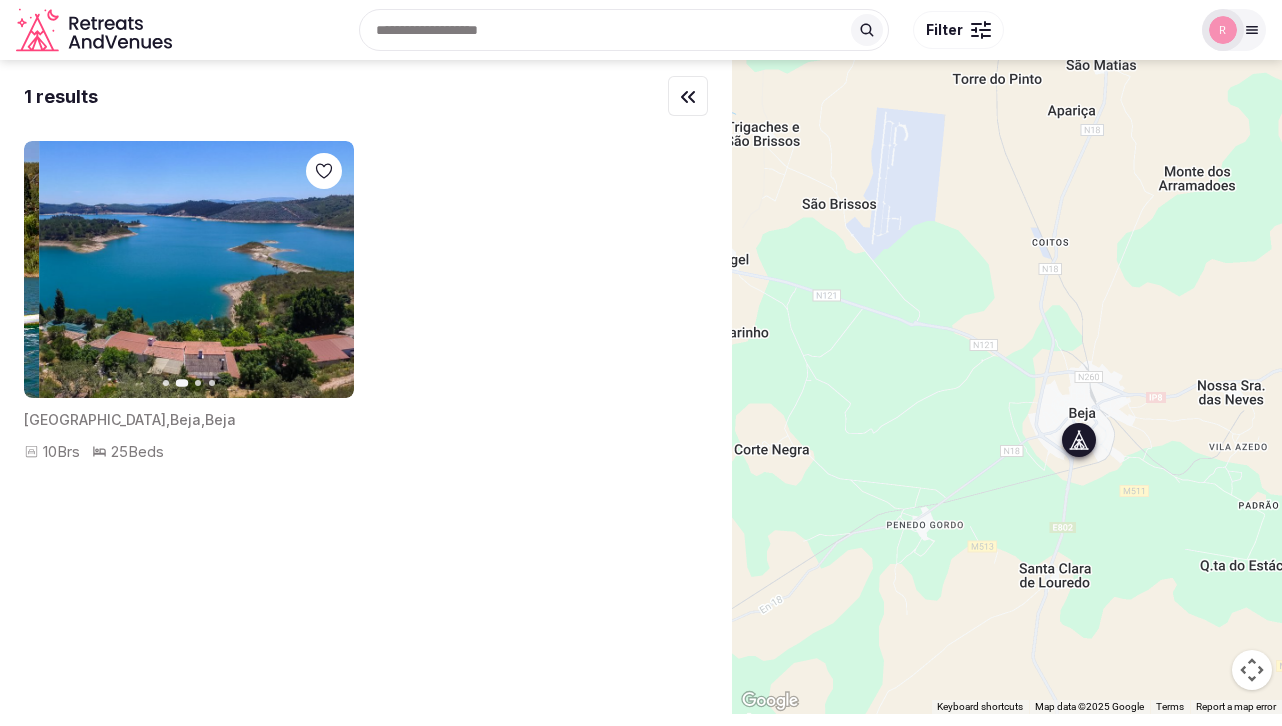 click 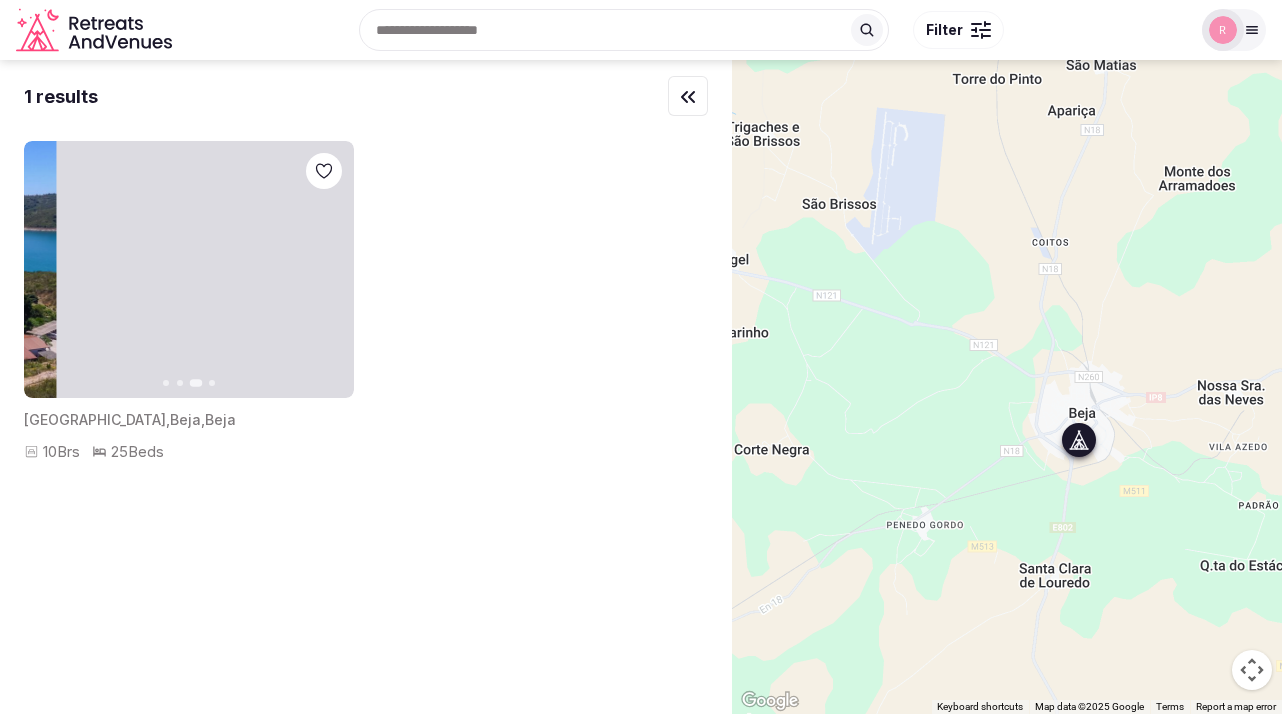 click 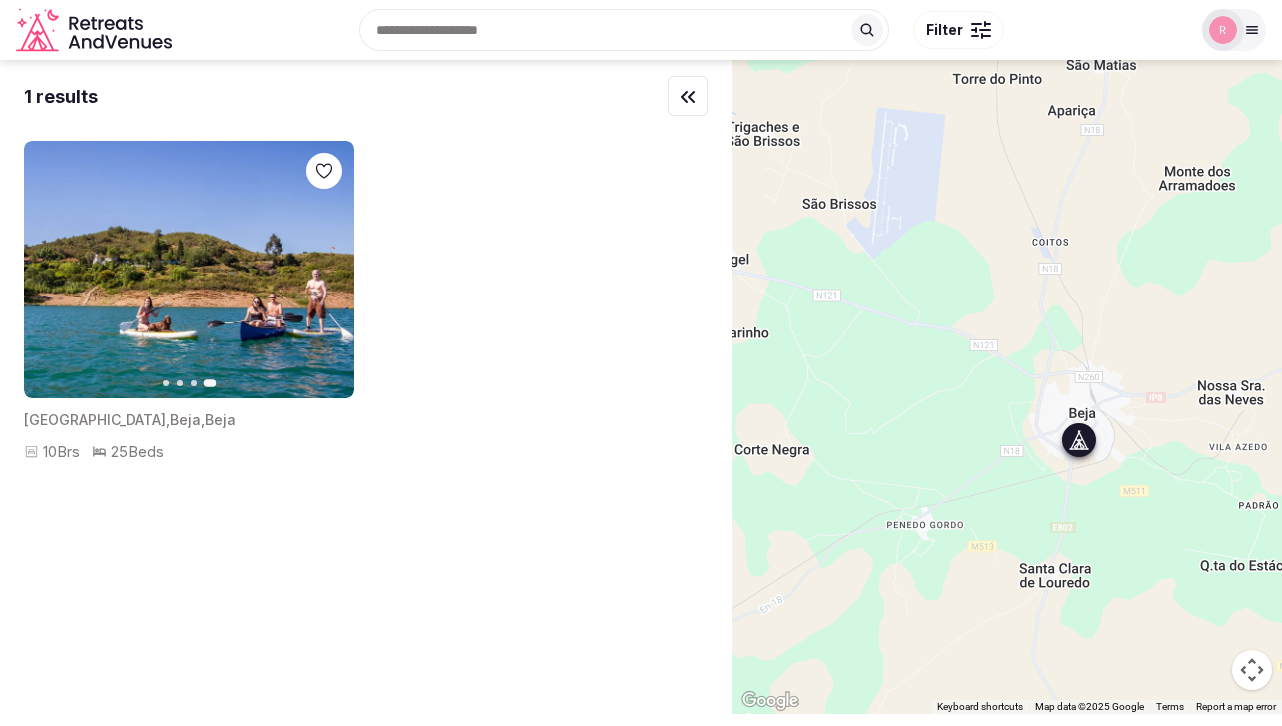 click at bounding box center [189, 269] 